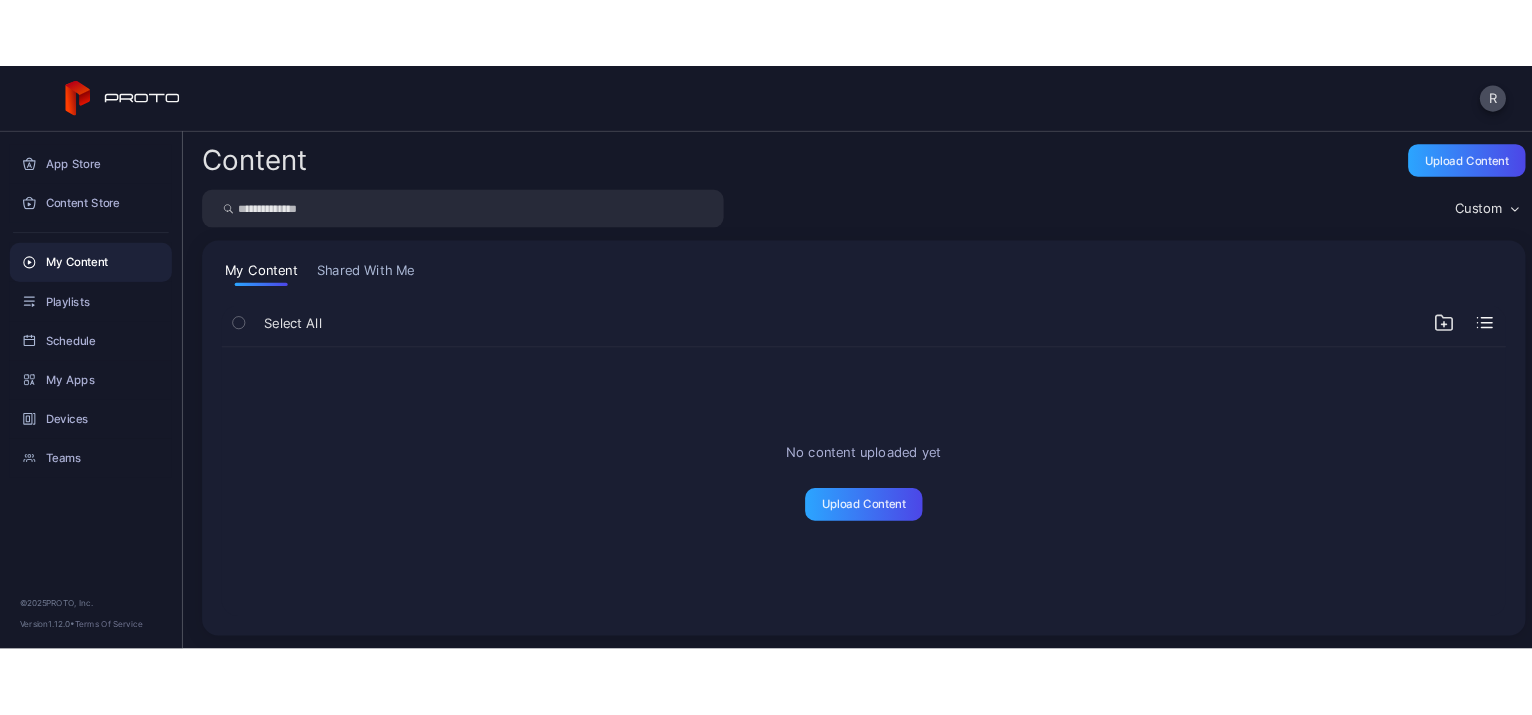 scroll, scrollTop: 0, scrollLeft: 0, axis: both 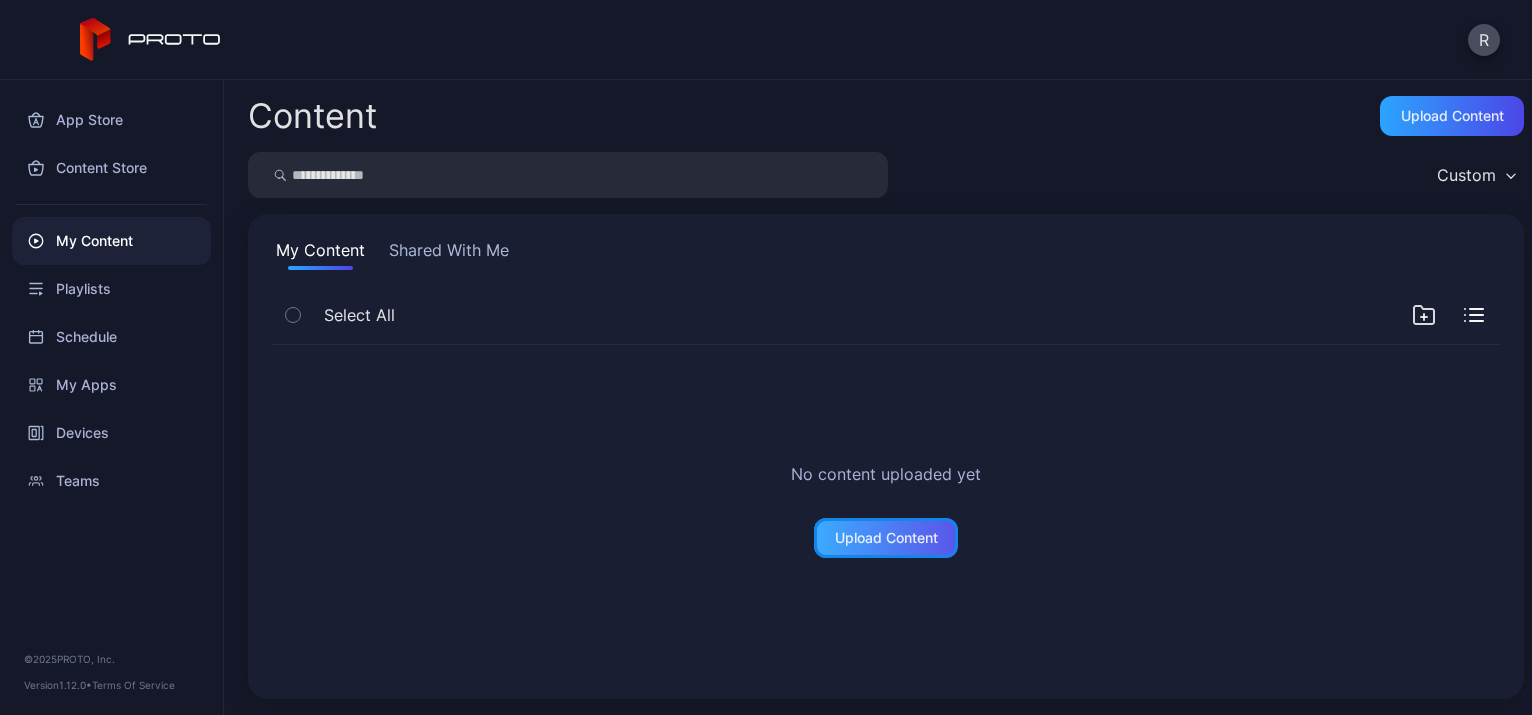 click on "Upload Content" at bounding box center (886, 538) 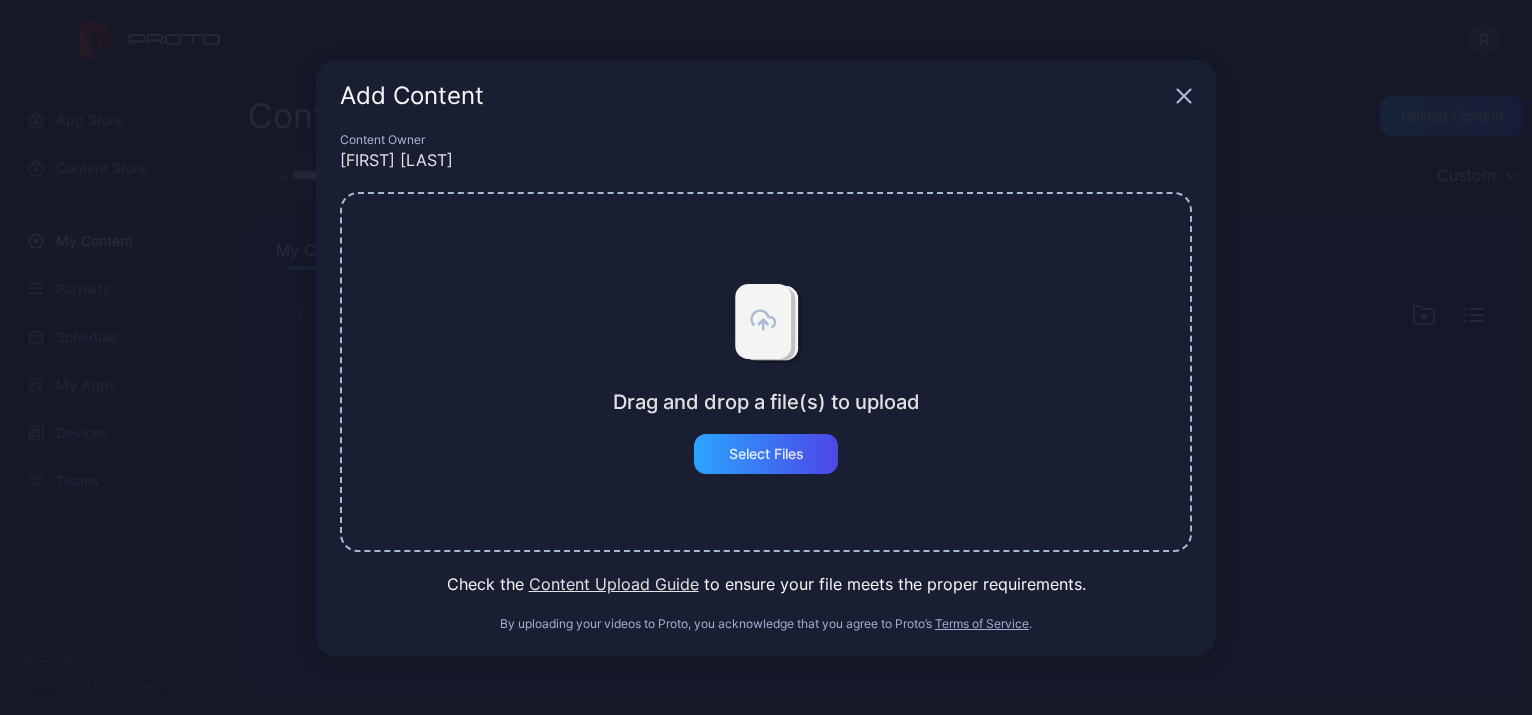 click 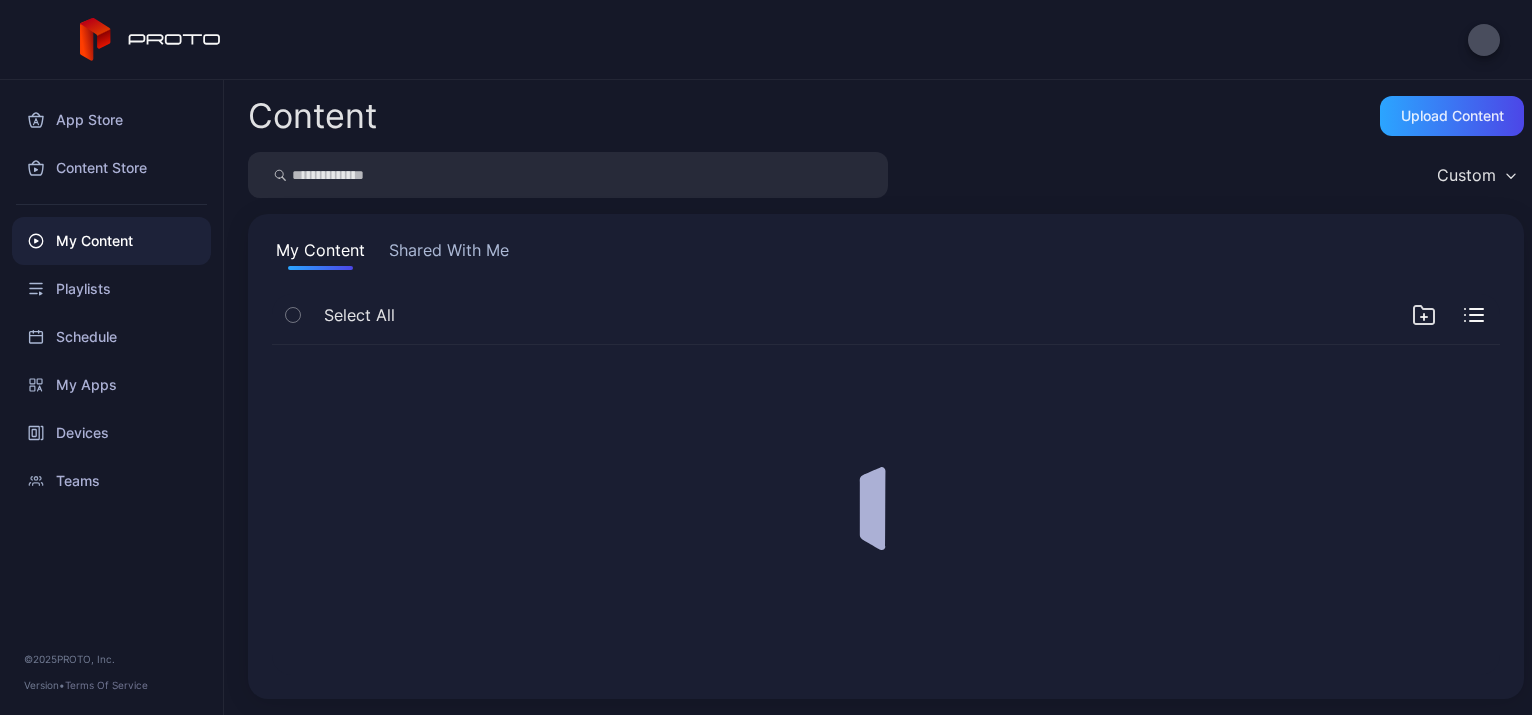 scroll, scrollTop: 0, scrollLeft: 0, axis: both 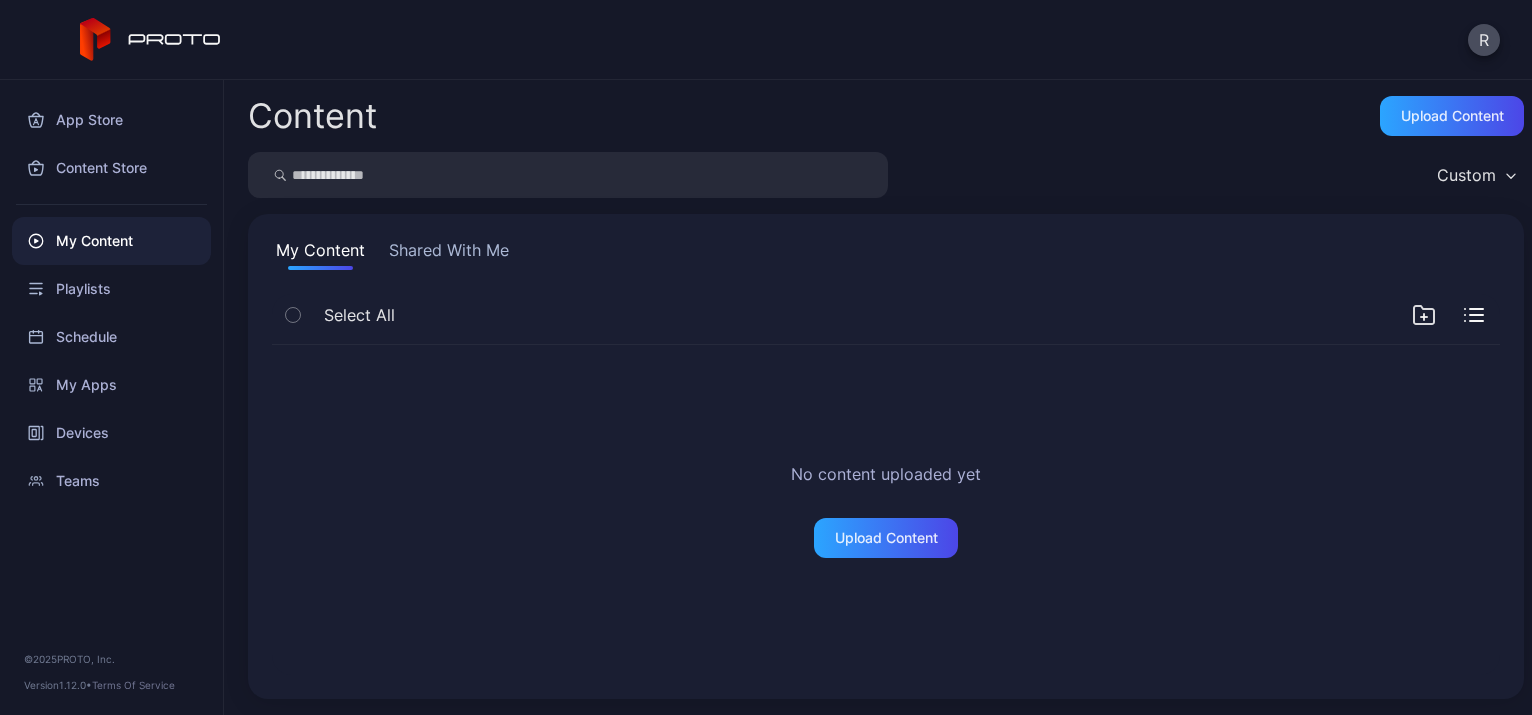 click on "My Content" at bounding box center [111, 241] 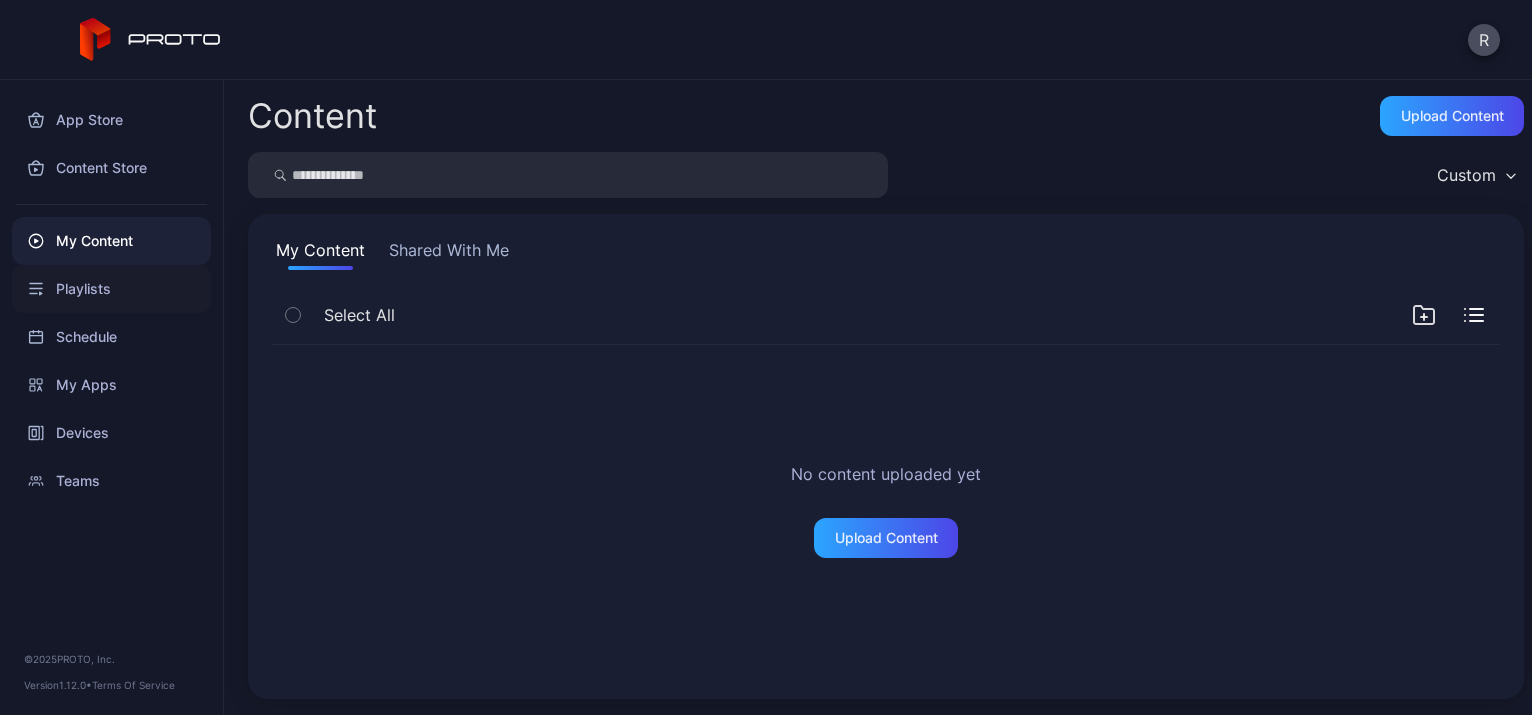 click on "Playlists" at bounding box center (111, 289) 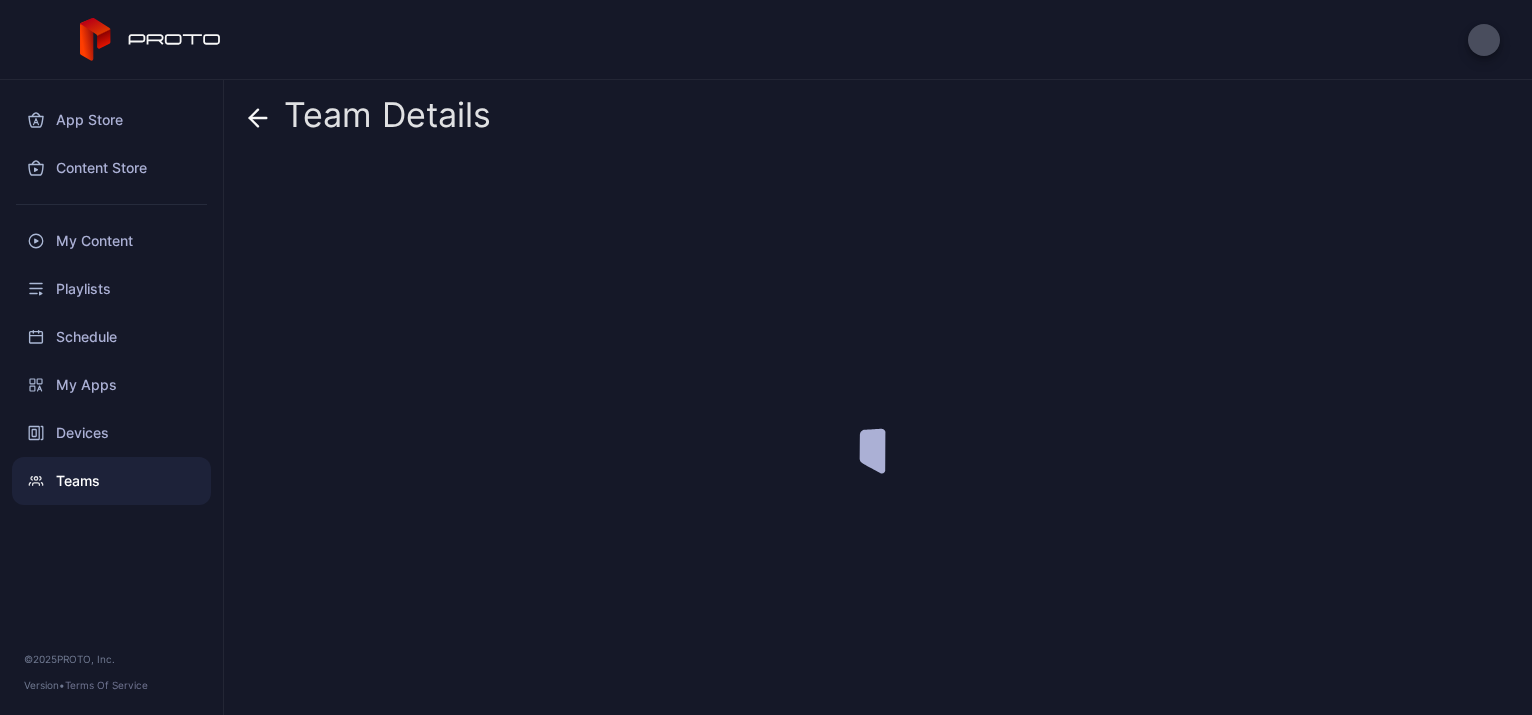 scroll, scrollTop: 0, scrollLeft: 0, axis: both 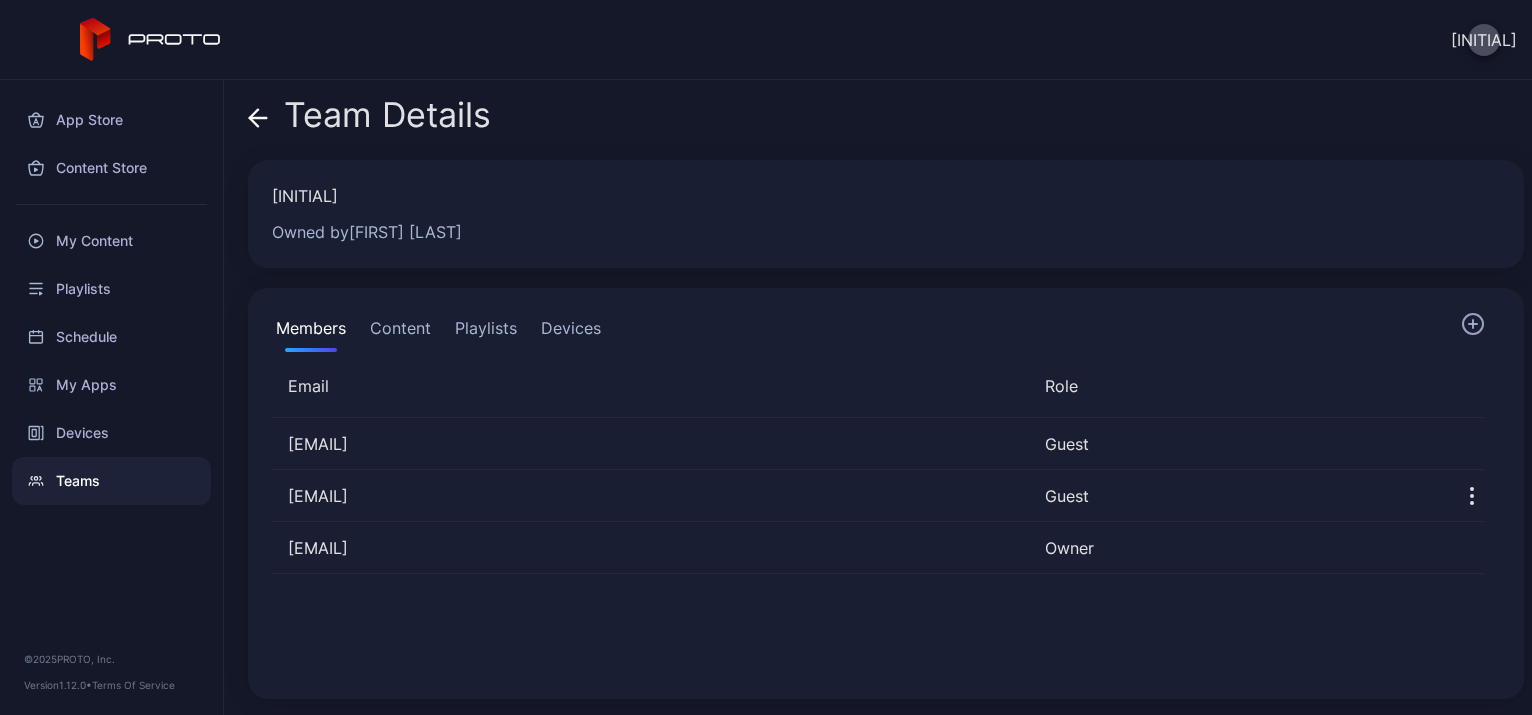 click on "Content" at bounding box center [400, 332] 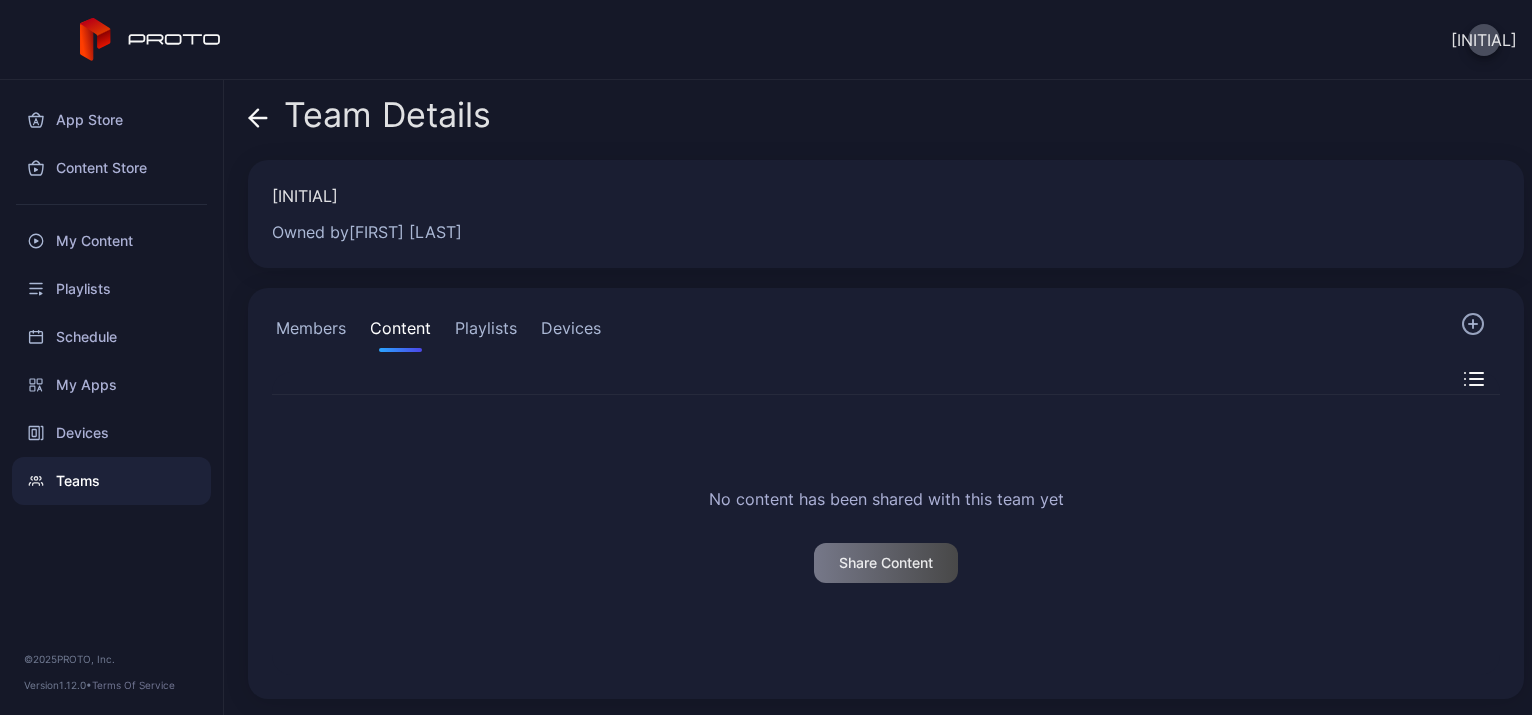 click on "Playlists" at bounding box center [486, 332] 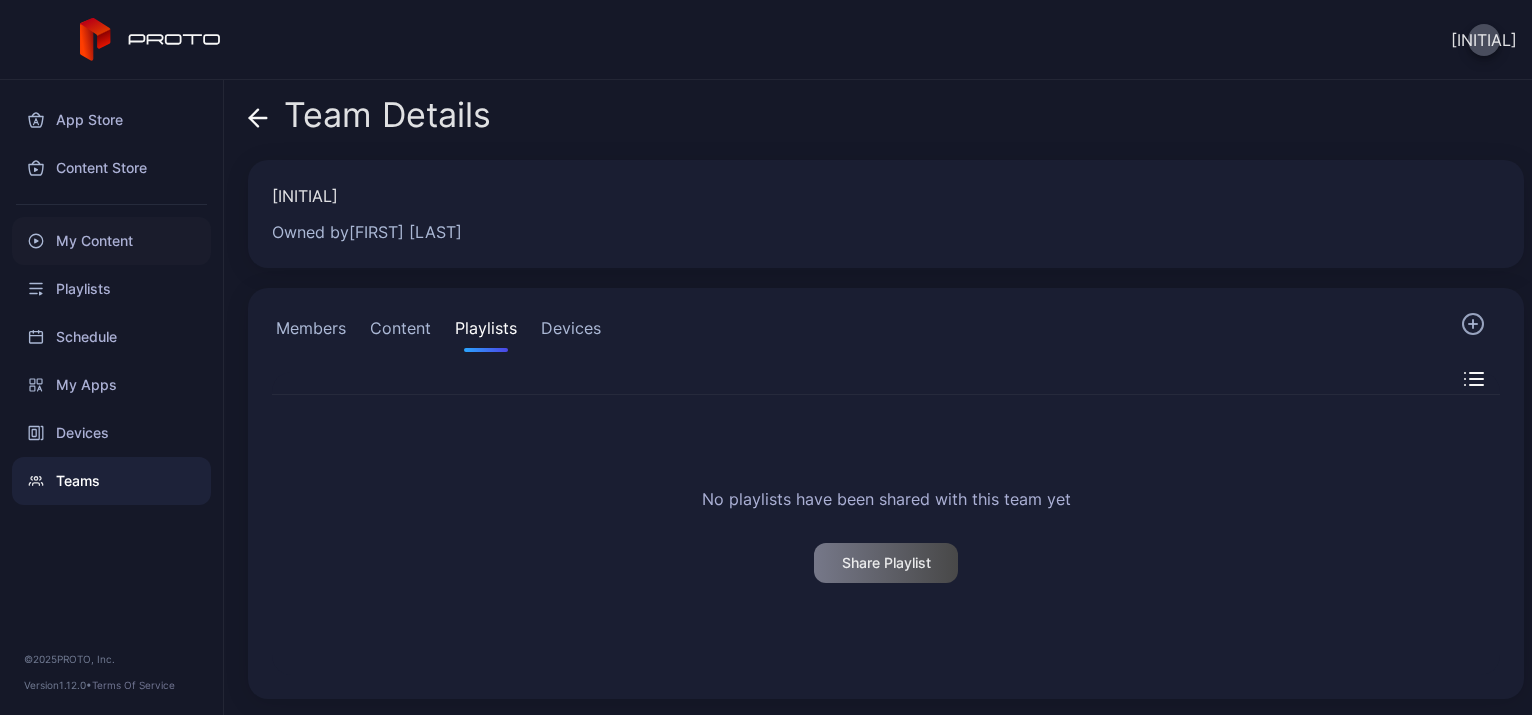 click on "My Content" at bounding box center [111, 241] 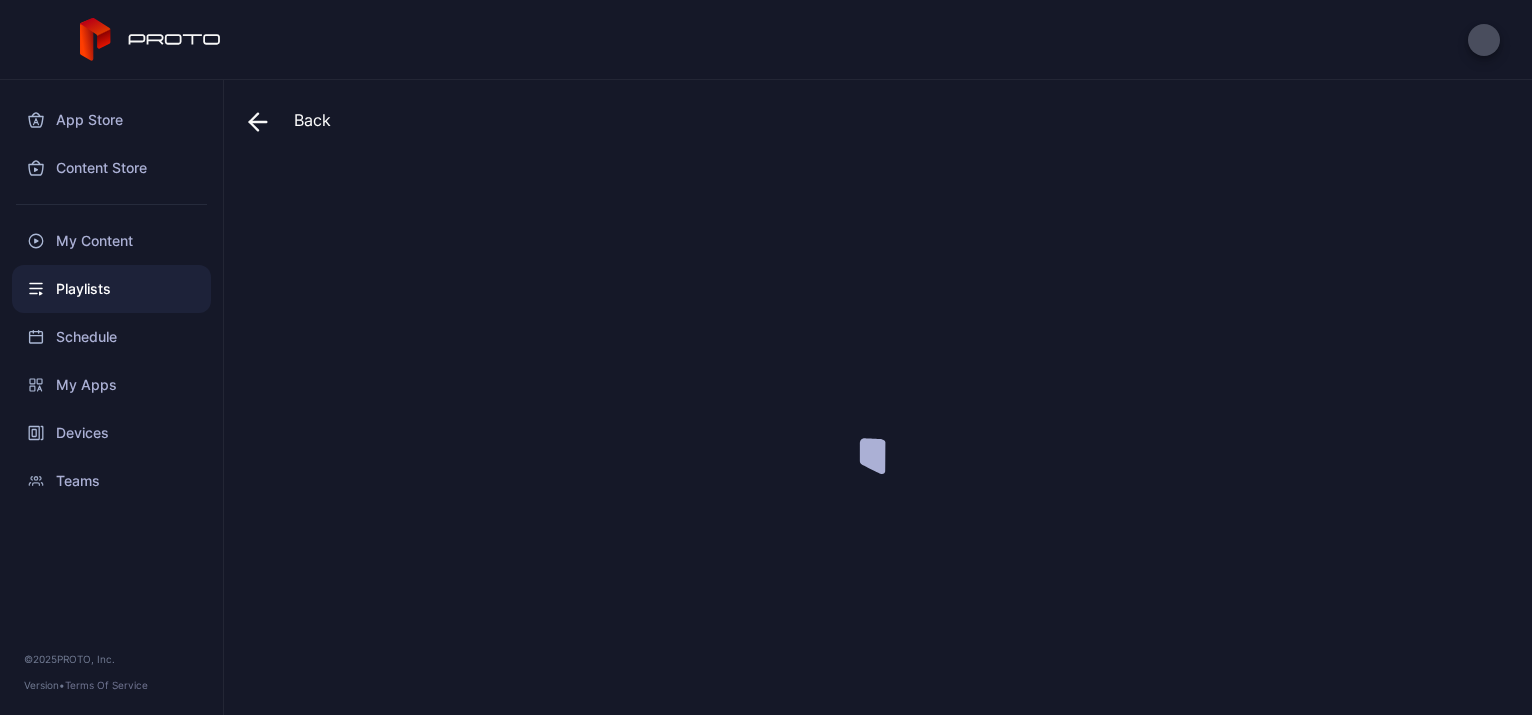 scroll, scrollTop: 0, scrollLeft: 0, axis: both 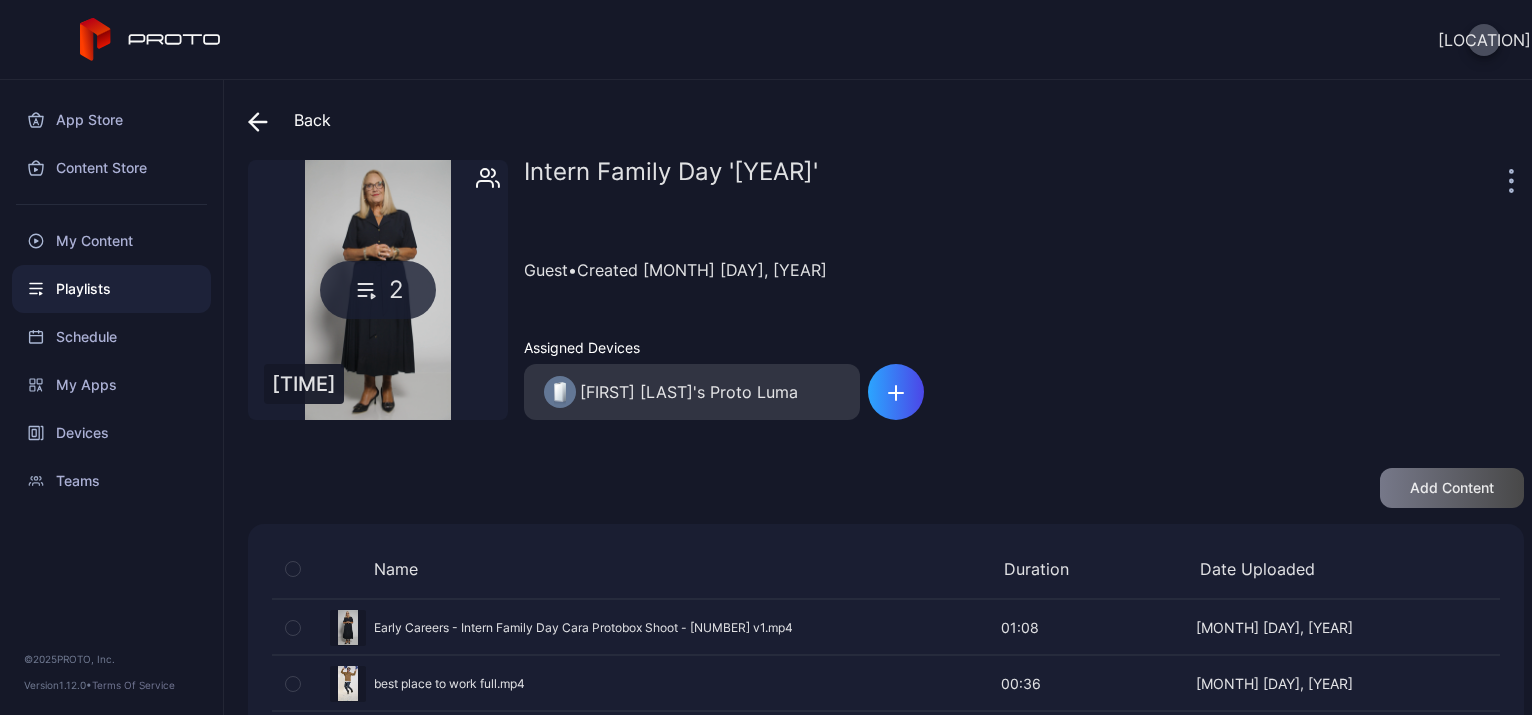 click on "Playlists" at bounding box center (111, 289) 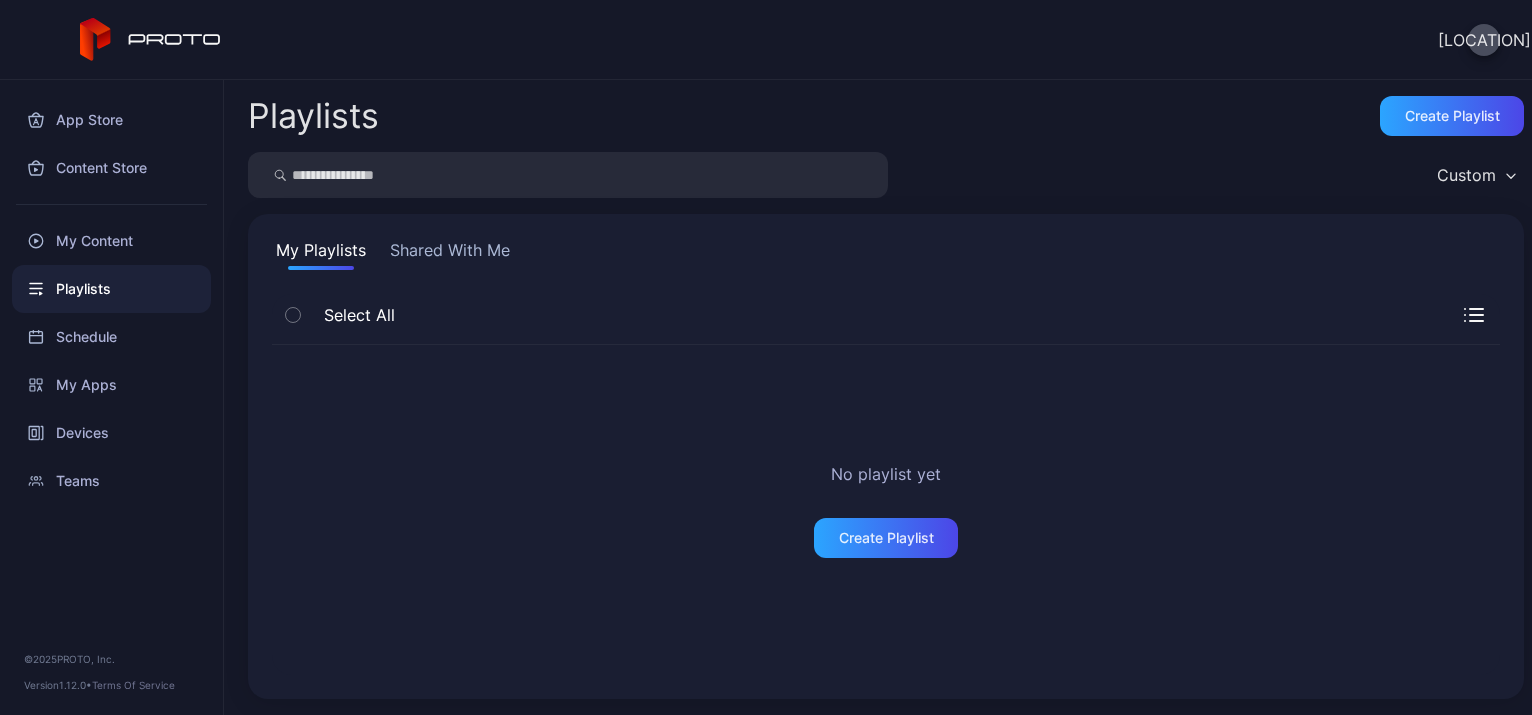 click on "Shared With Me" at bounding box center [450, 254] 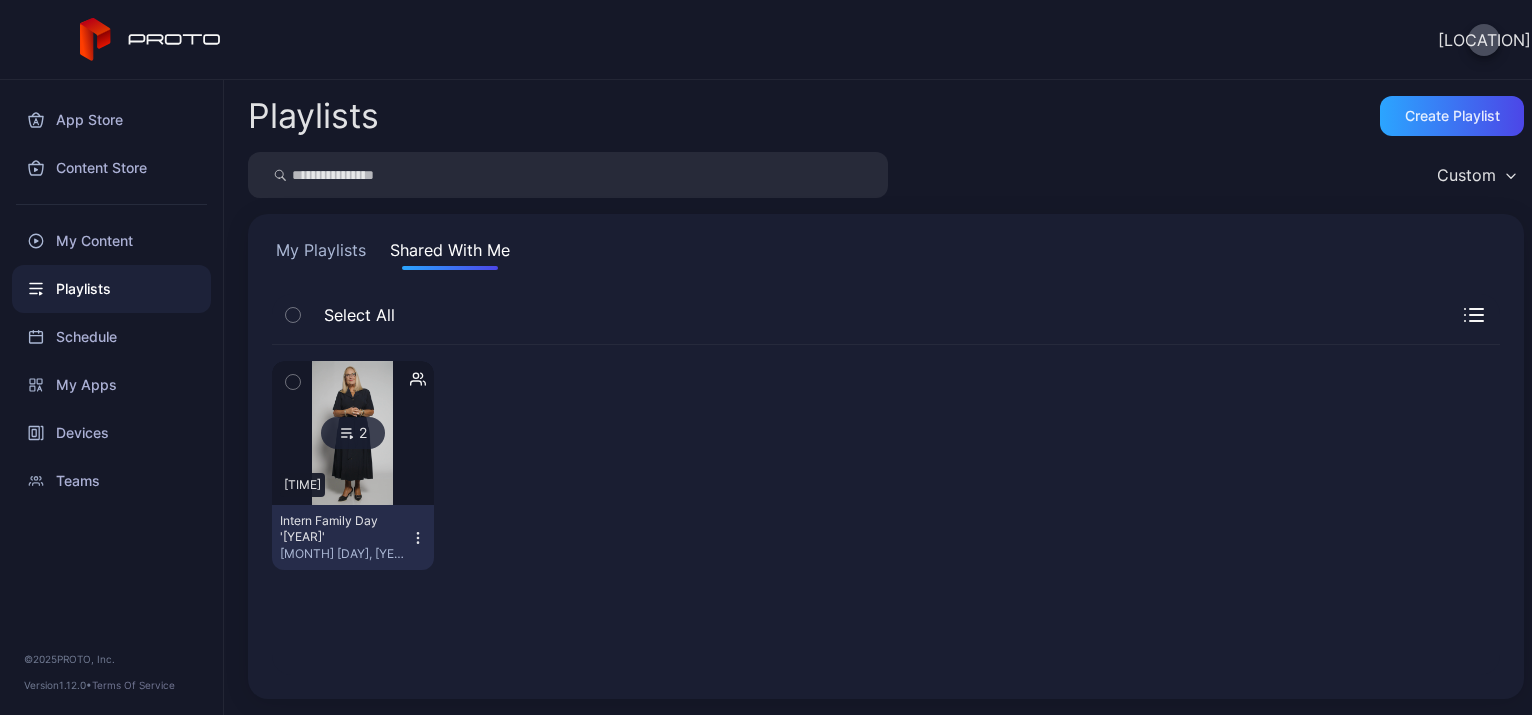 click on "My Playlists" at bounding box center (321, 254) 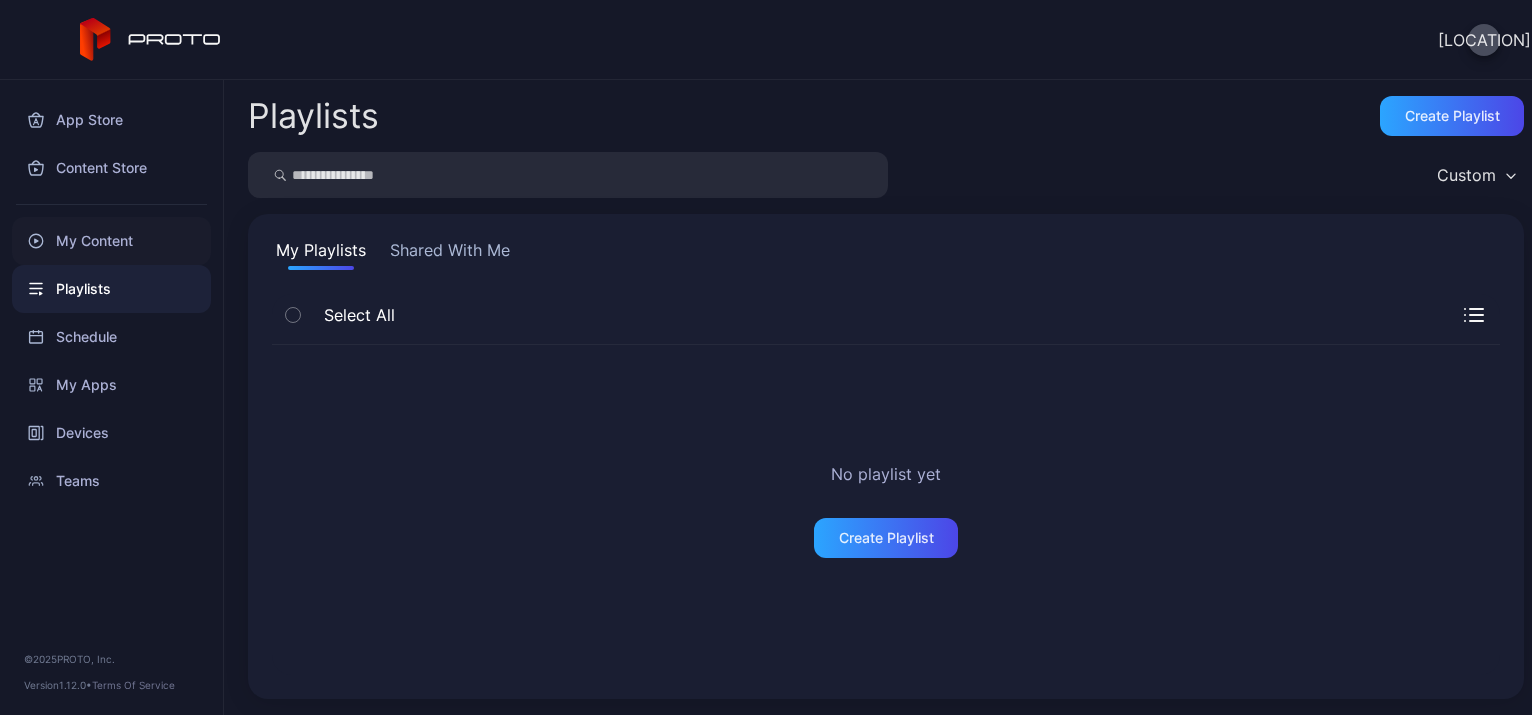 click on "My Content" at bounding box center [111, 241] 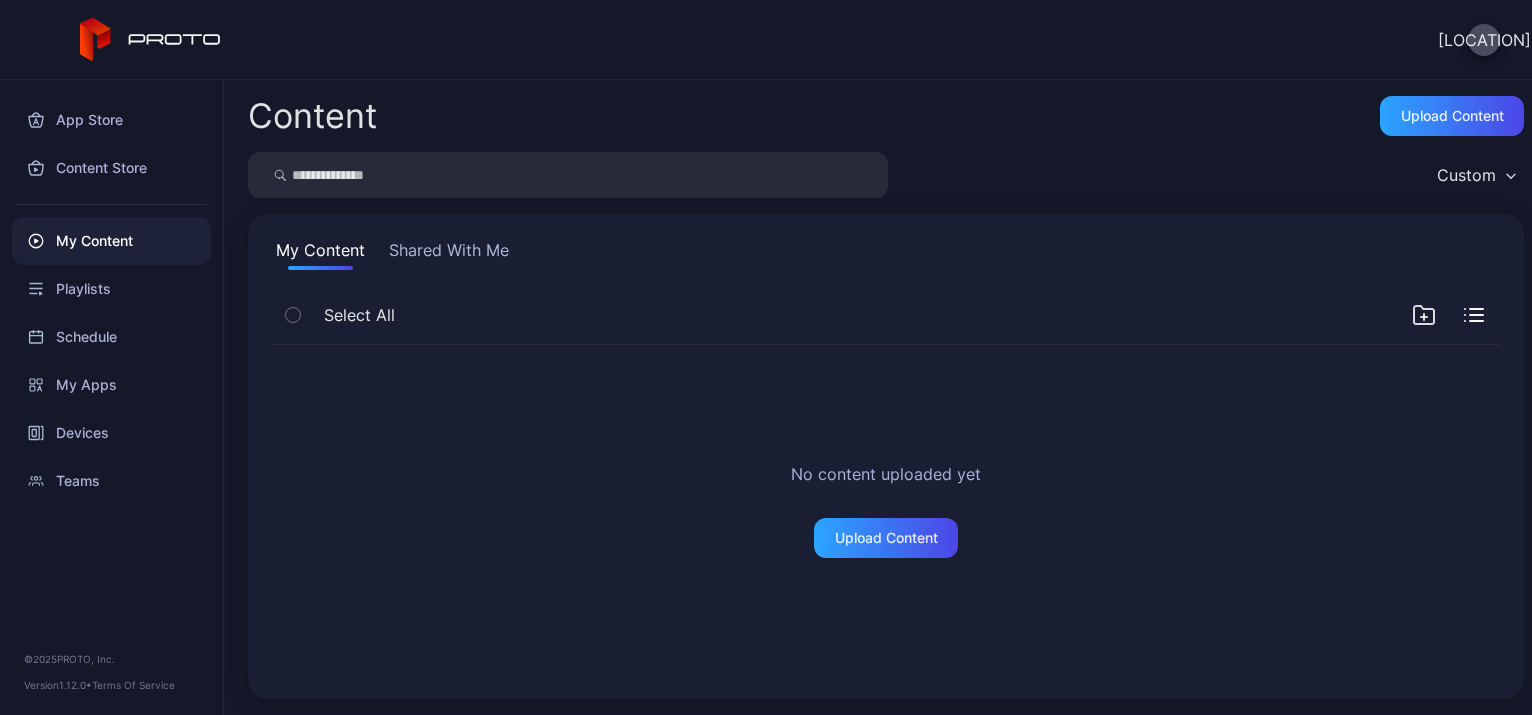click on "Shared With Me" at bounding box center [449, 254] 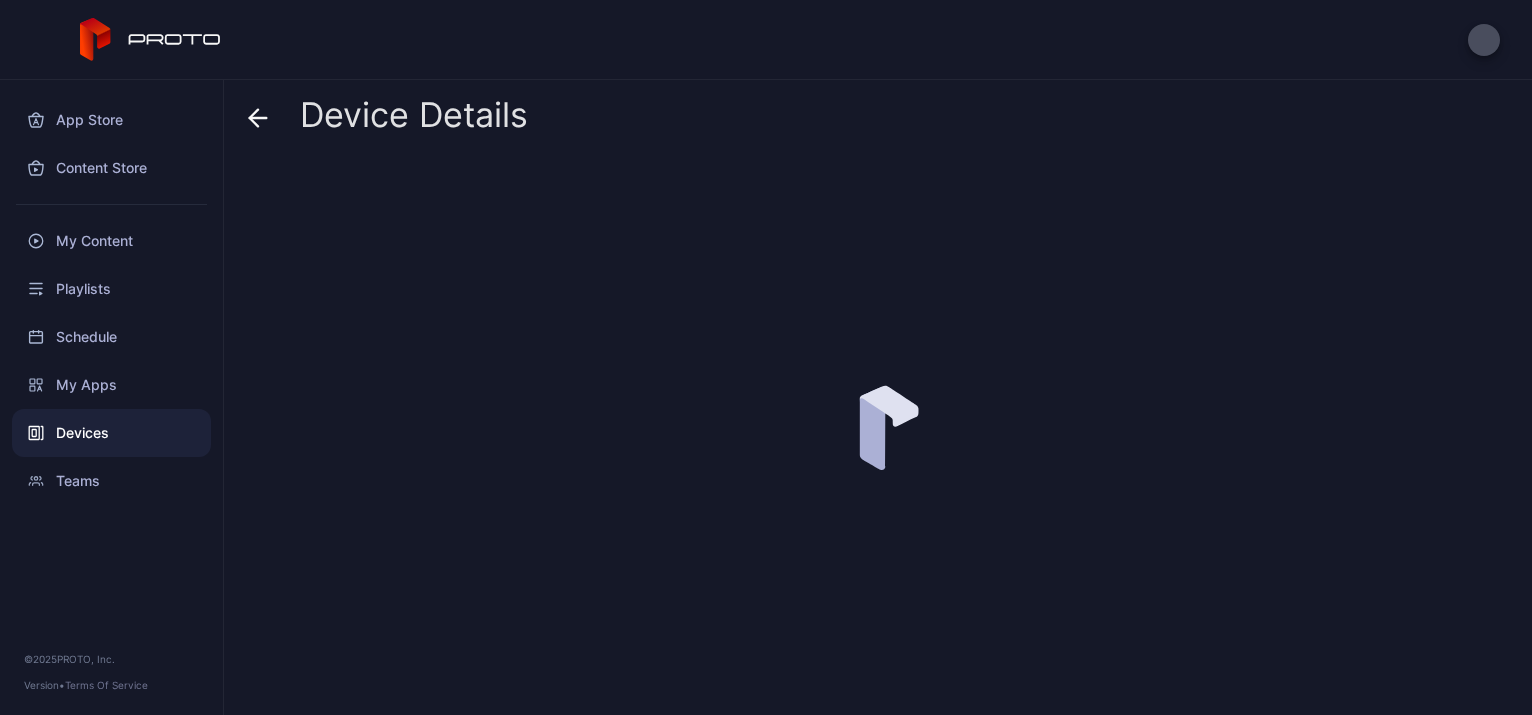 scroll, scrollTop: 0, scrollLeft: 0, axis: both 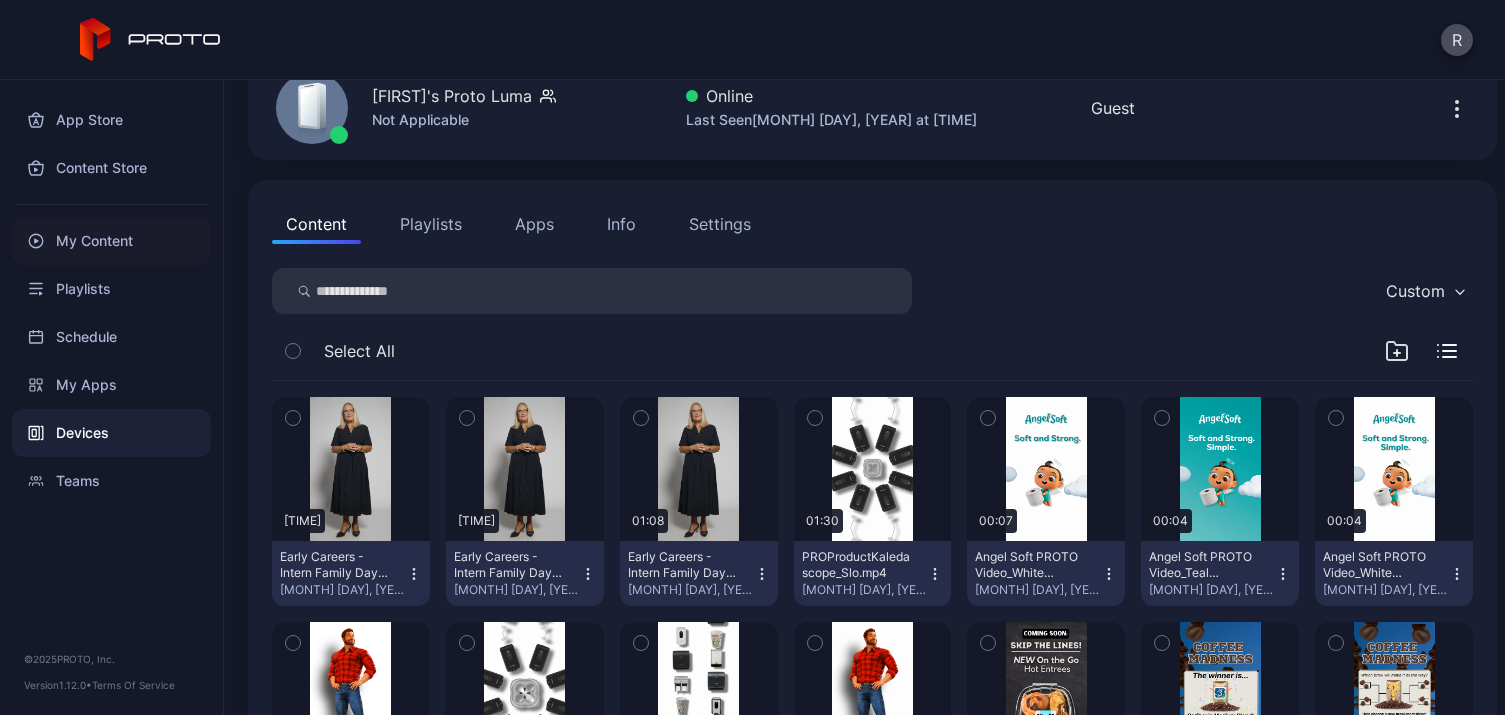 click on "My Content" at bounding box center (111, 241) 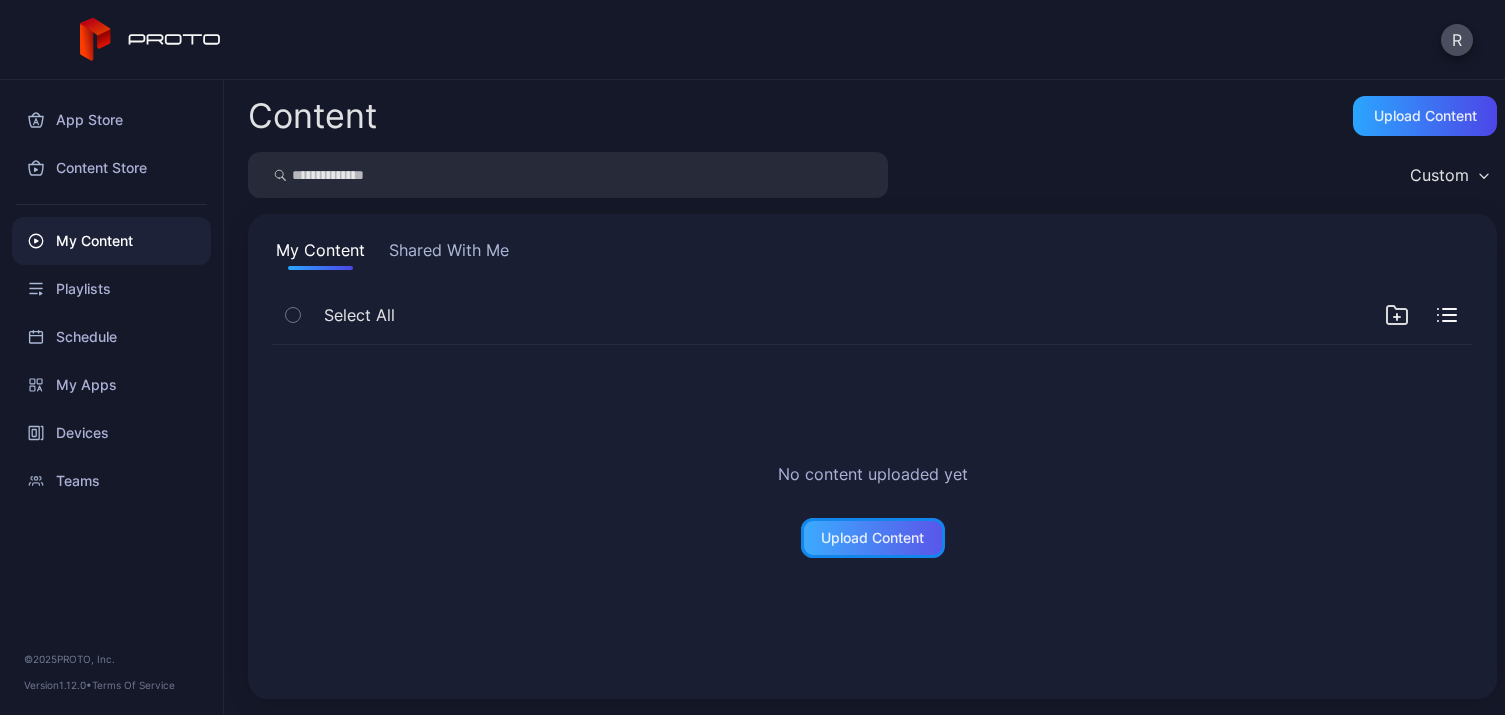 click on "Upload Content" at bounding box center [872, 538] 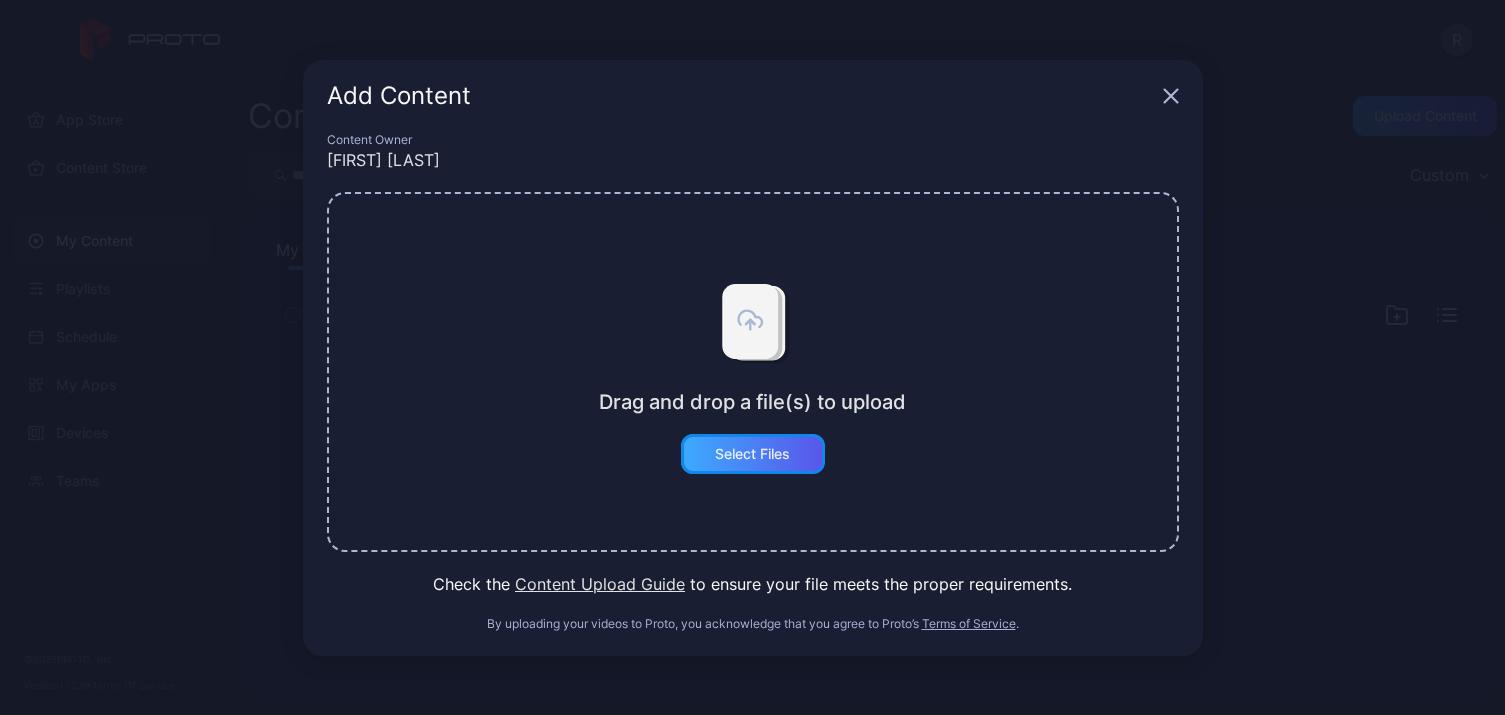 click on "Select Files" at bounding box center [753, 454] 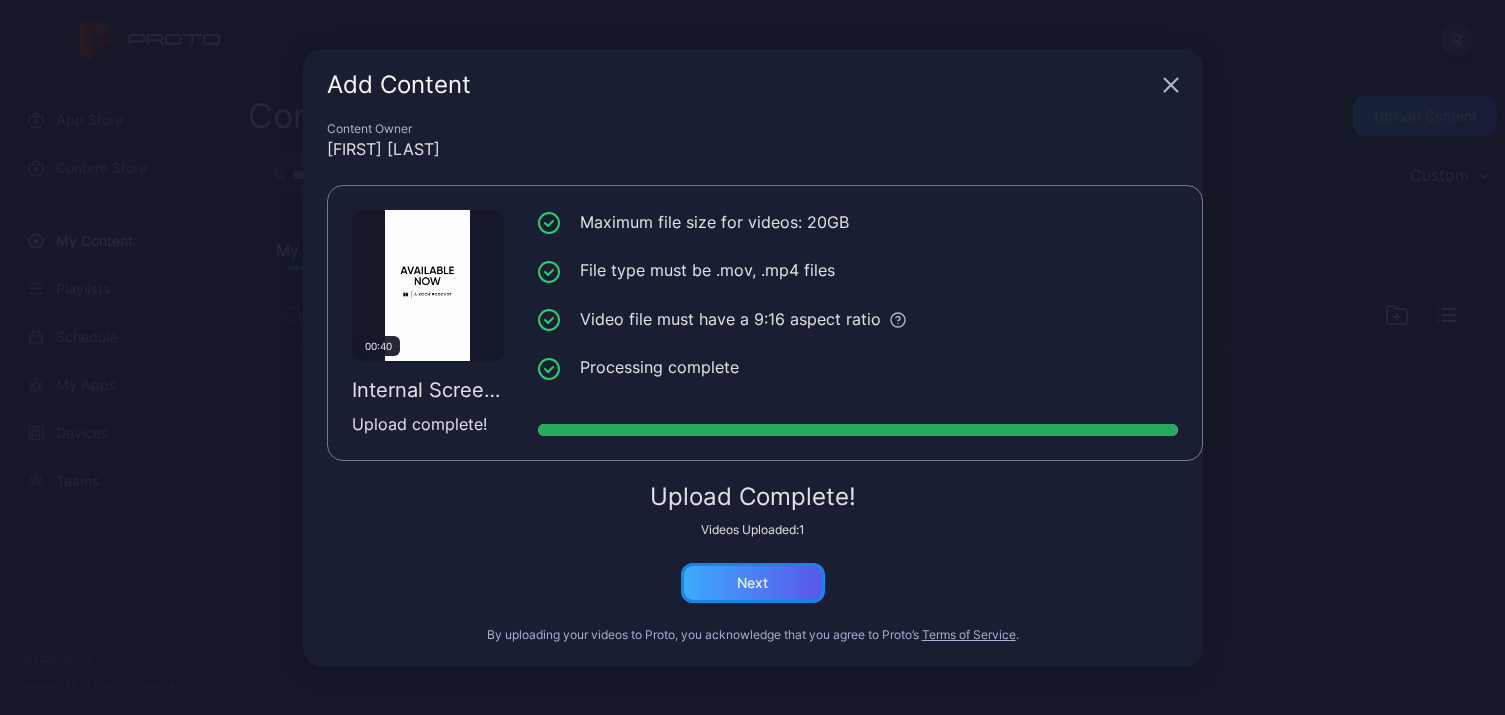 click on "Next" at bounding box center (753, 583) 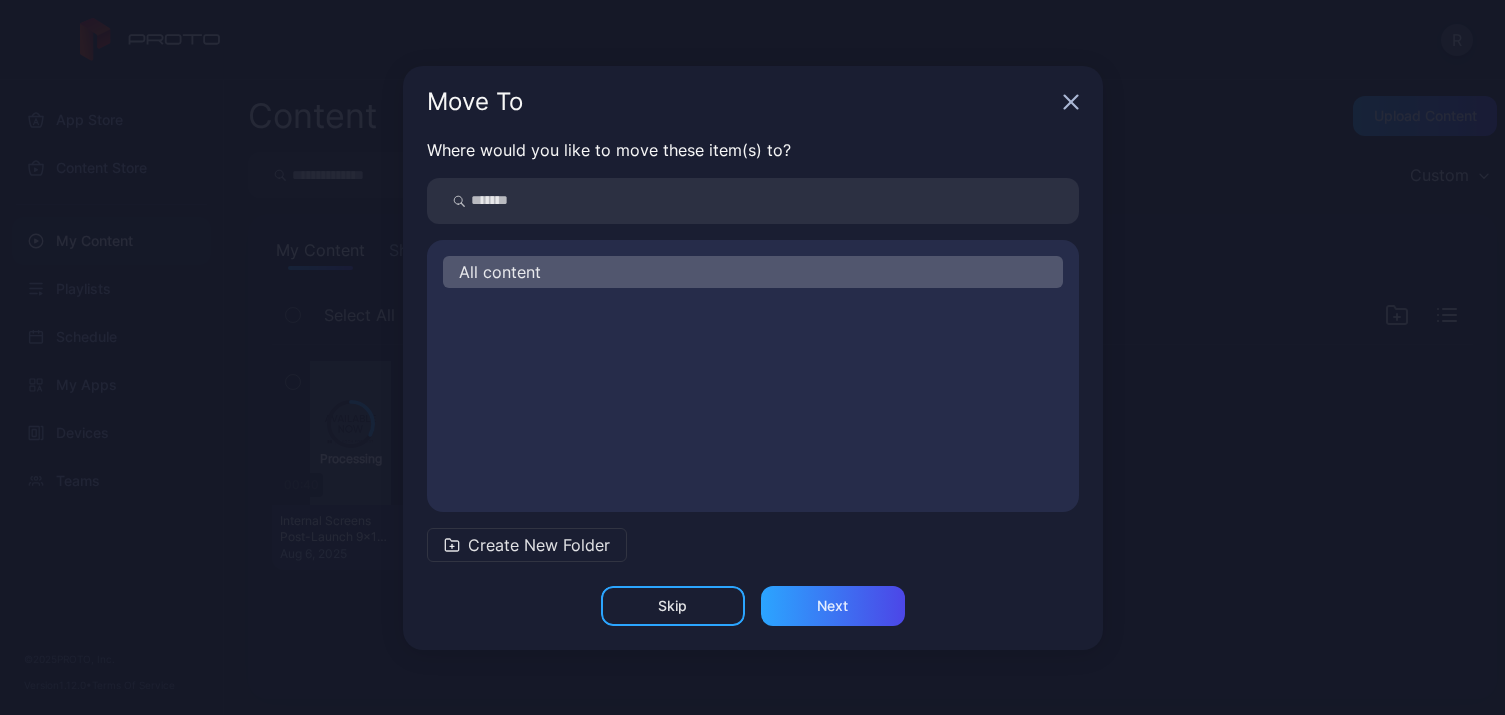 click on "Create New Folder" at bounding box center [539, 545] 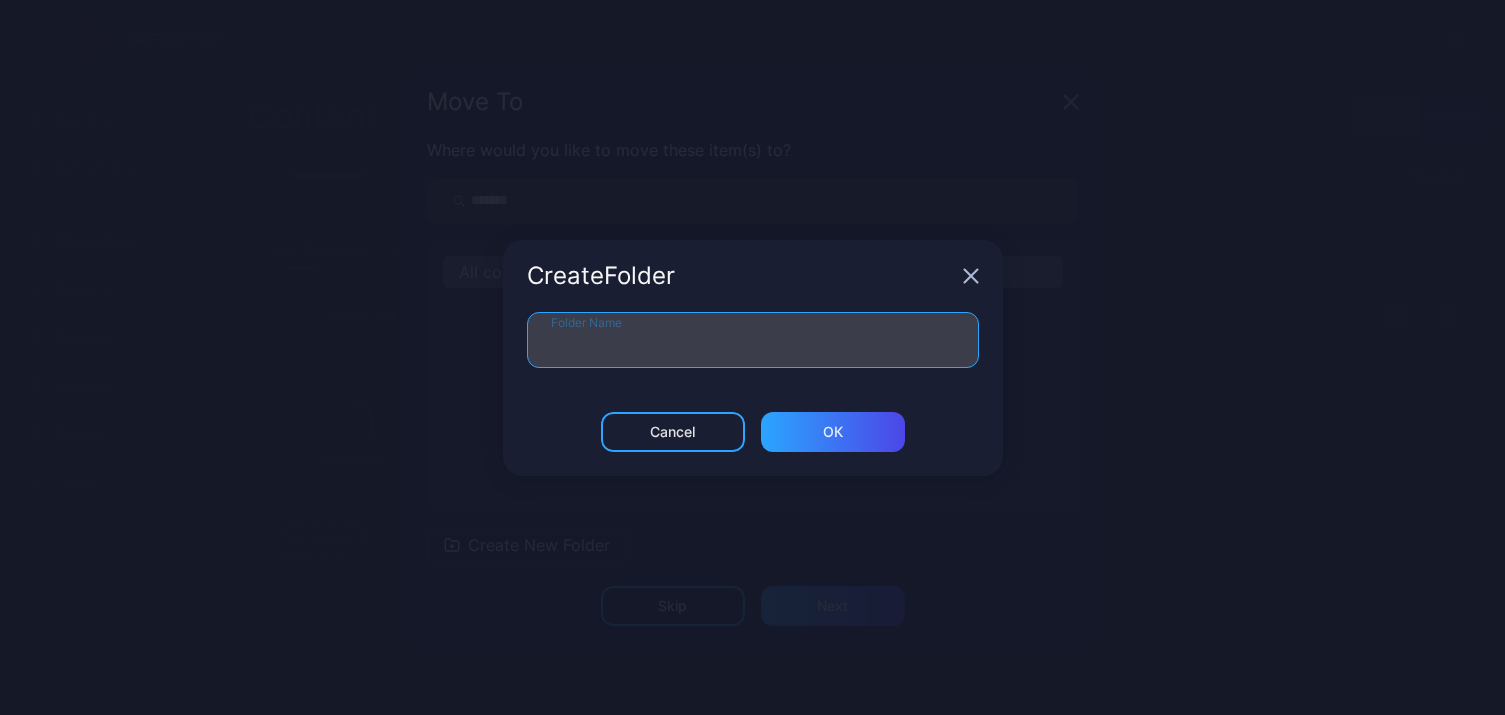 click on "Folder Name" at bounding box center (753, 340) 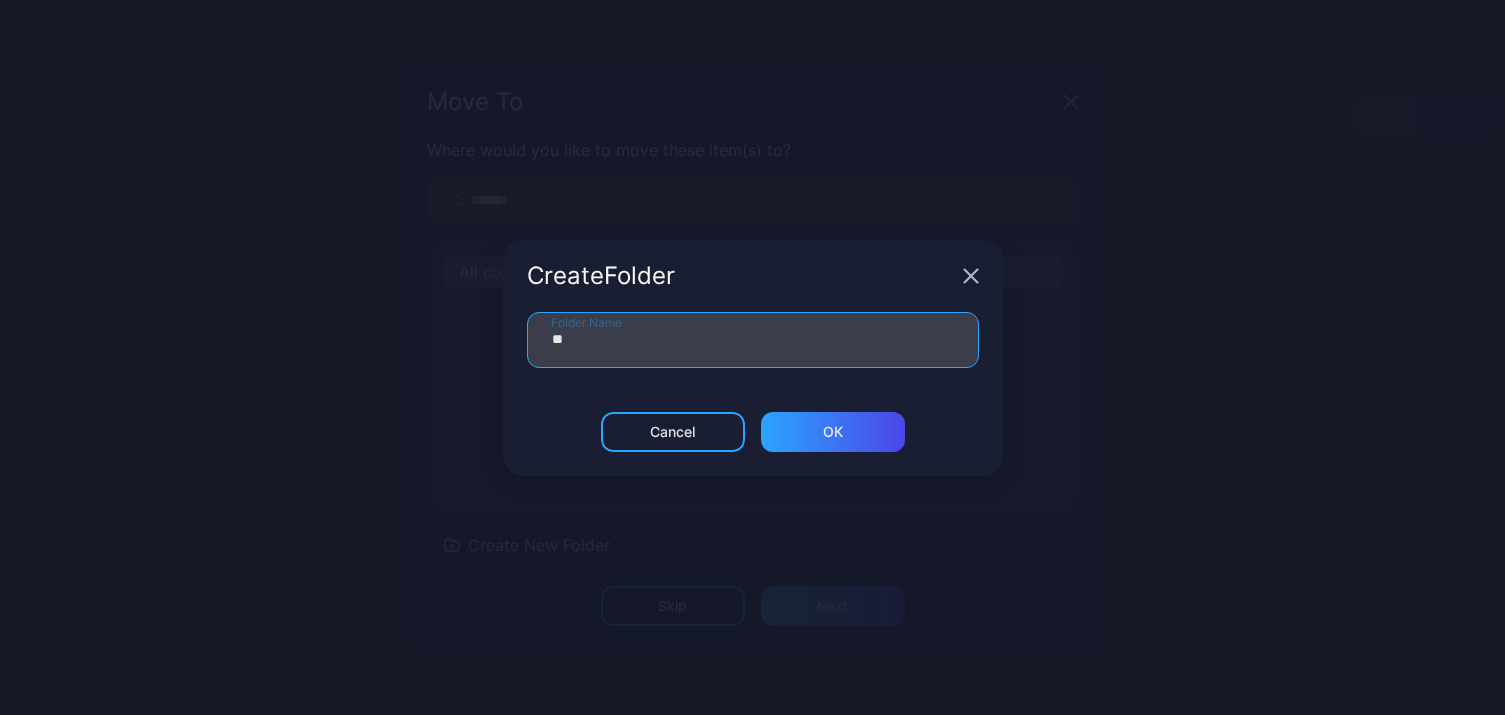 type on "*" 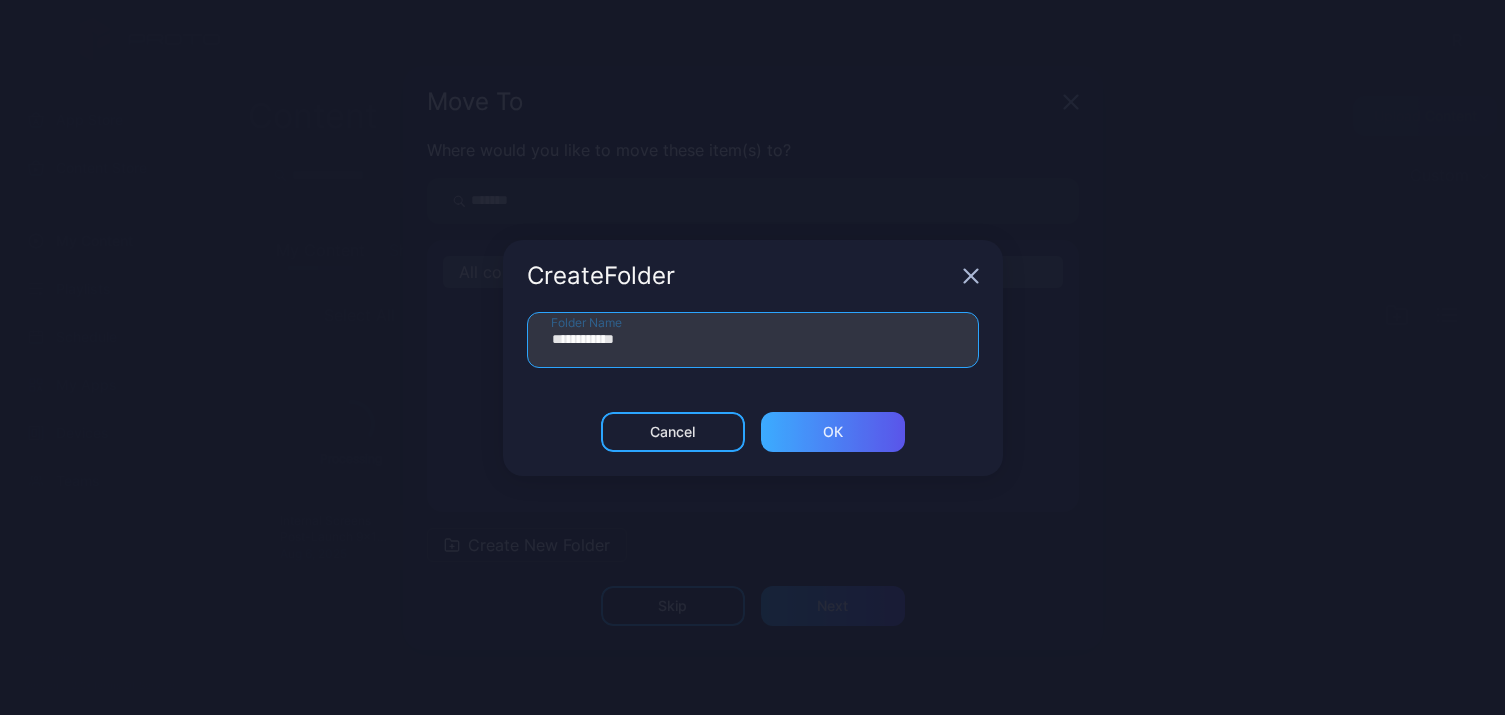 type on "**********" 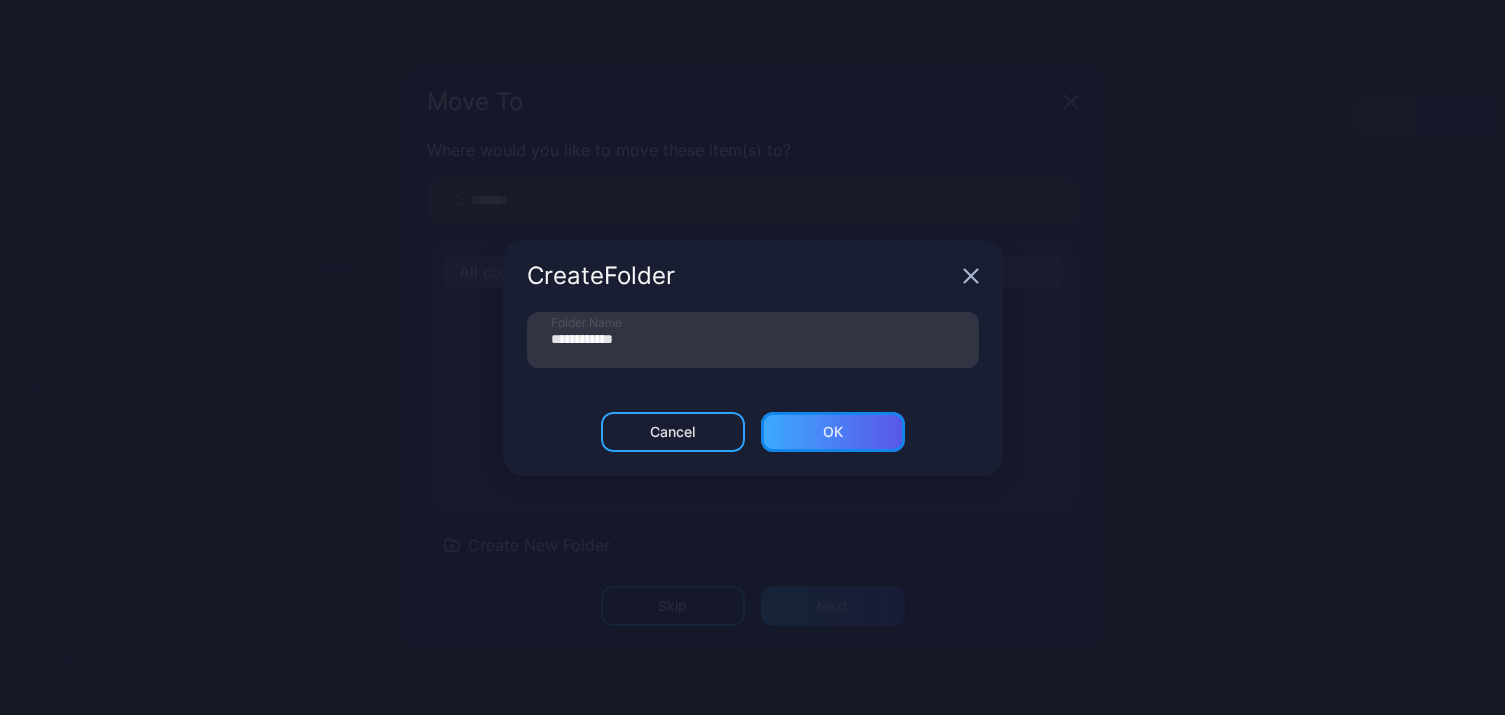 click on "ОК" at bounding box center (833, 432) 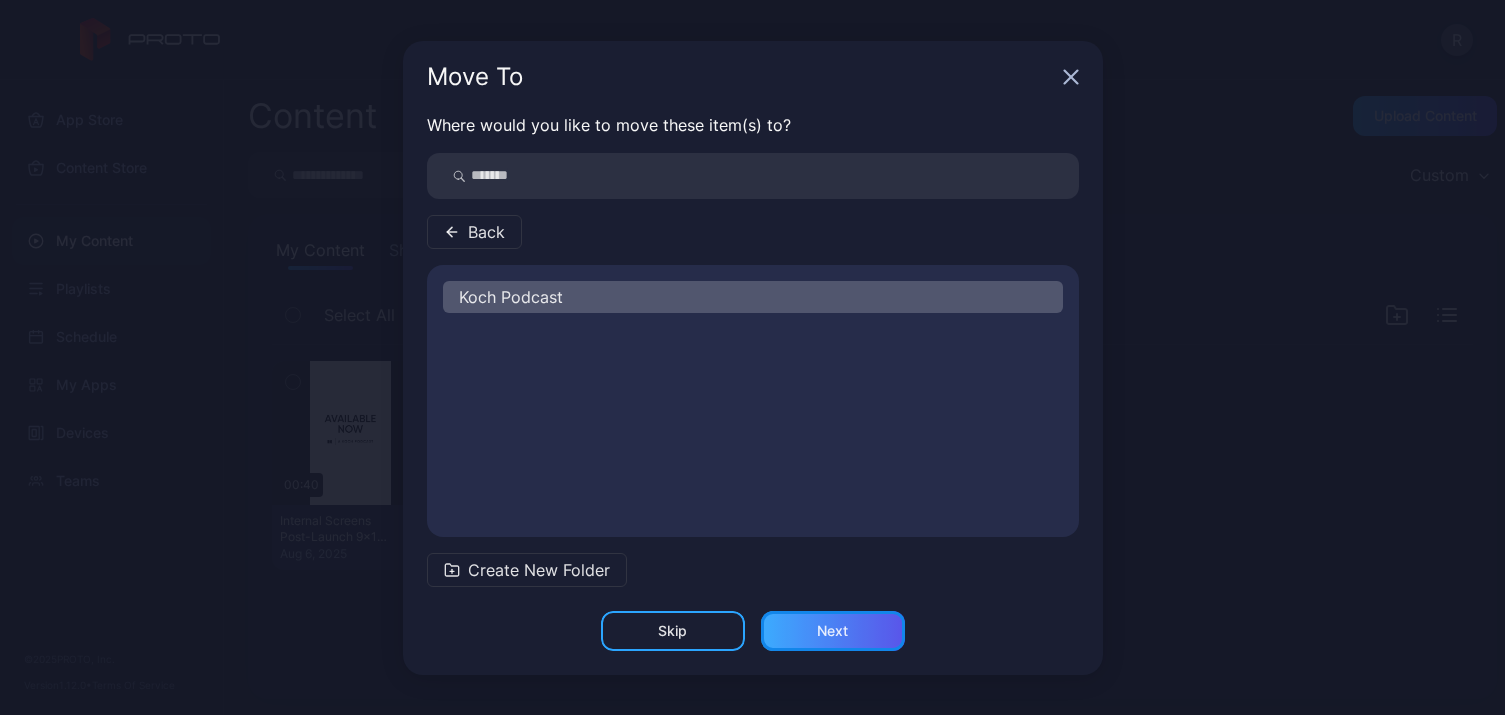 click on "Next" at bounding box center [833, 631] 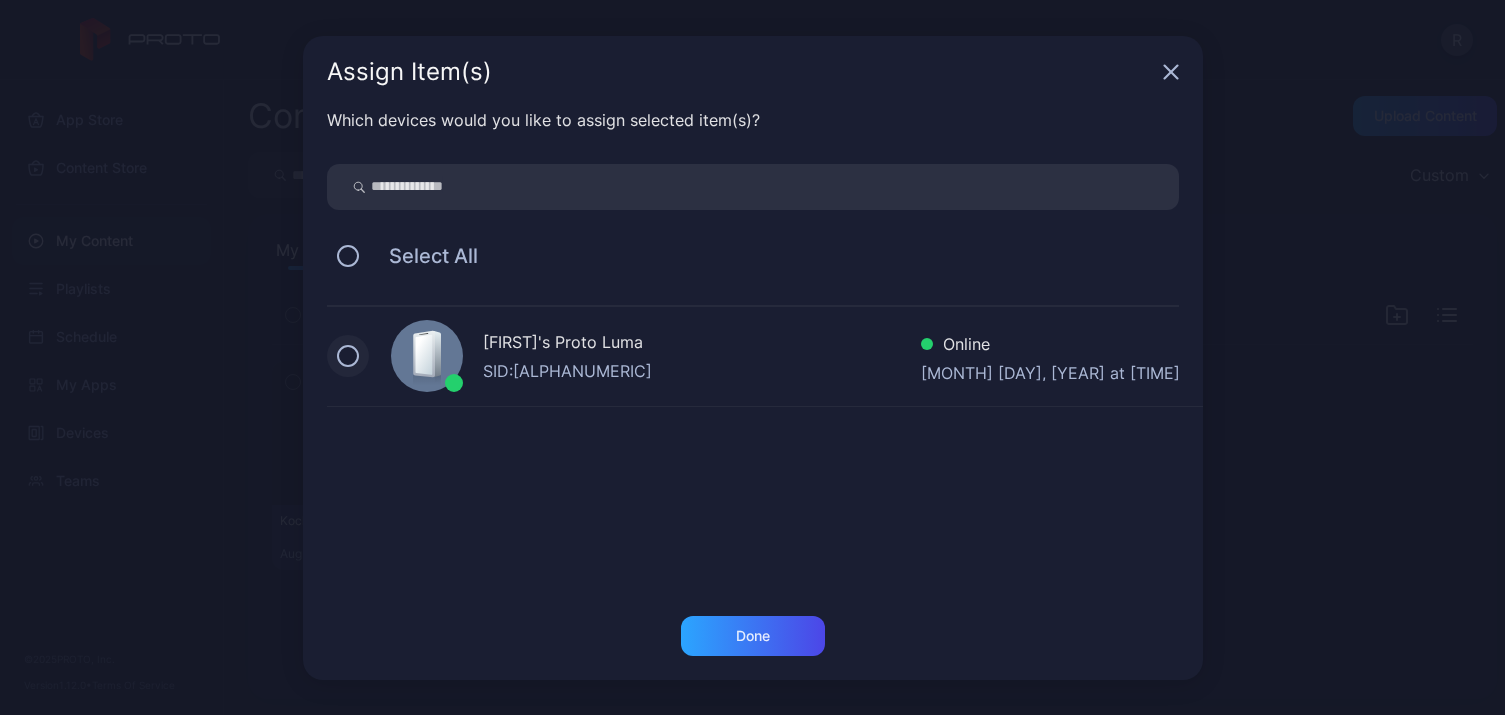 click at bounding box center [348, 356] 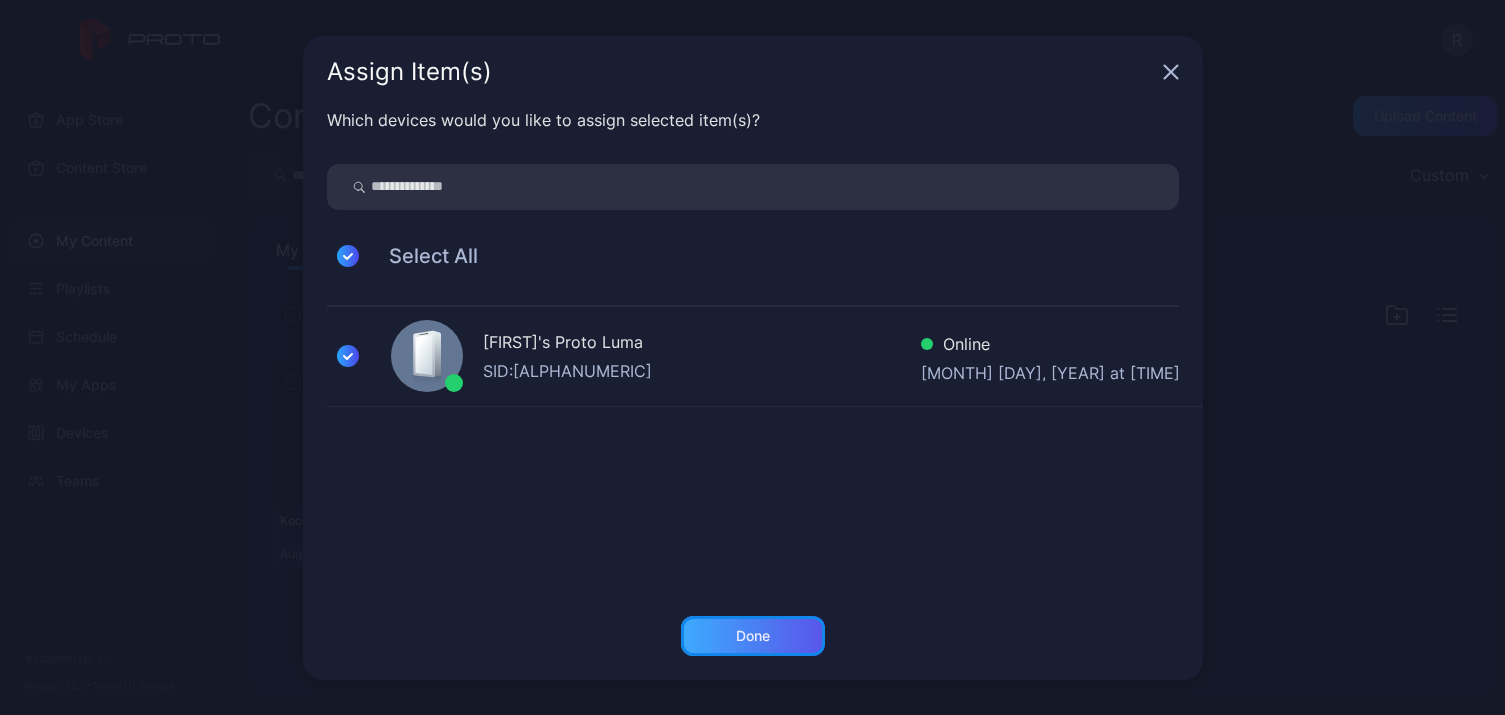 click on "Done" at bounding box center [753, 636] 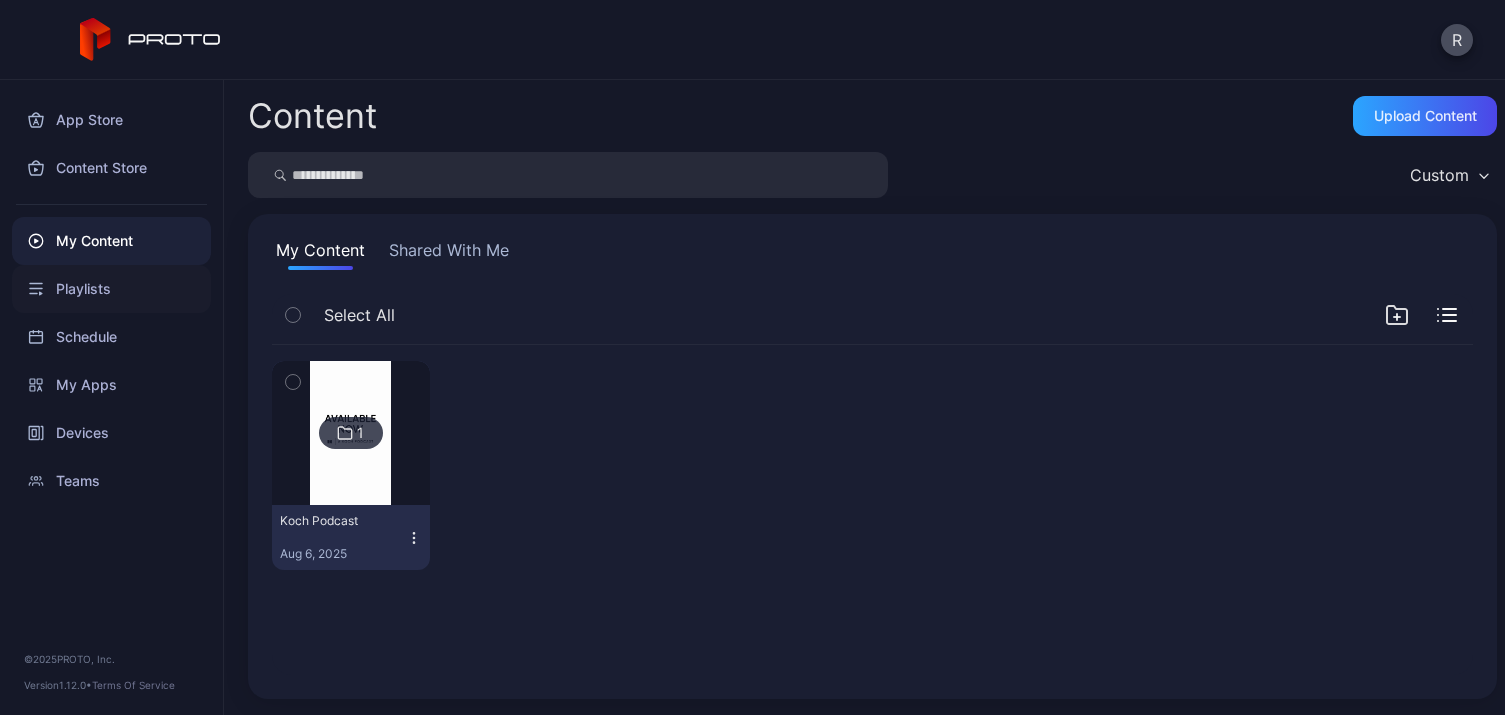 click on "Playlists" at bounding box center [111, 289] 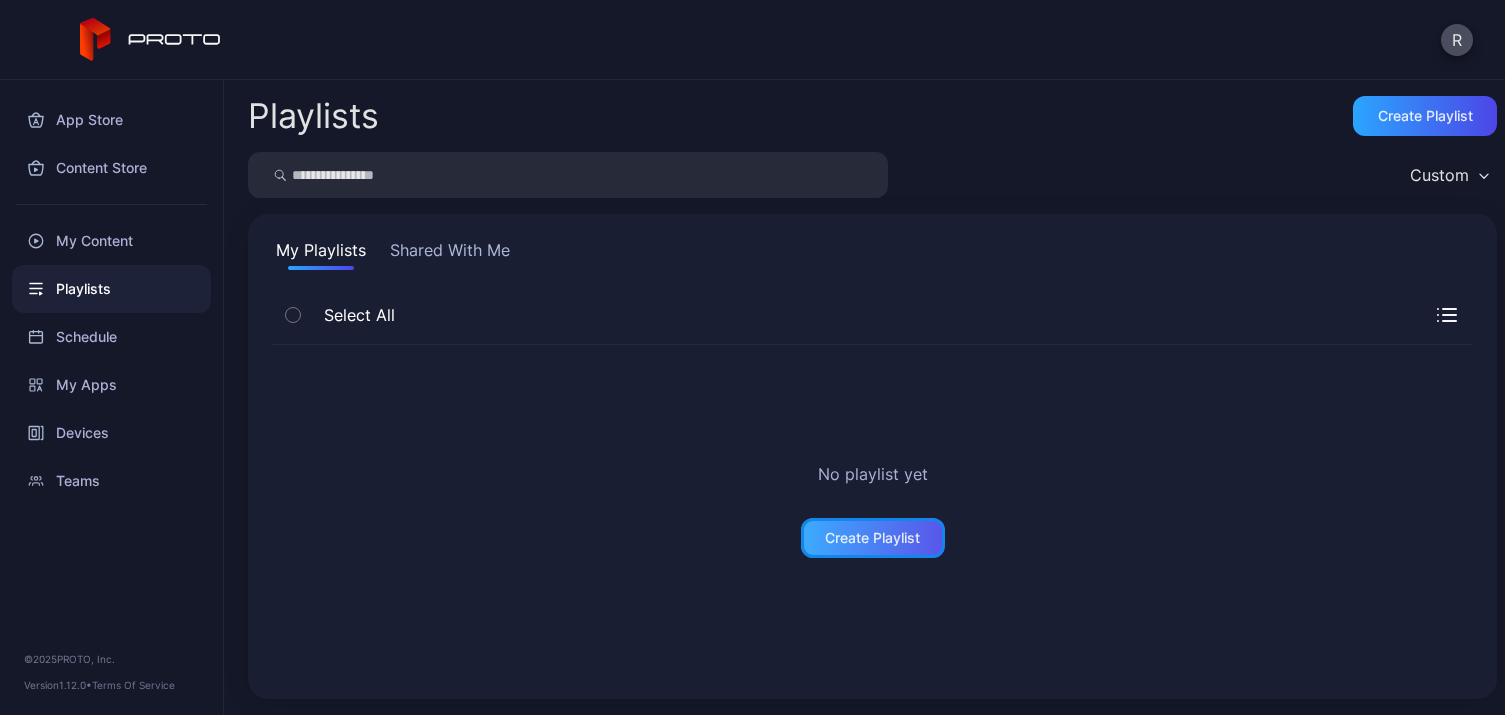click on "Create Playlist" at bounding box center [872, 538] 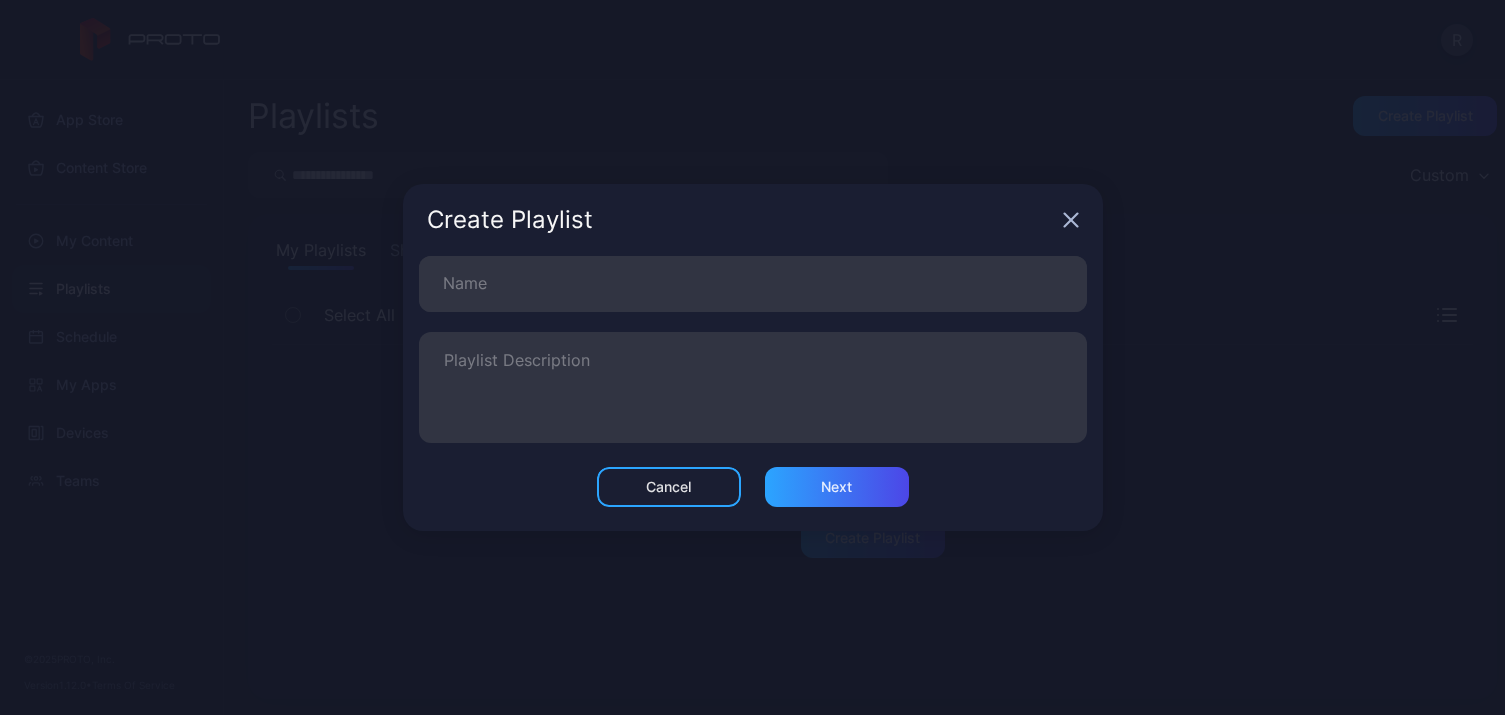 click 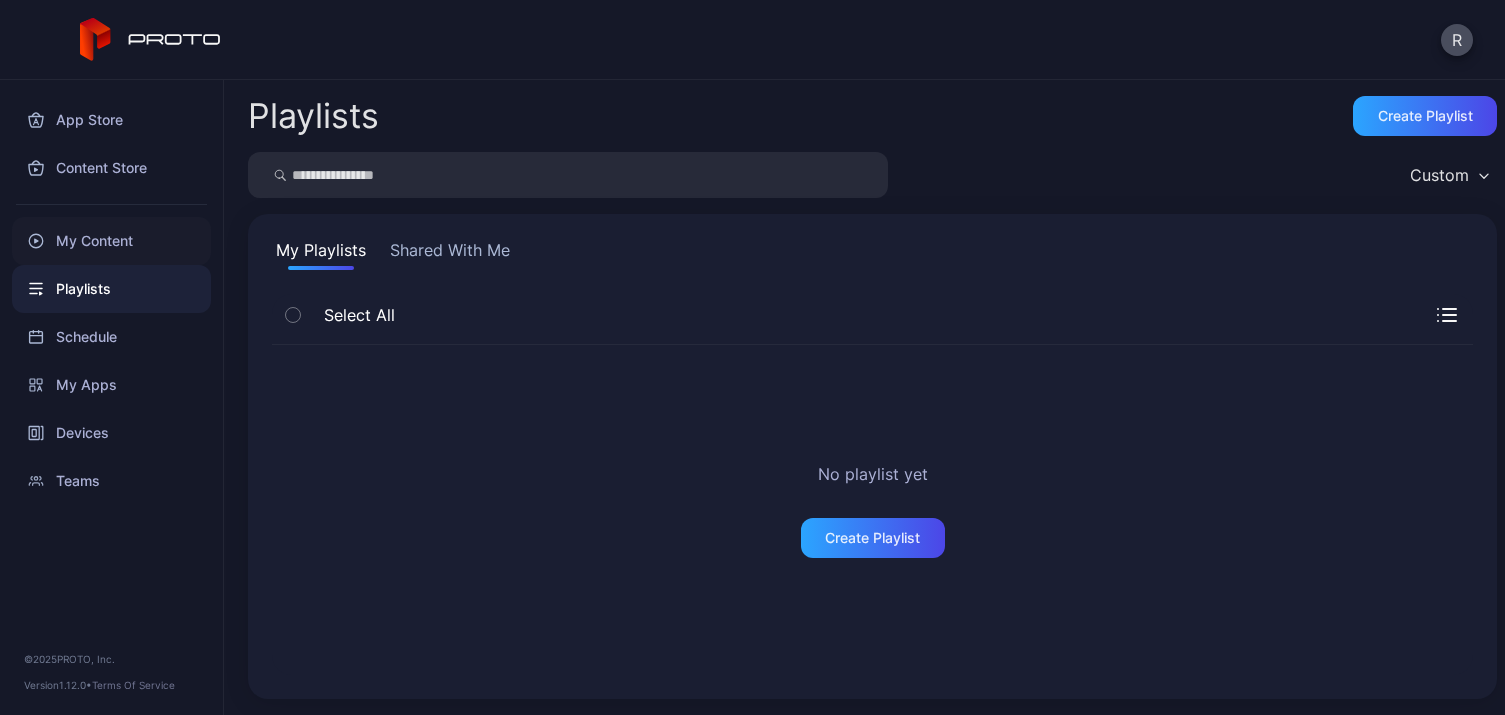 click on "My Content" at bounding box center [111, 241] 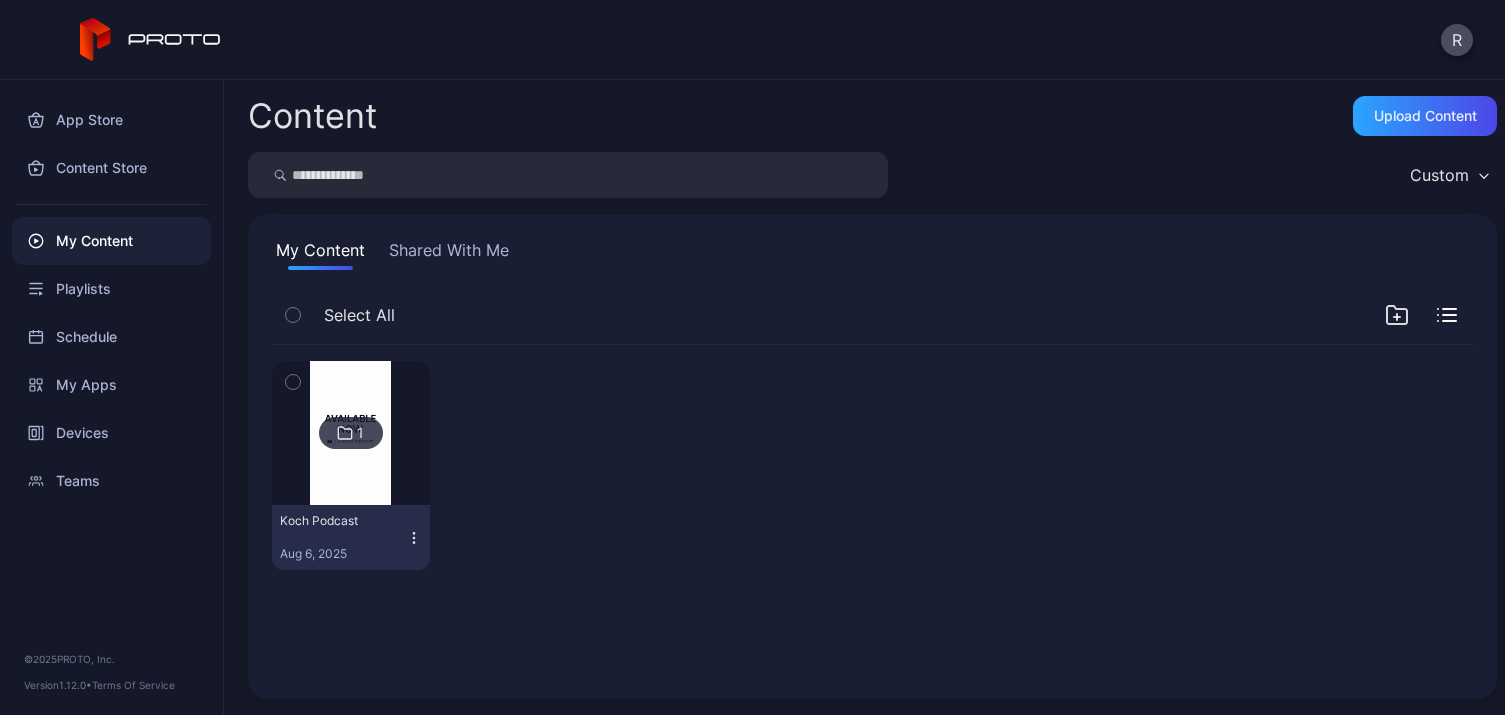 click on "Shared With Me" at bounding box center [449, 254] 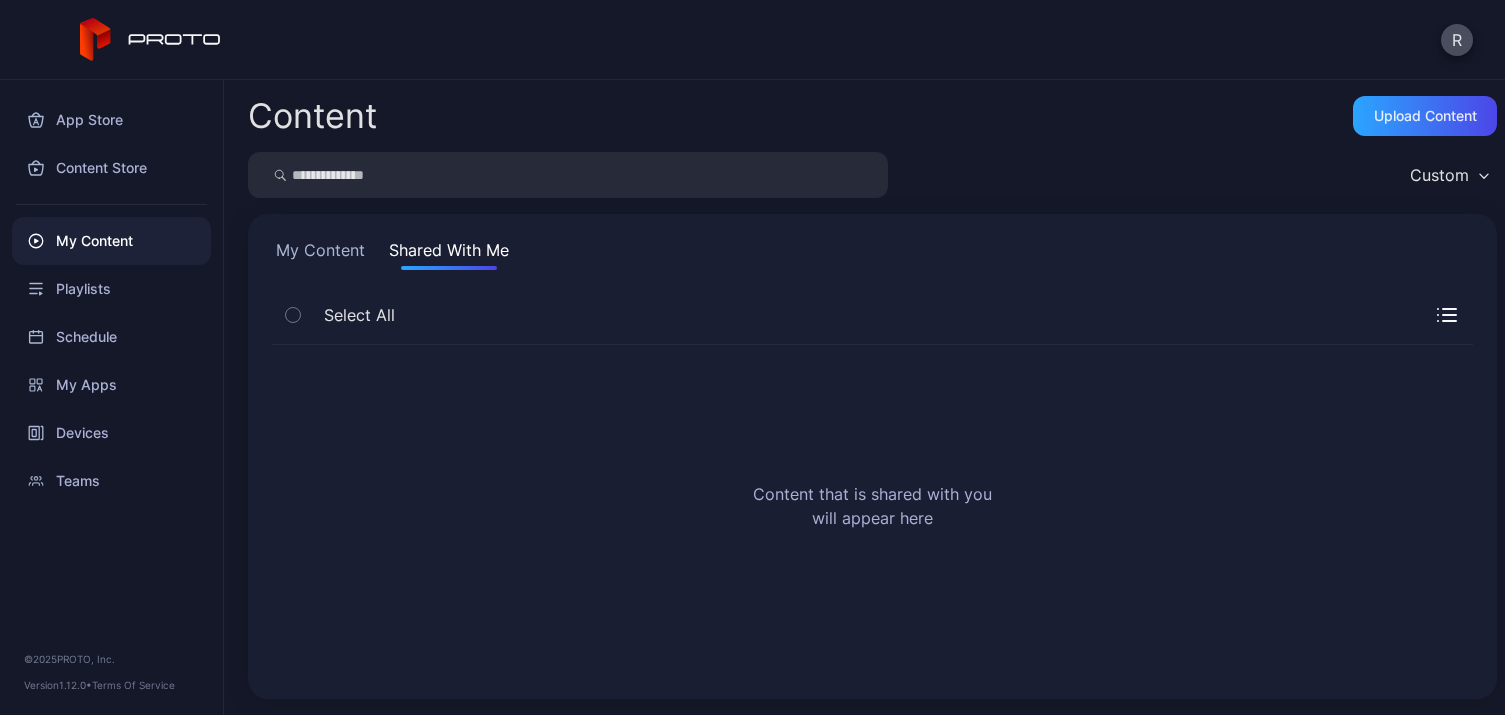 click on "My Content" at bounding box center [320, 254] 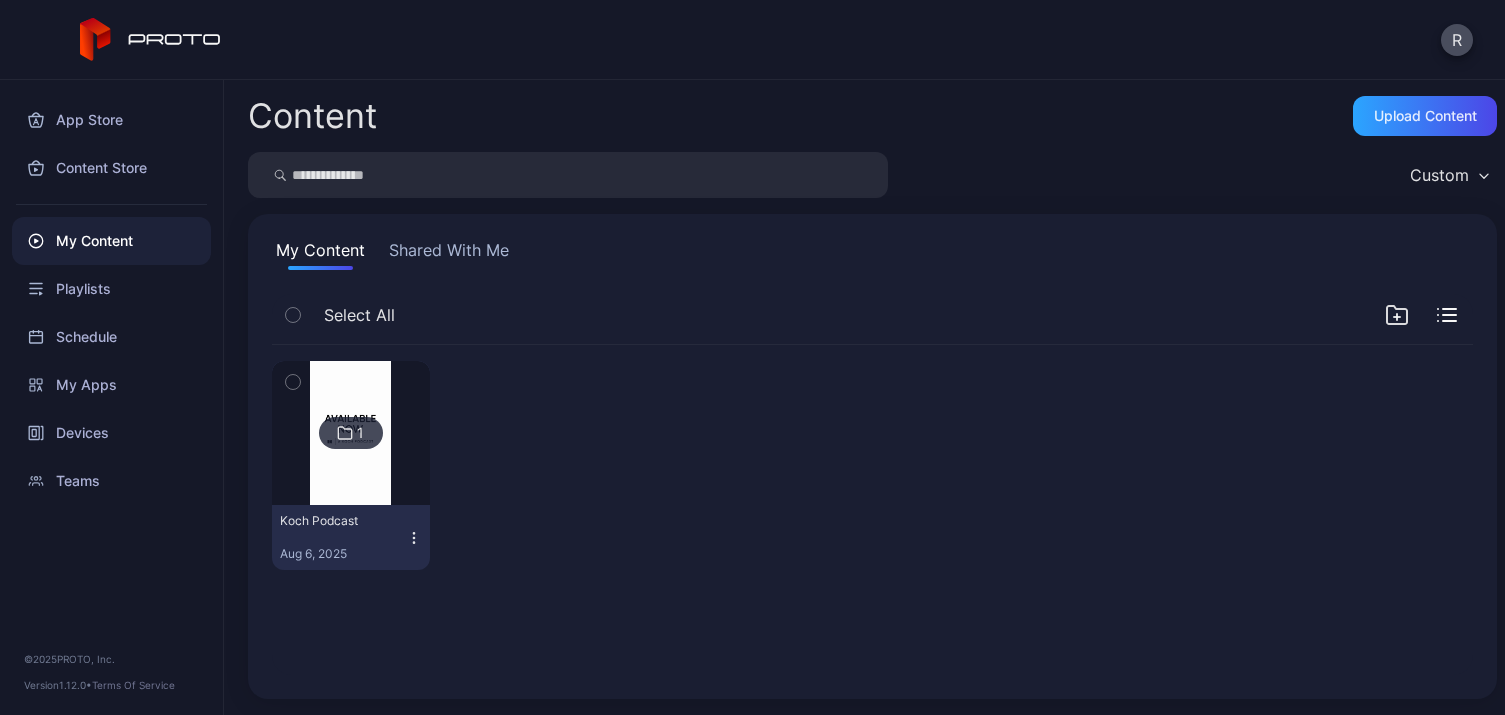 click on "Shared With Me" at bounding box center [449, 254] 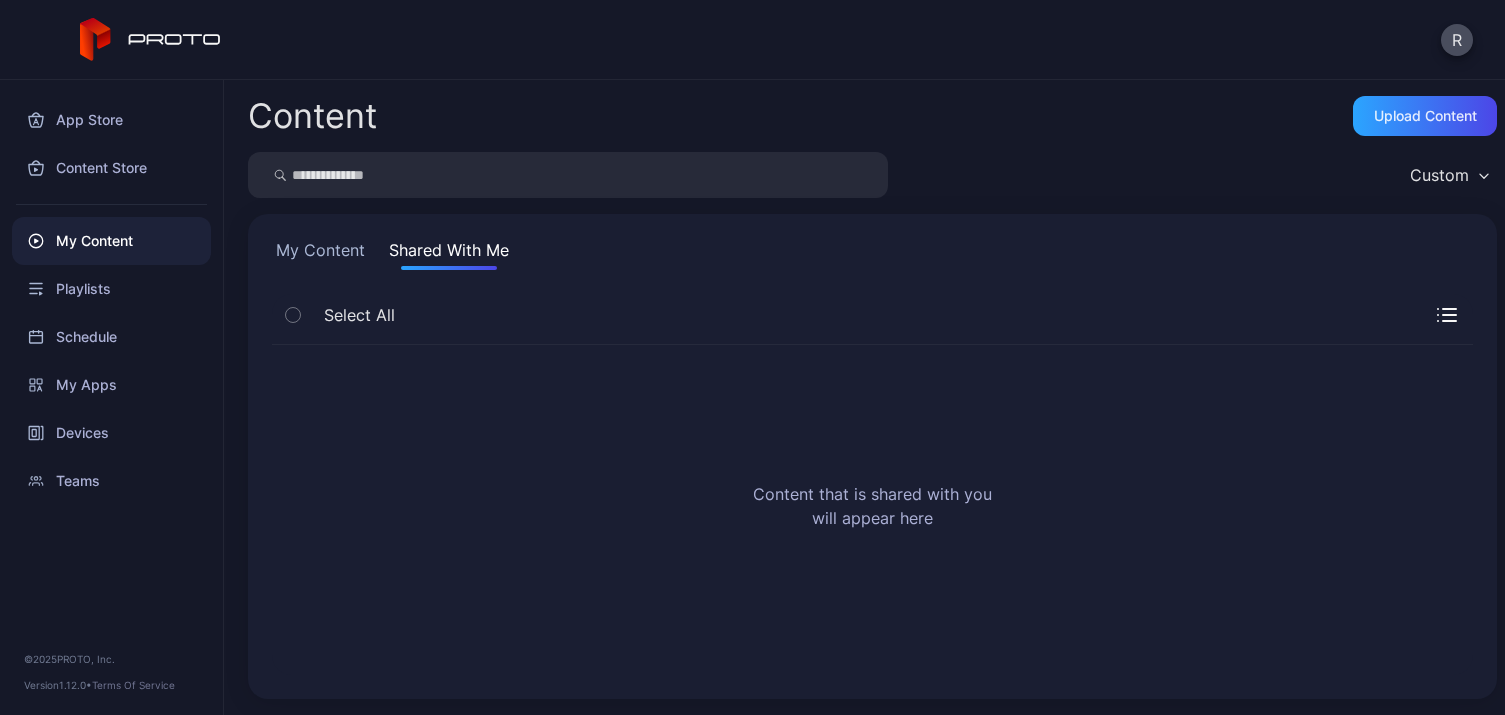 click on "My Content" at bounding box center (320, 254) 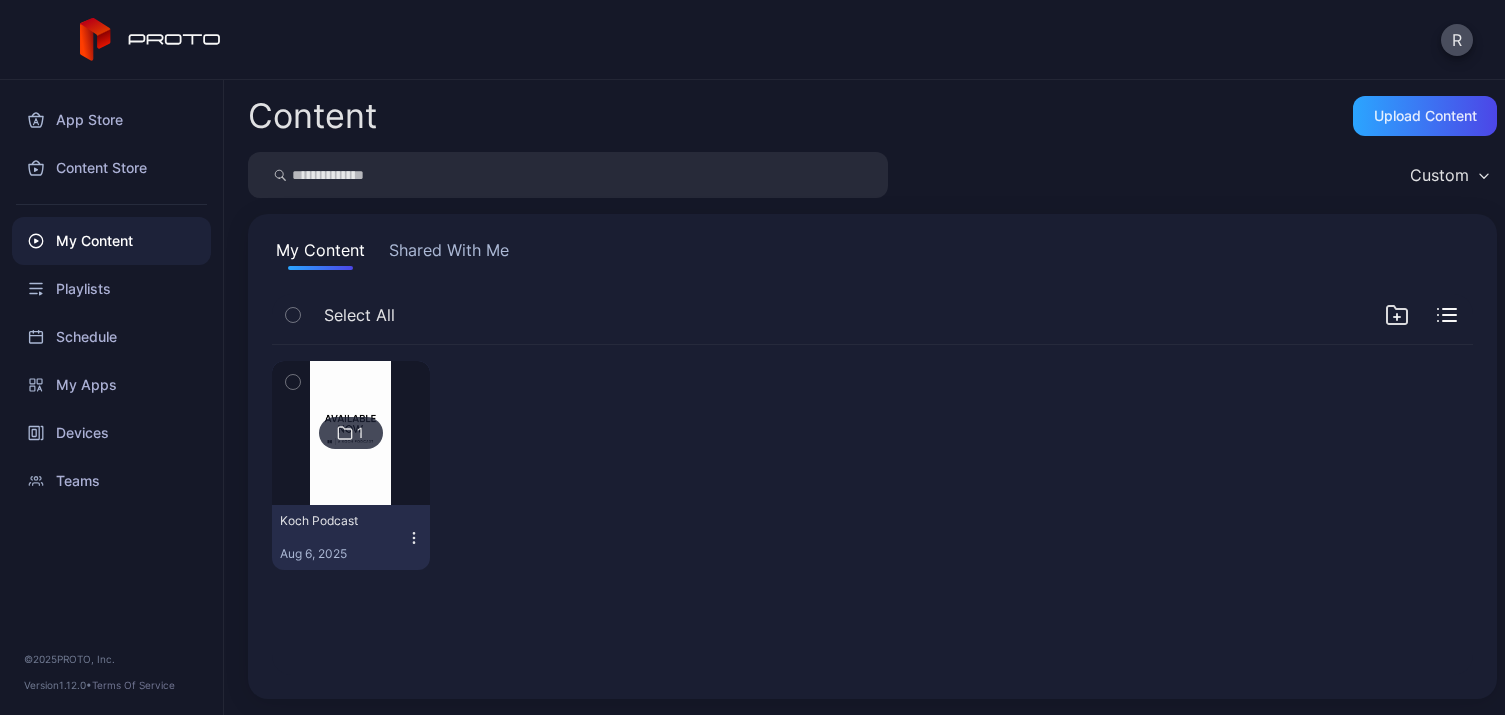 click 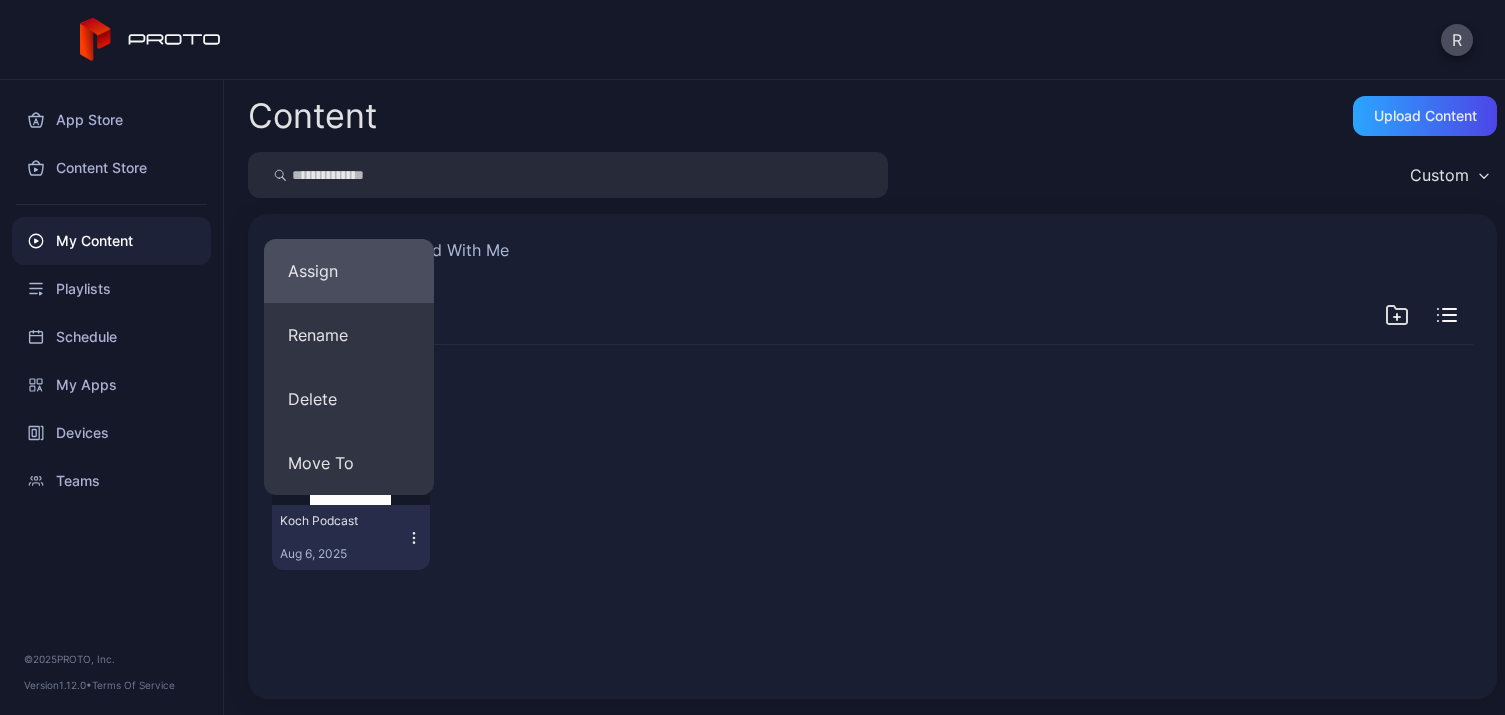 click on "Assign" at bounding box center (349, 271) 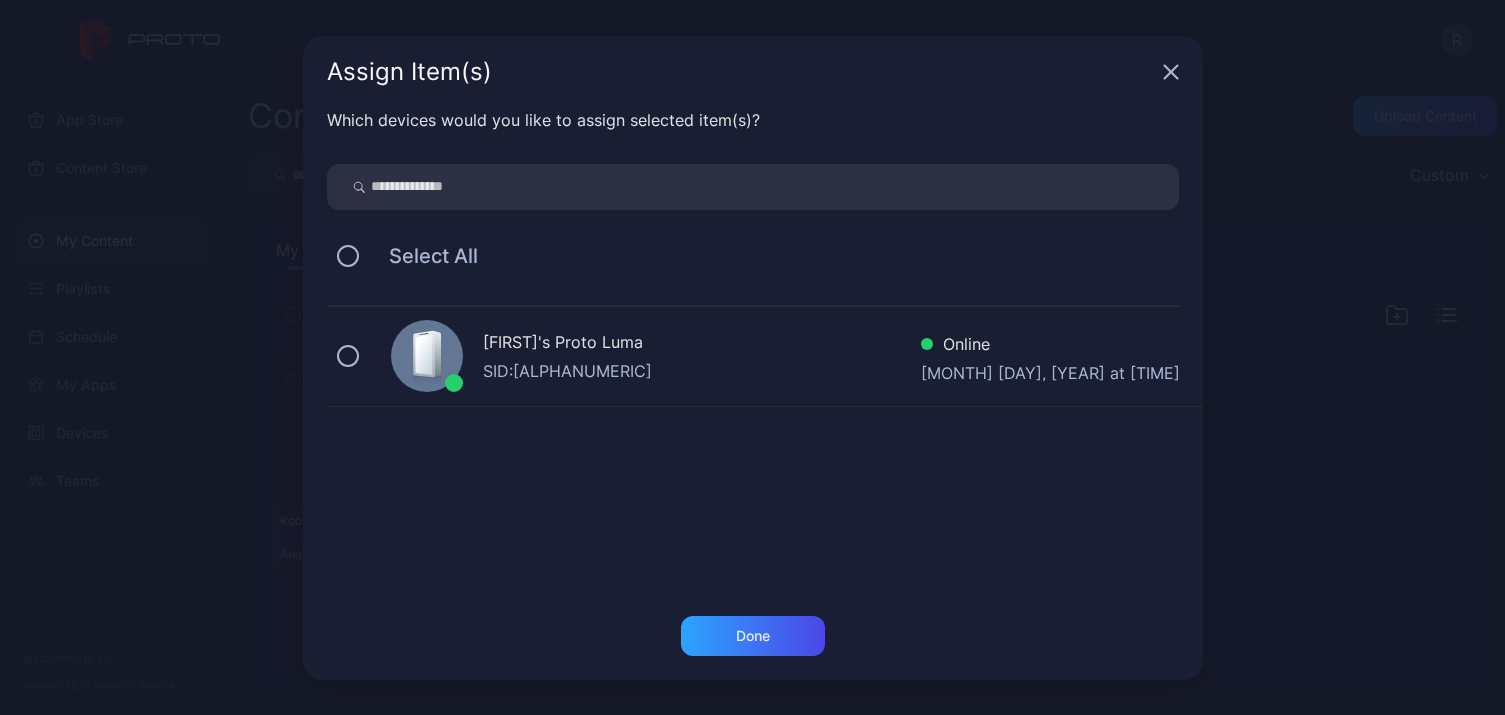 click 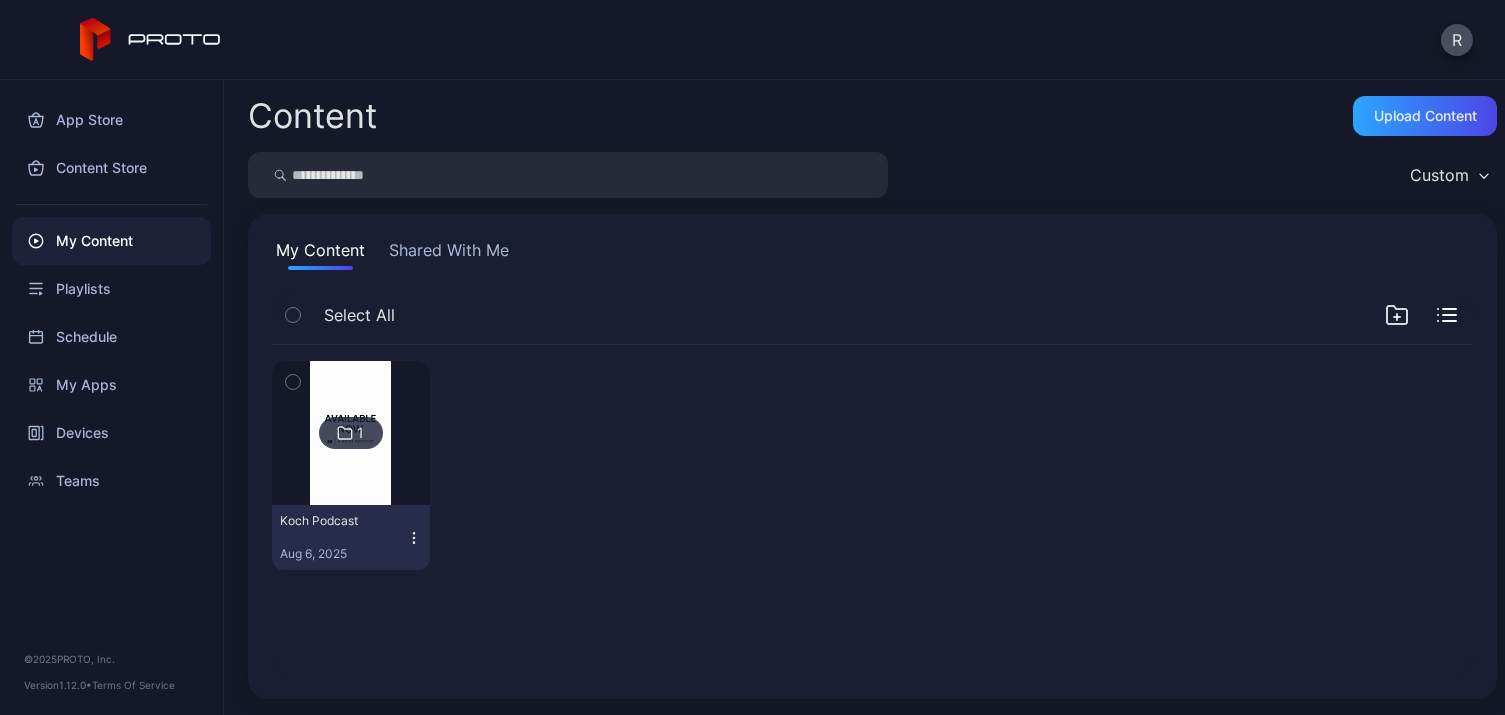 click 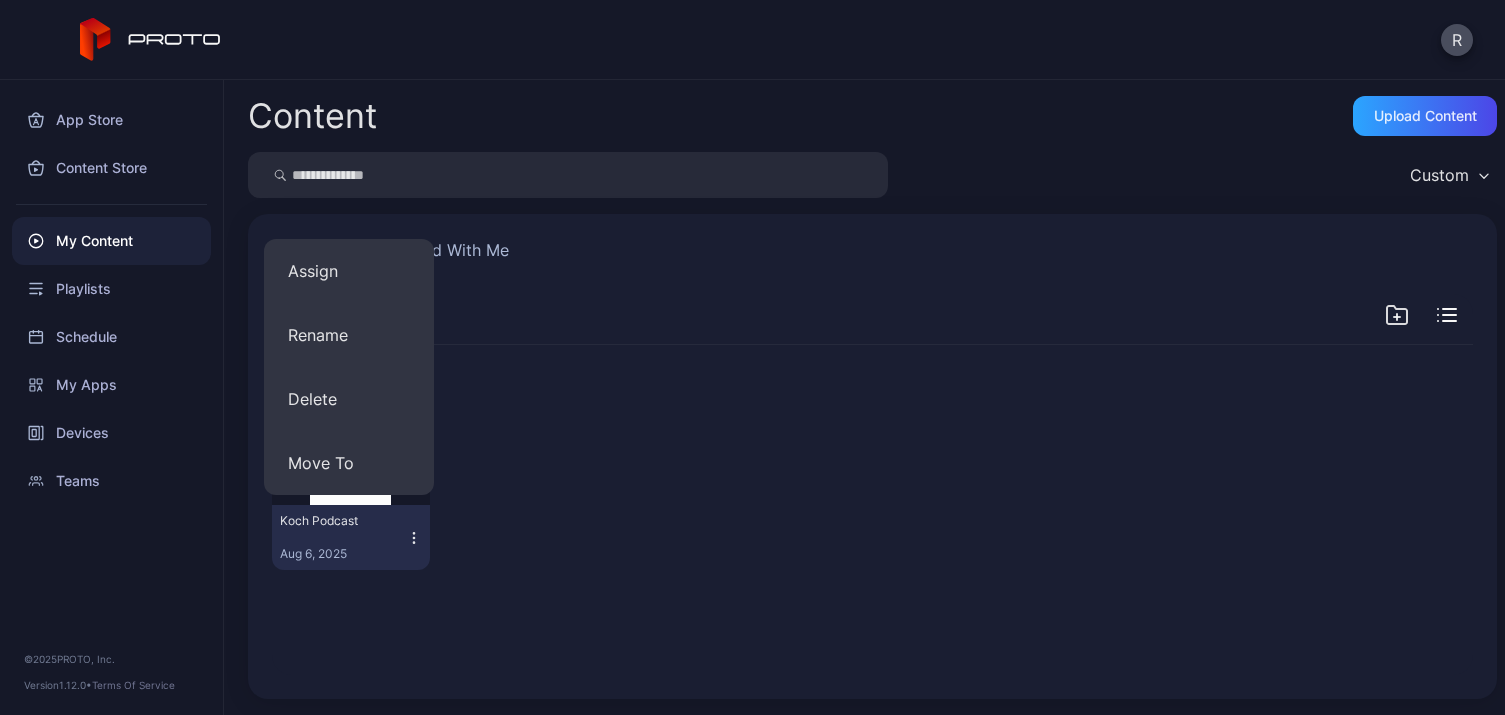 click on "Select All" at bounding box center [872, 319] 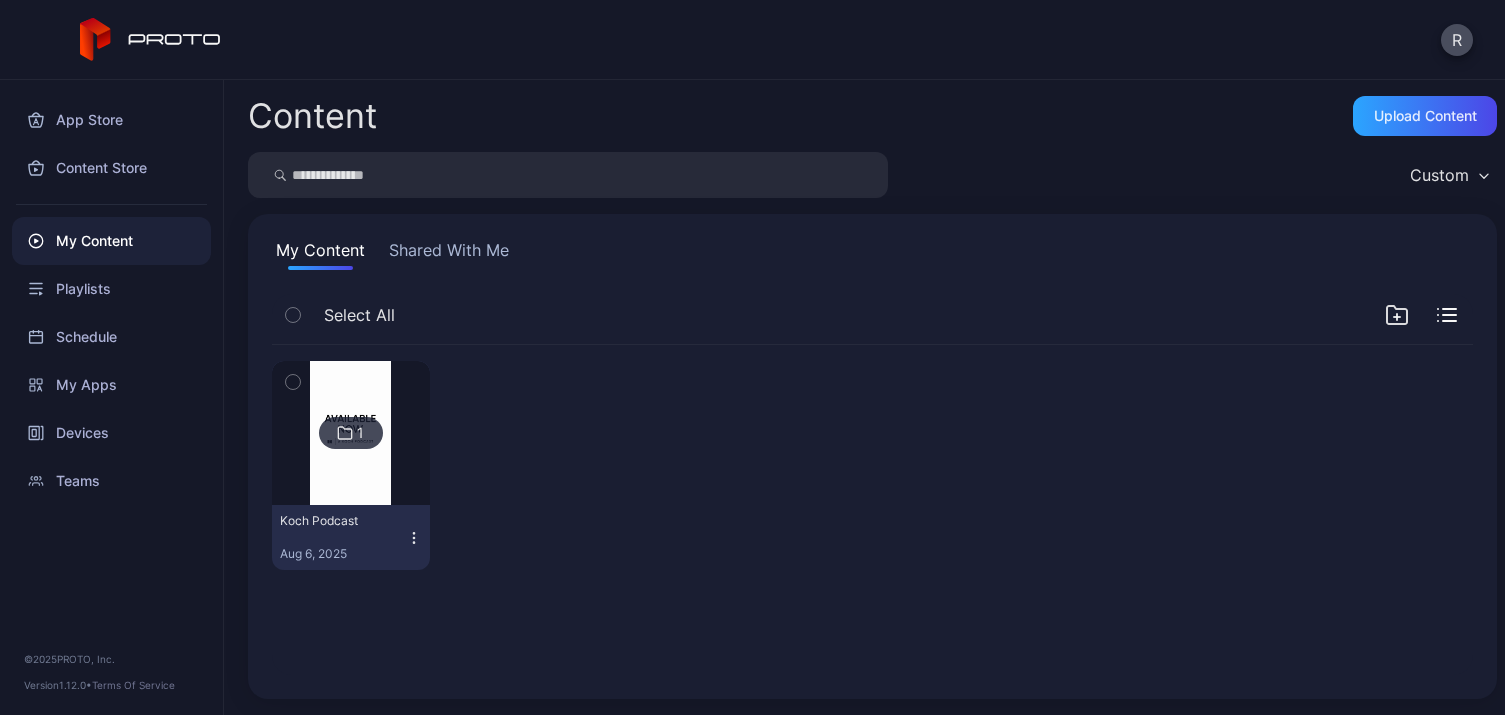 click on "Koch Podcast [MONTH] [DAY], [YEAR]" at bounding box center (343, 537) 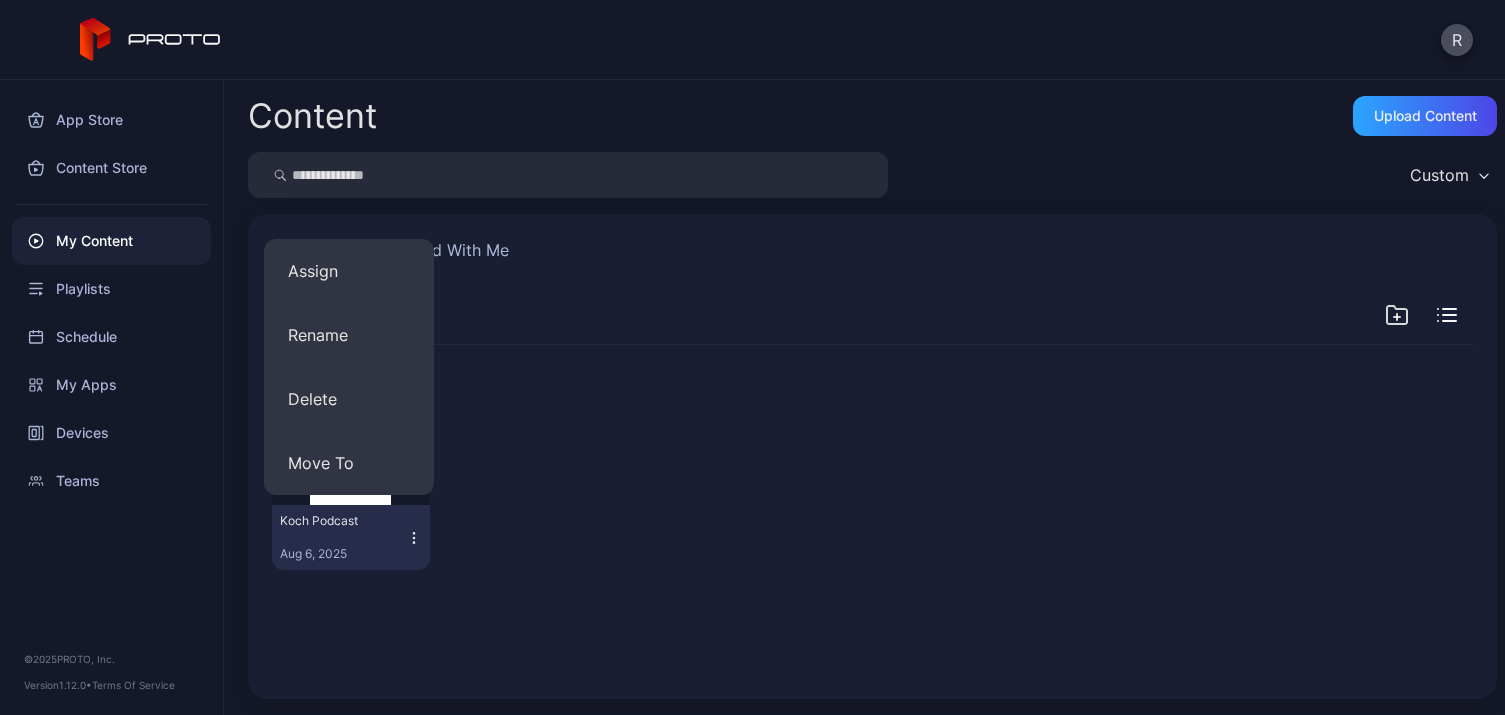 click at bounding box center [525, 465] 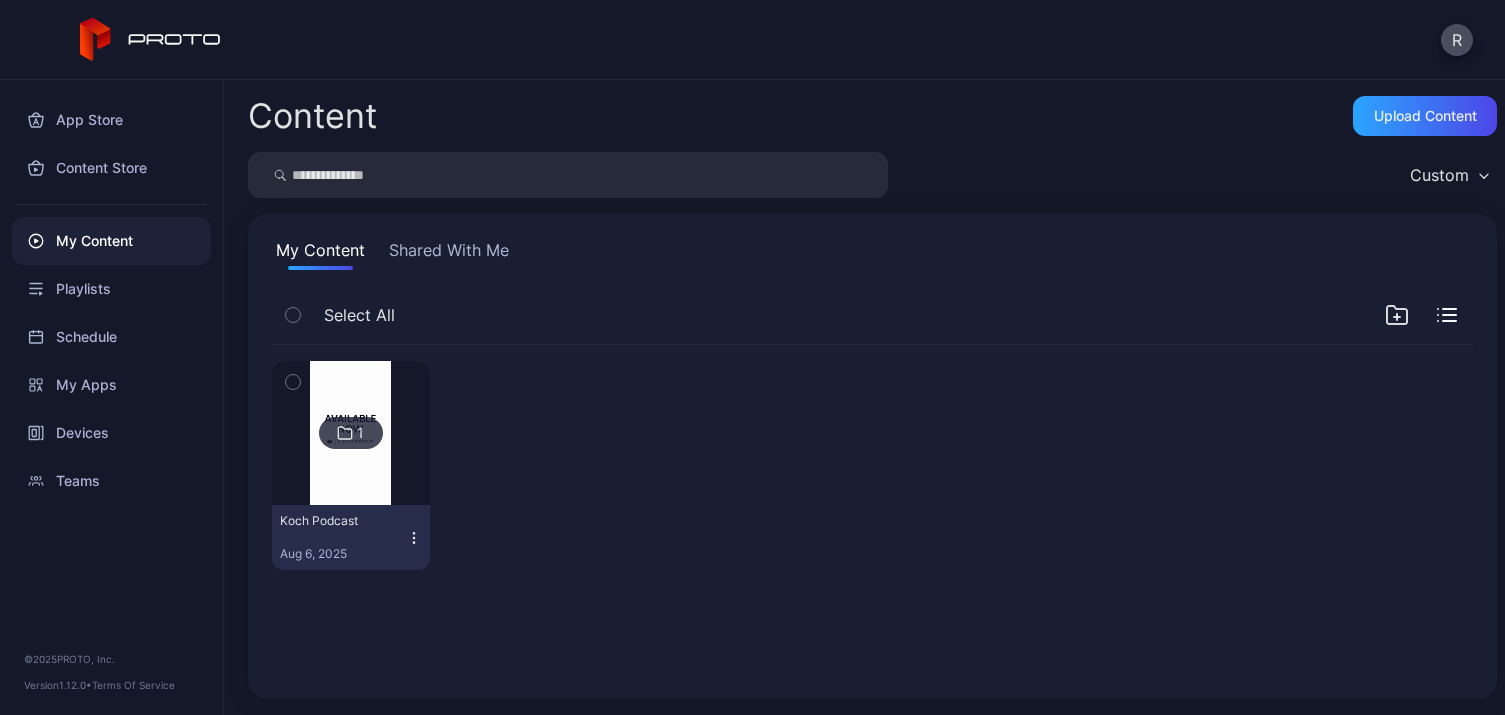 click 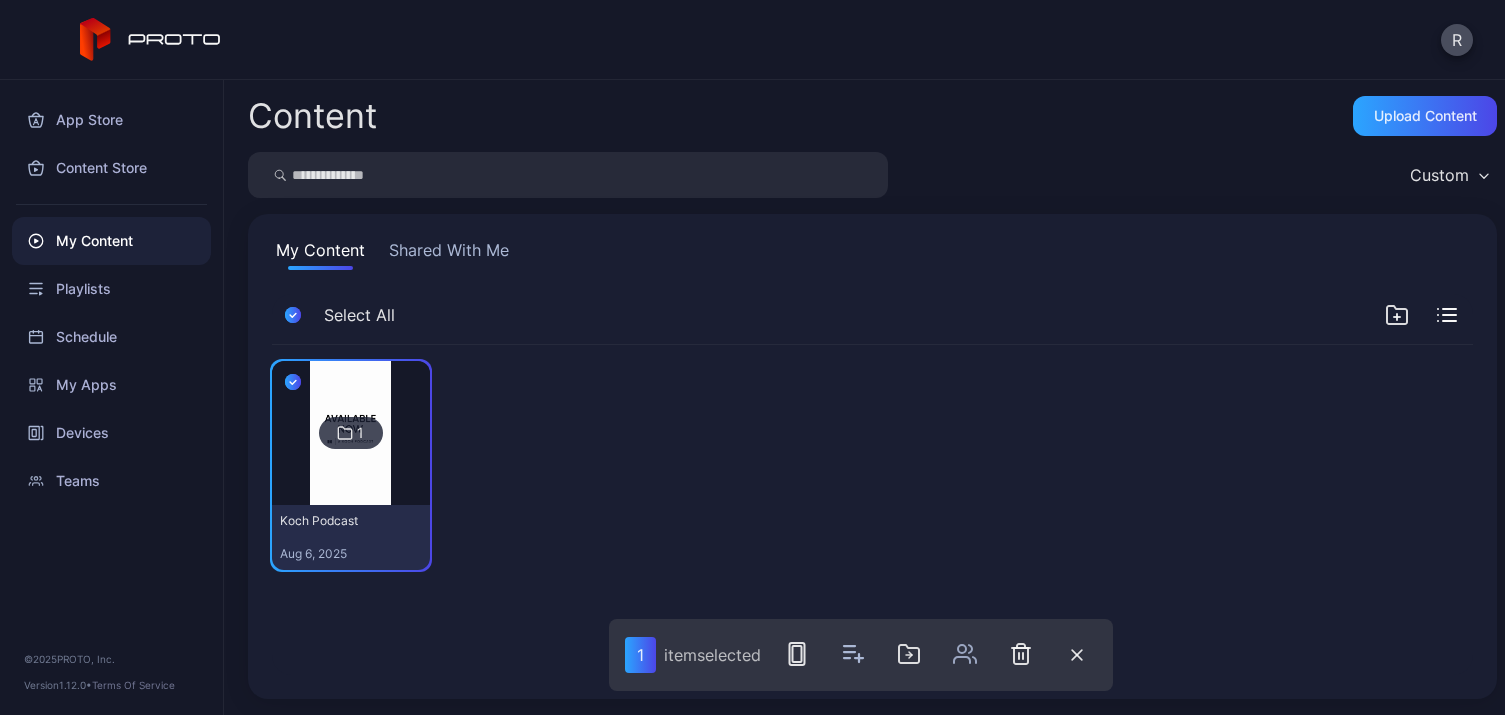 click 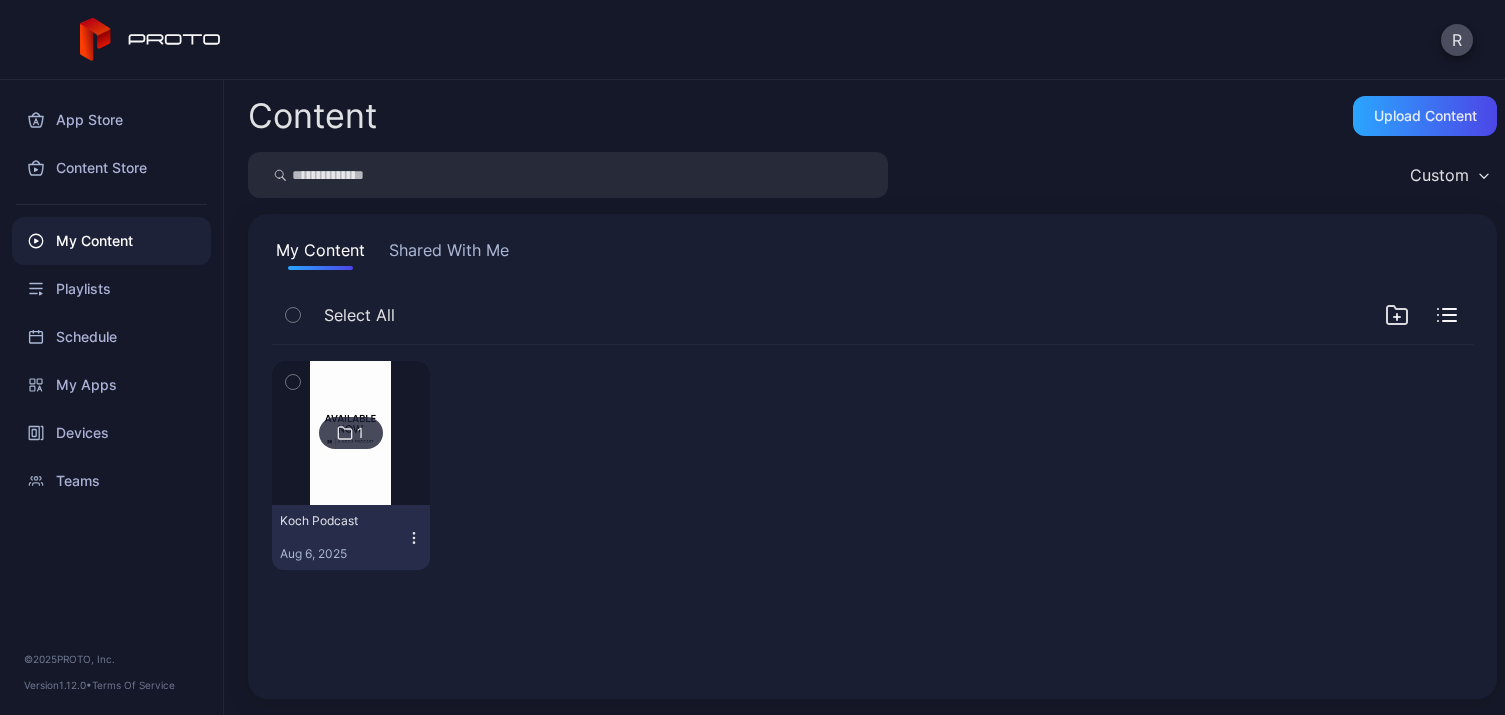 click on "My Content" at bounding box center (111, 241) 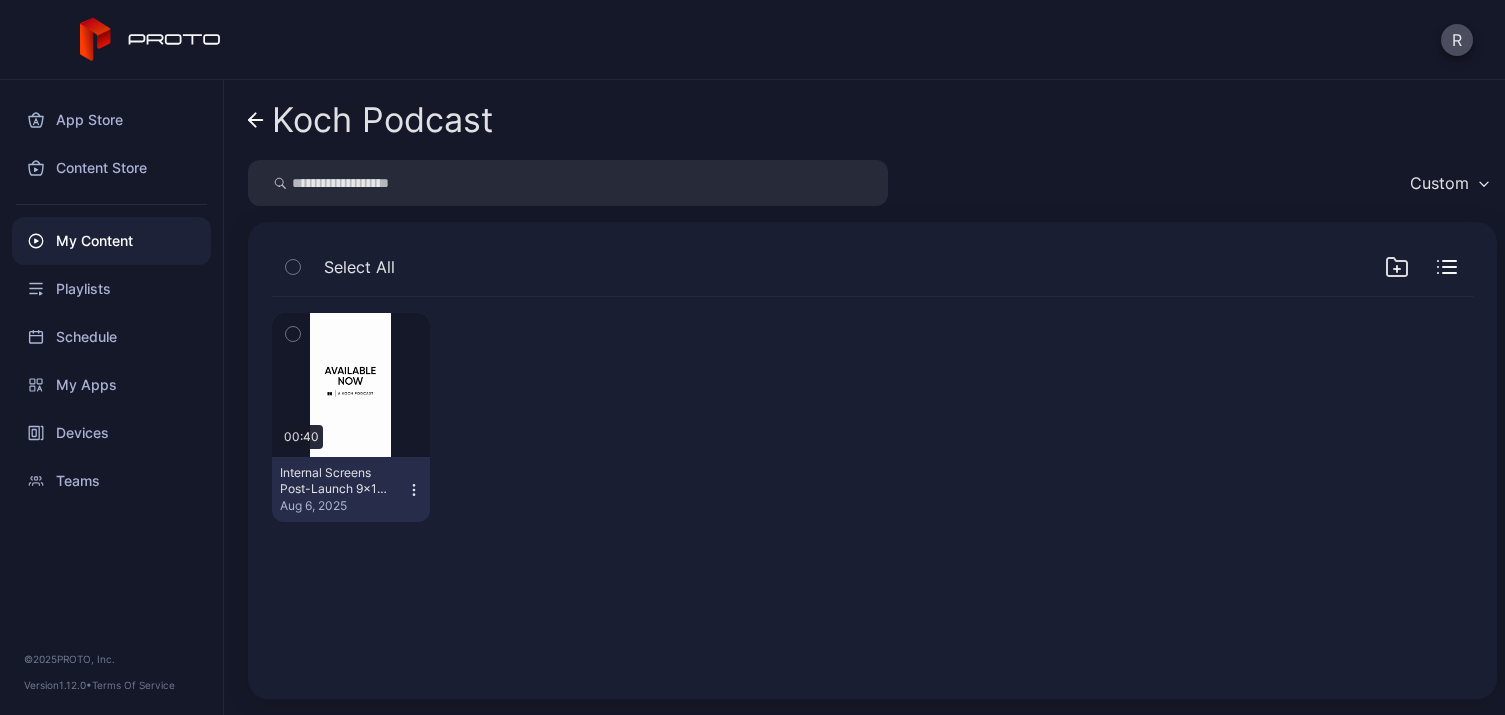 click 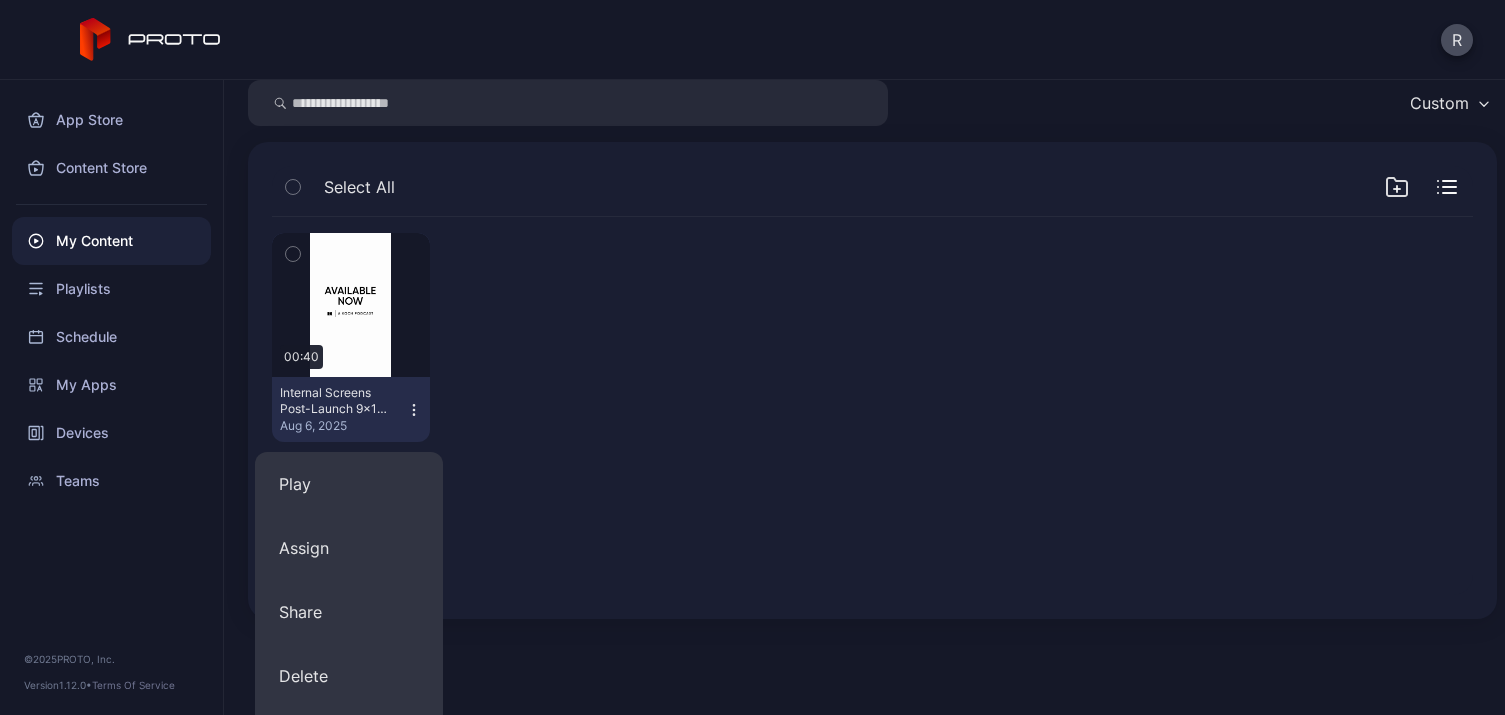 scroll, scrollTop: 161, scrollLeft: 0, axis: vertical 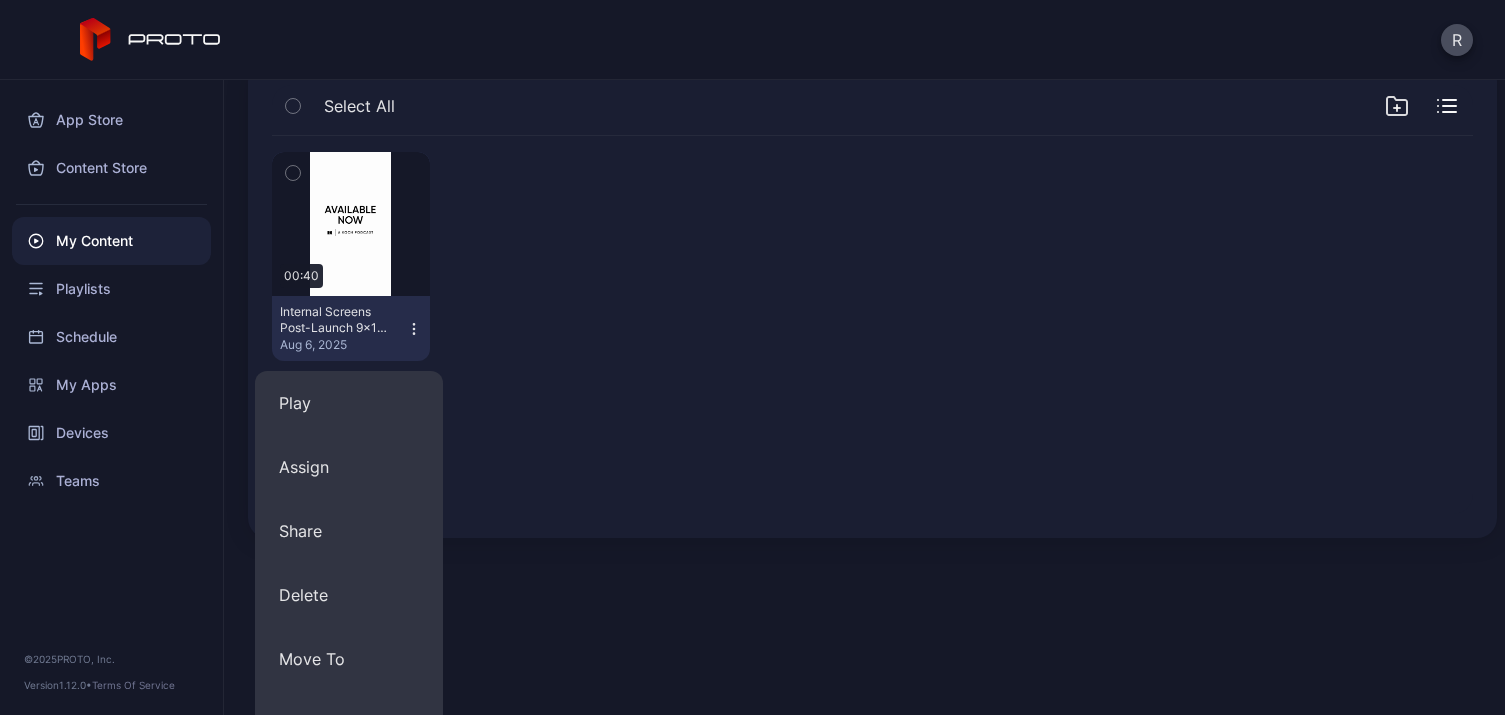 click on "Preview [TIME] Internal Screens Post-Launch 9x16 v0.1-[DATE].mp4 [MONTH] [DAY], [YEAR]" at bounding box center (872, 325) 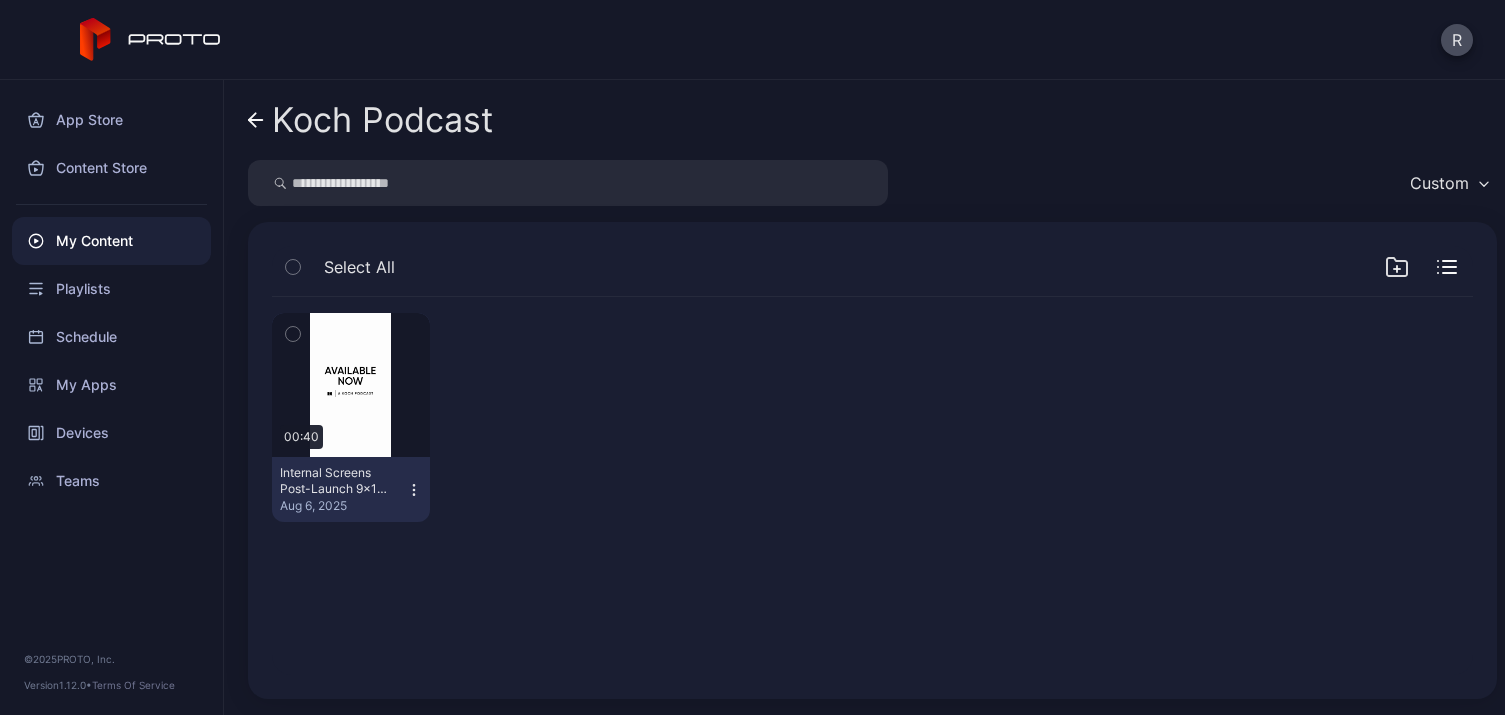 click 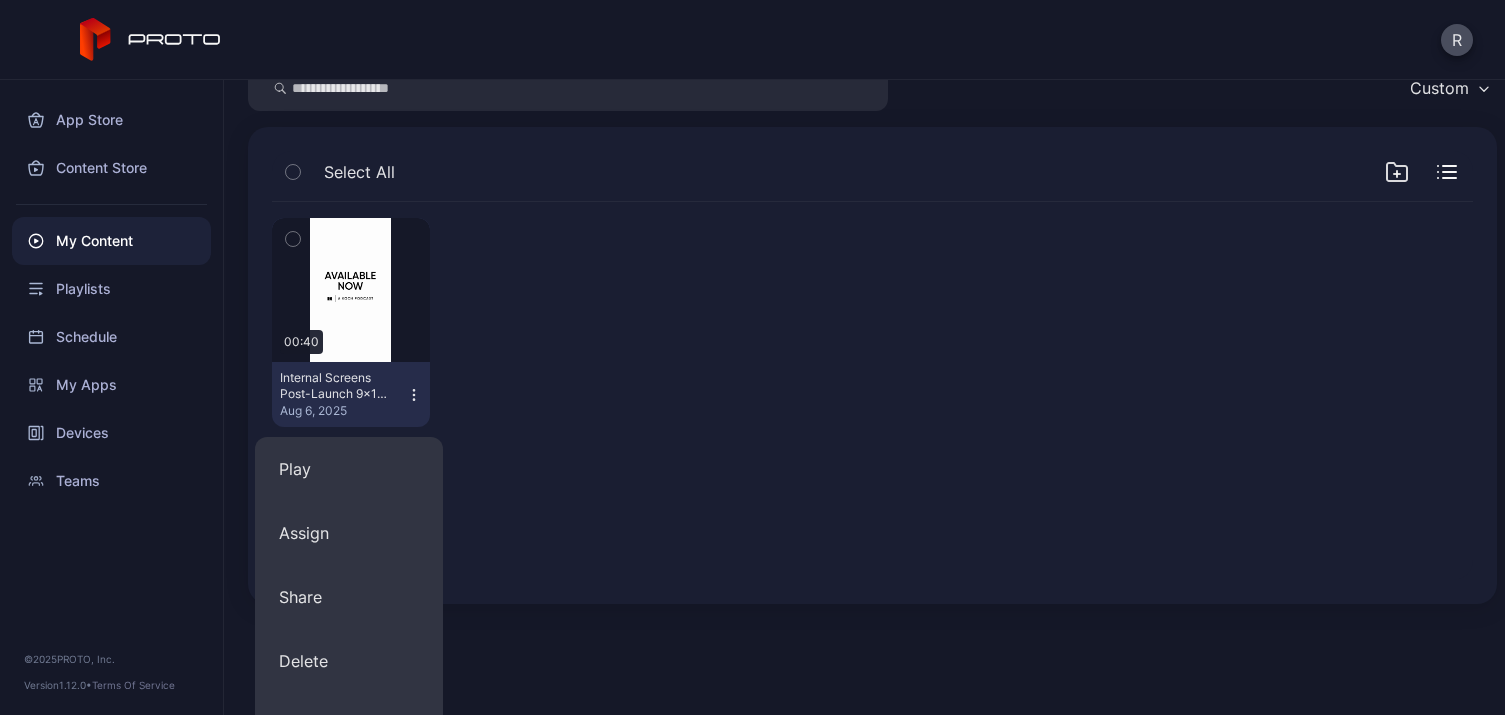scroll, scrollTop: 99, scrollLeft: 0, axis: vertical 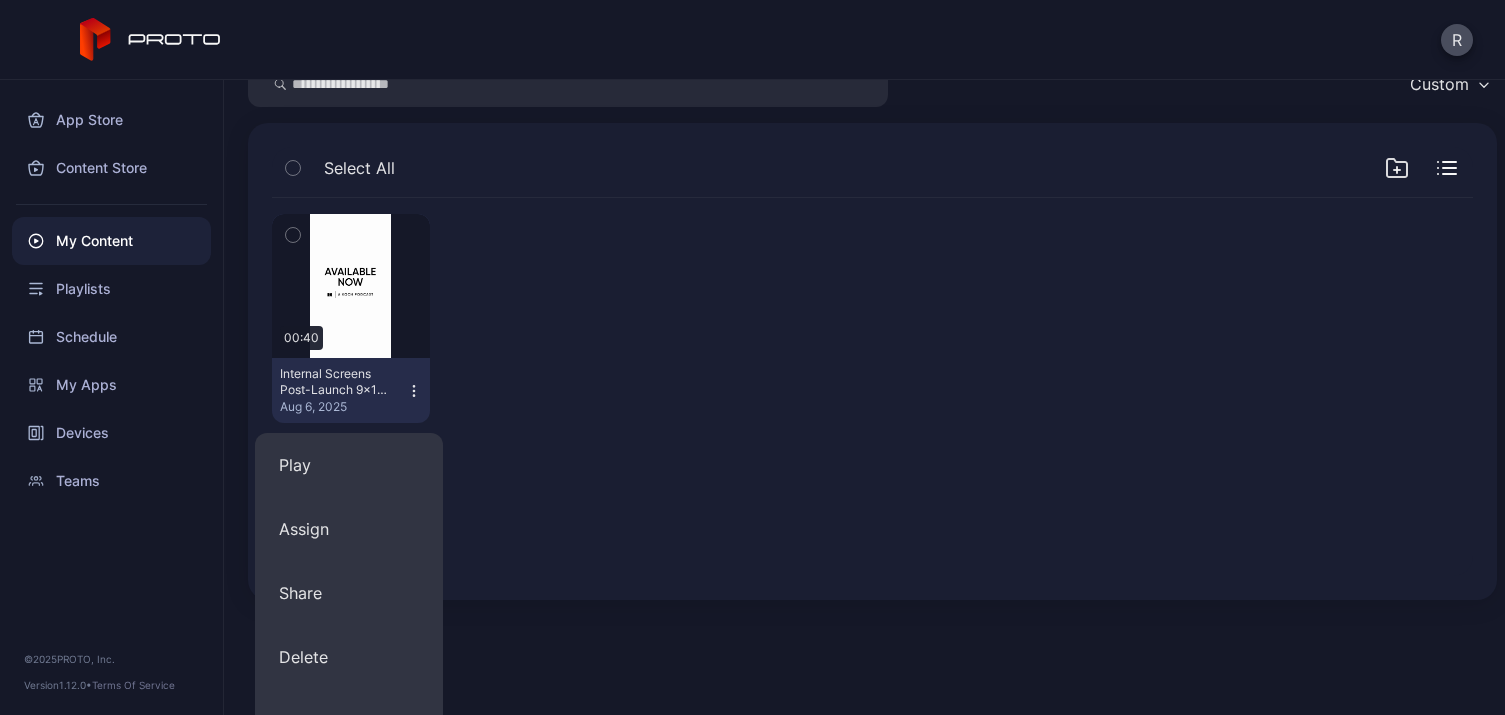 click on "My Content" at bounding box center [111, 241] 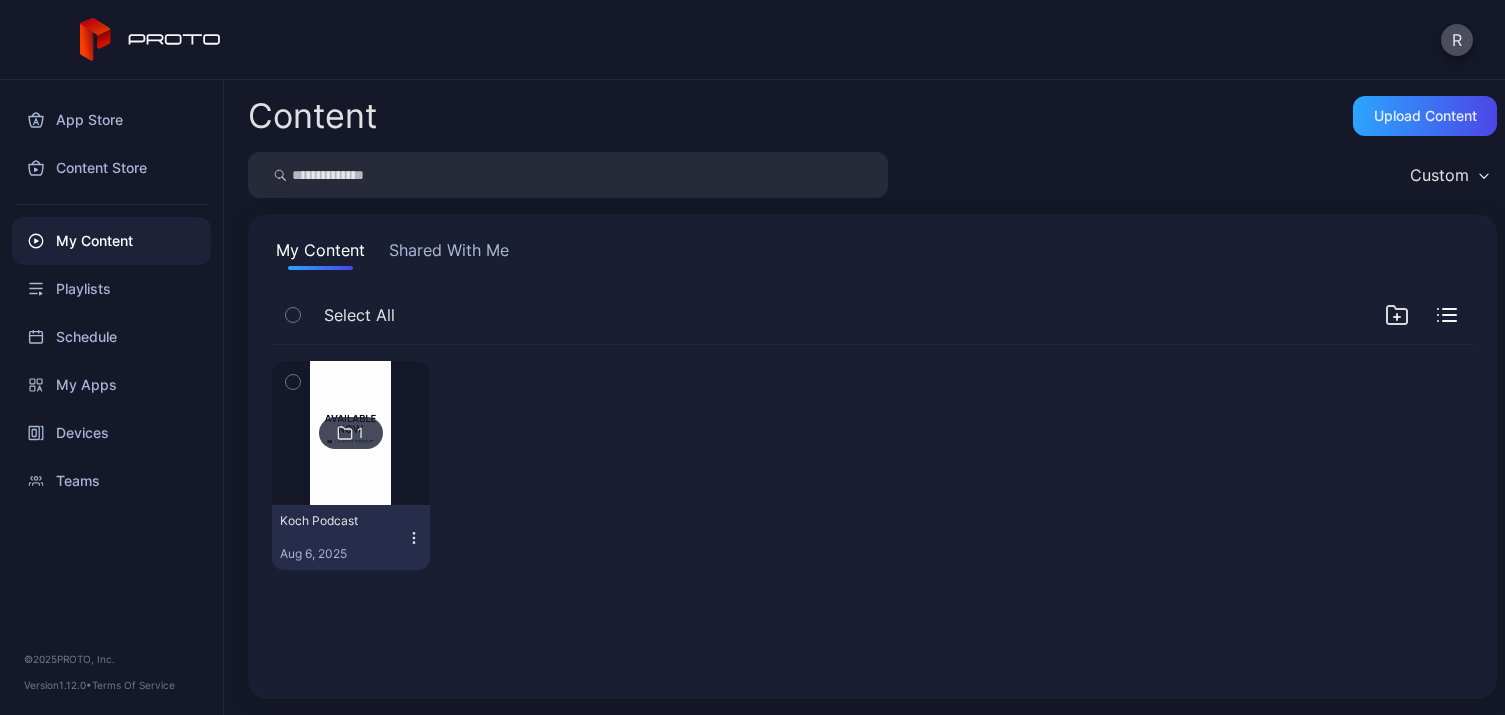 click on "Shared With Me" at bounding box center [449, 254] 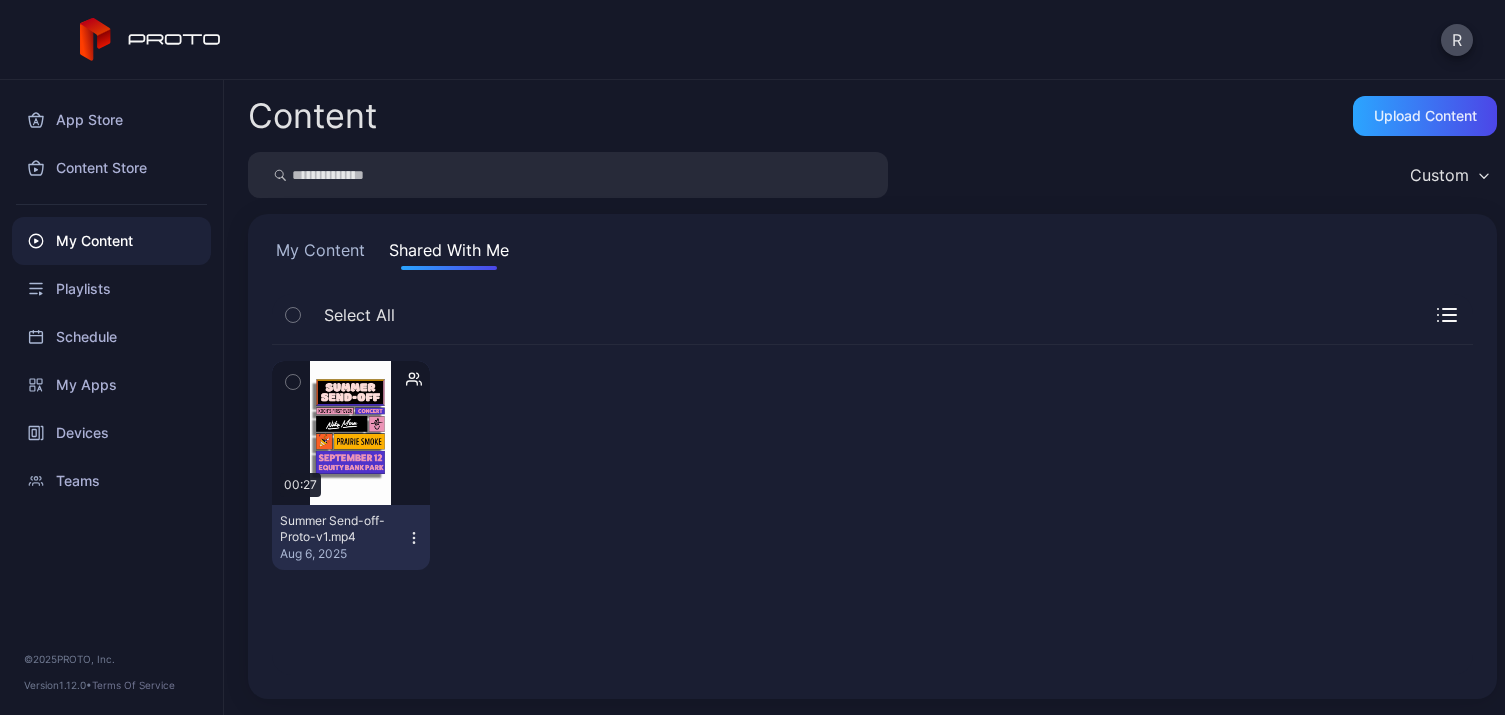 click 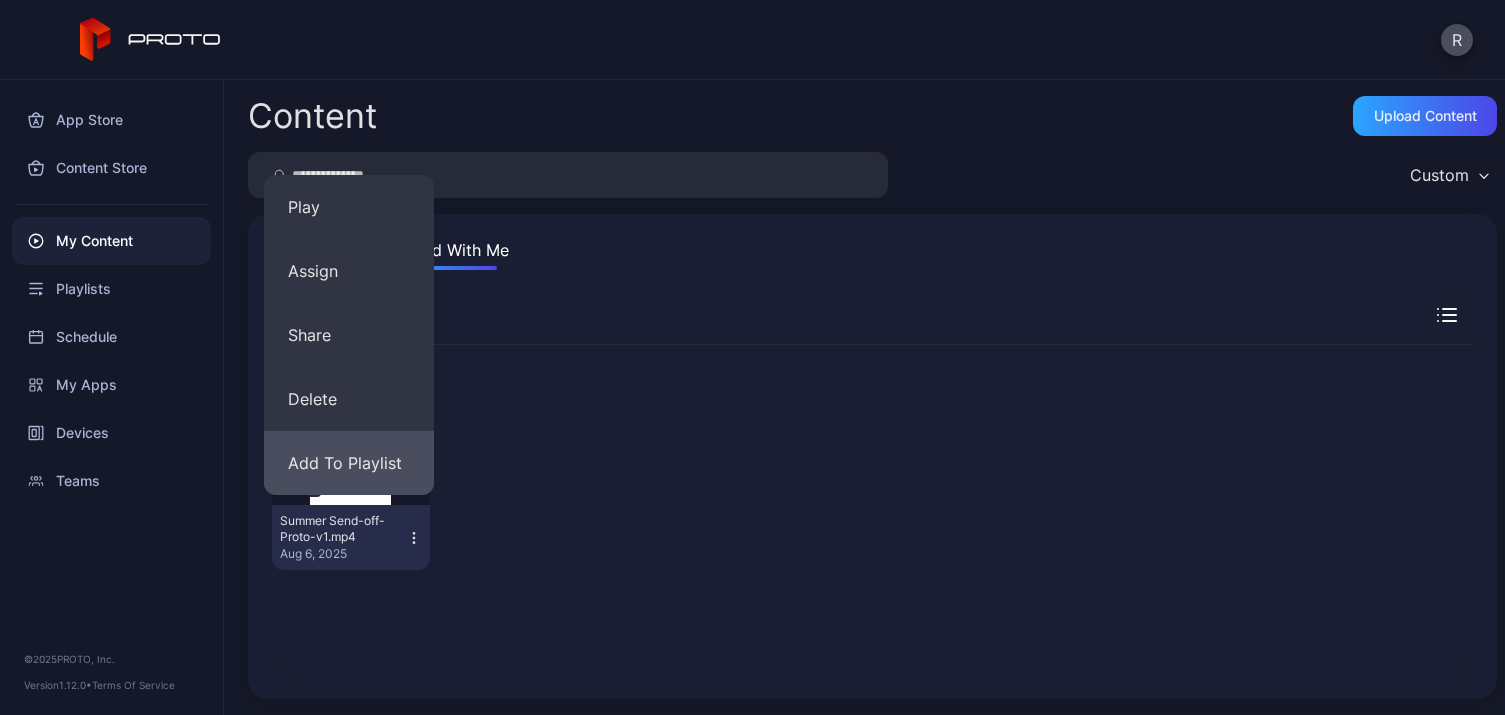 click on "Add To Playlist" at bounding box center (349, 463) 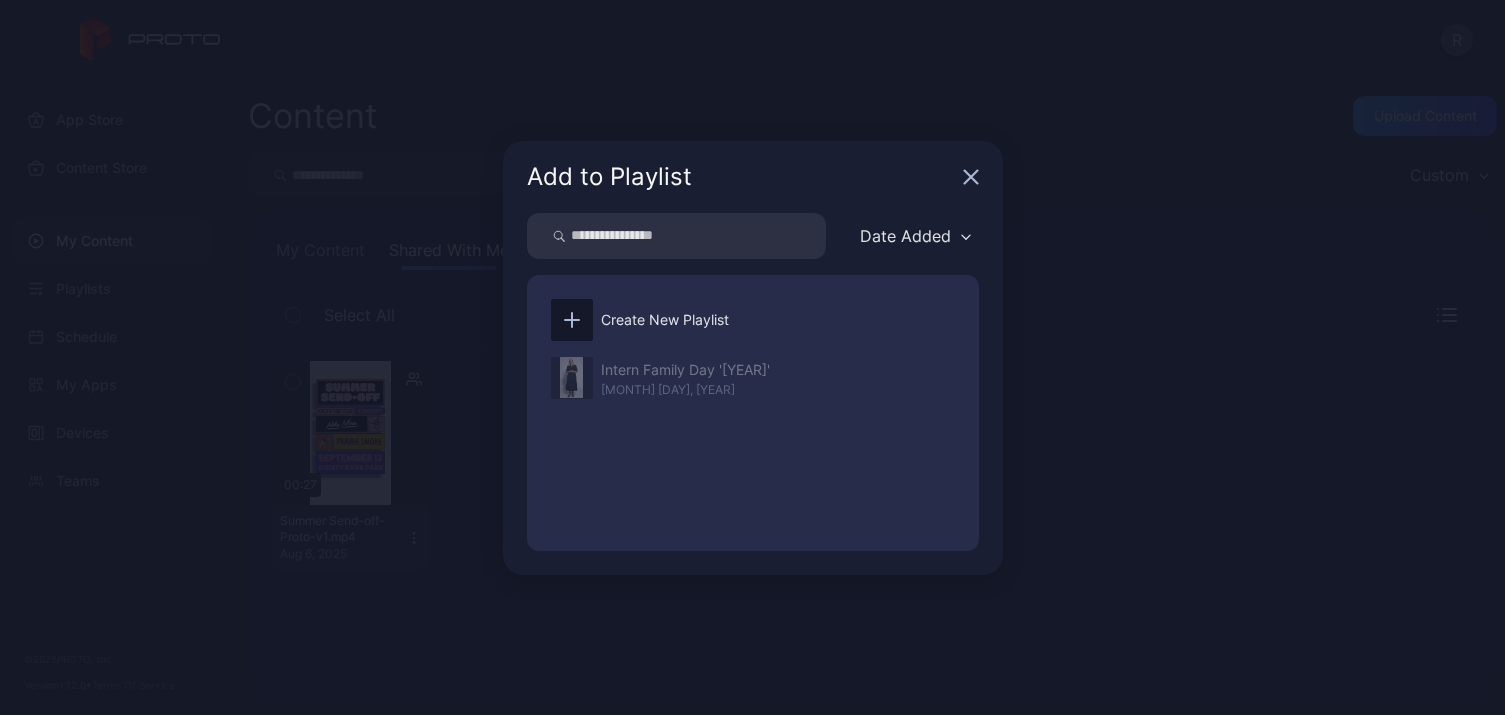 click 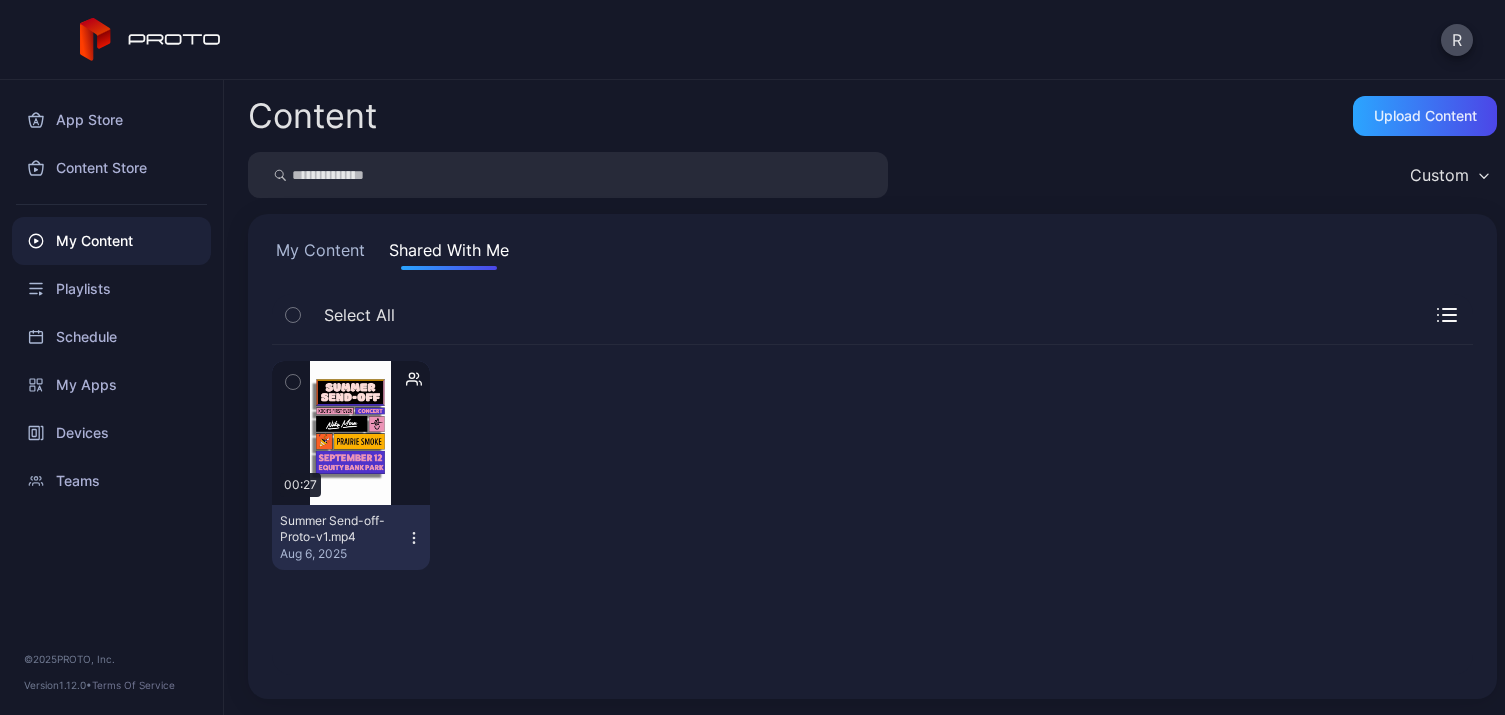 click on "My Content" at bounding box center [320, 254] 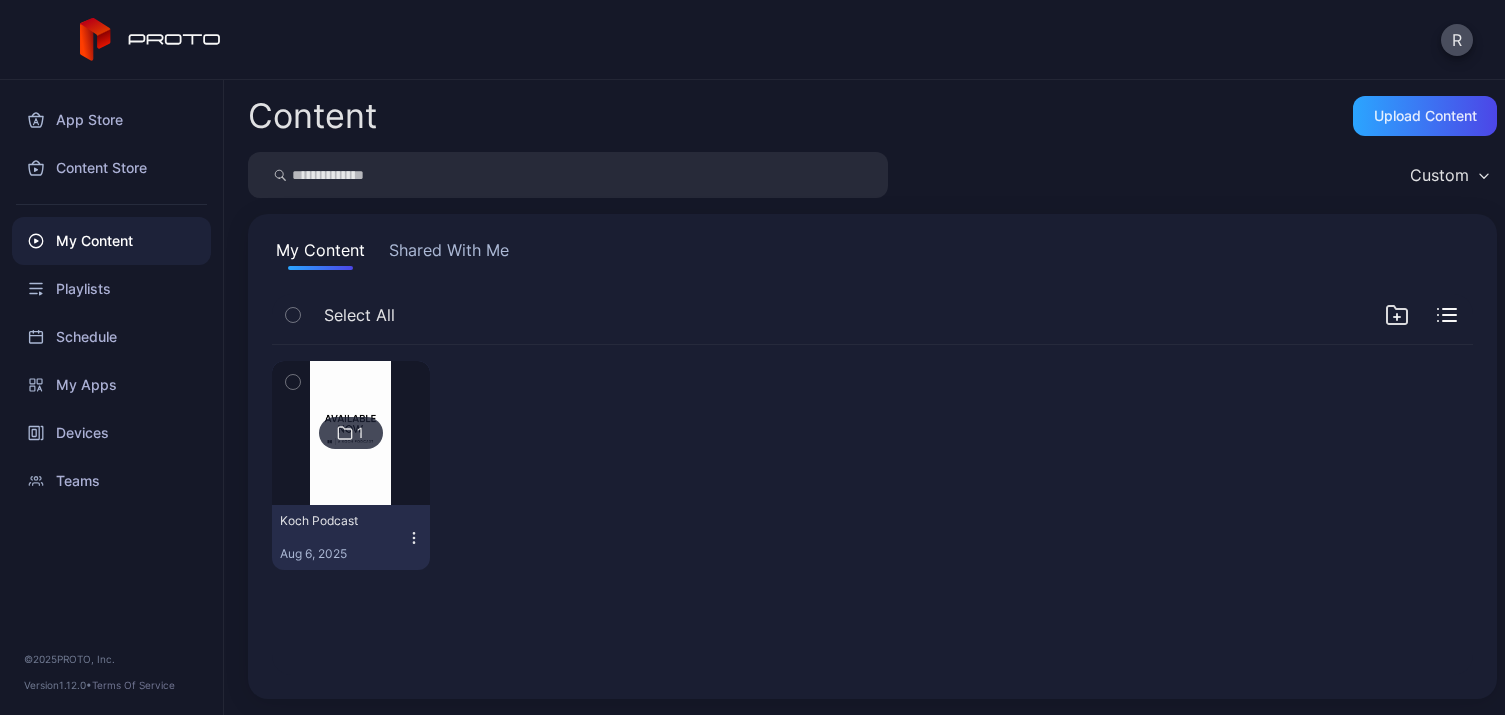 click on "Shared With Me" at bounding box center (449, 254) 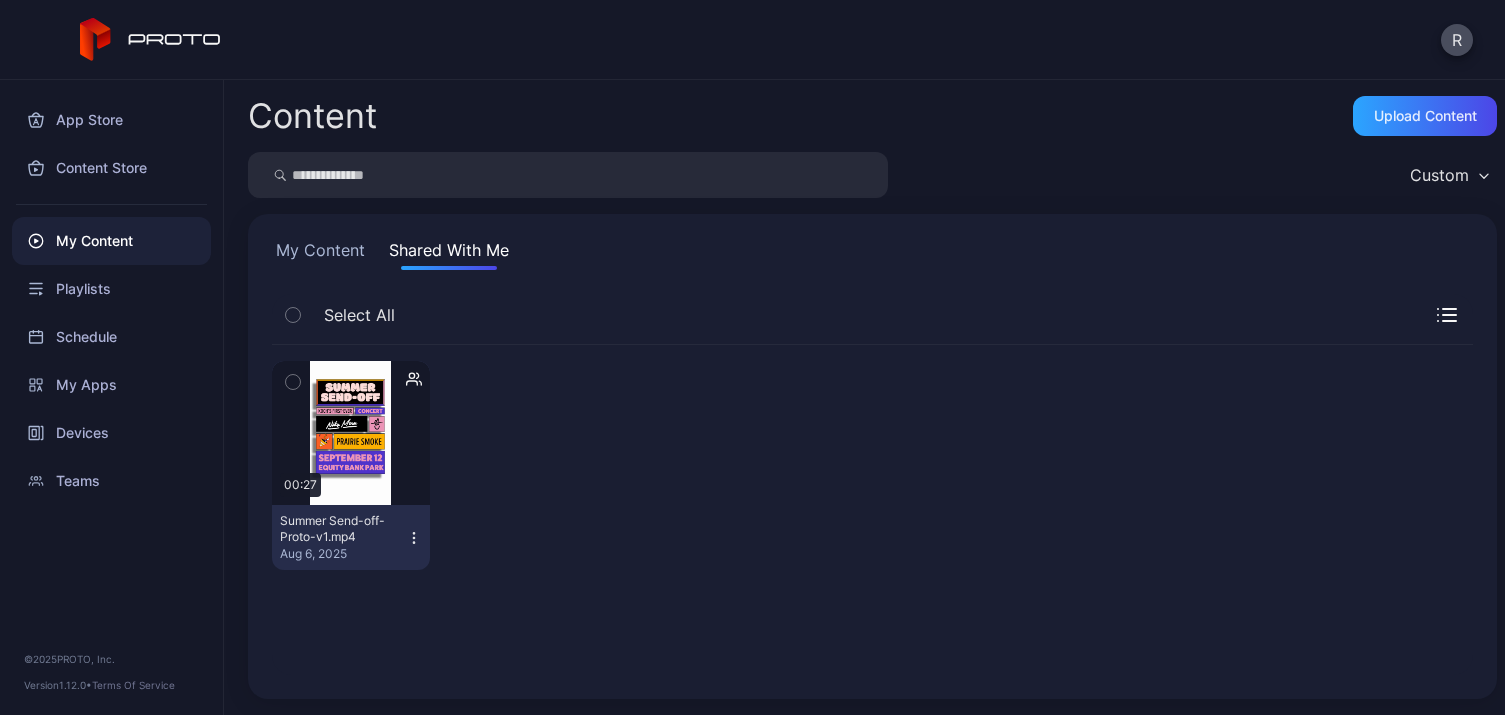 click on "My Content" at bounding box center [320, 254] 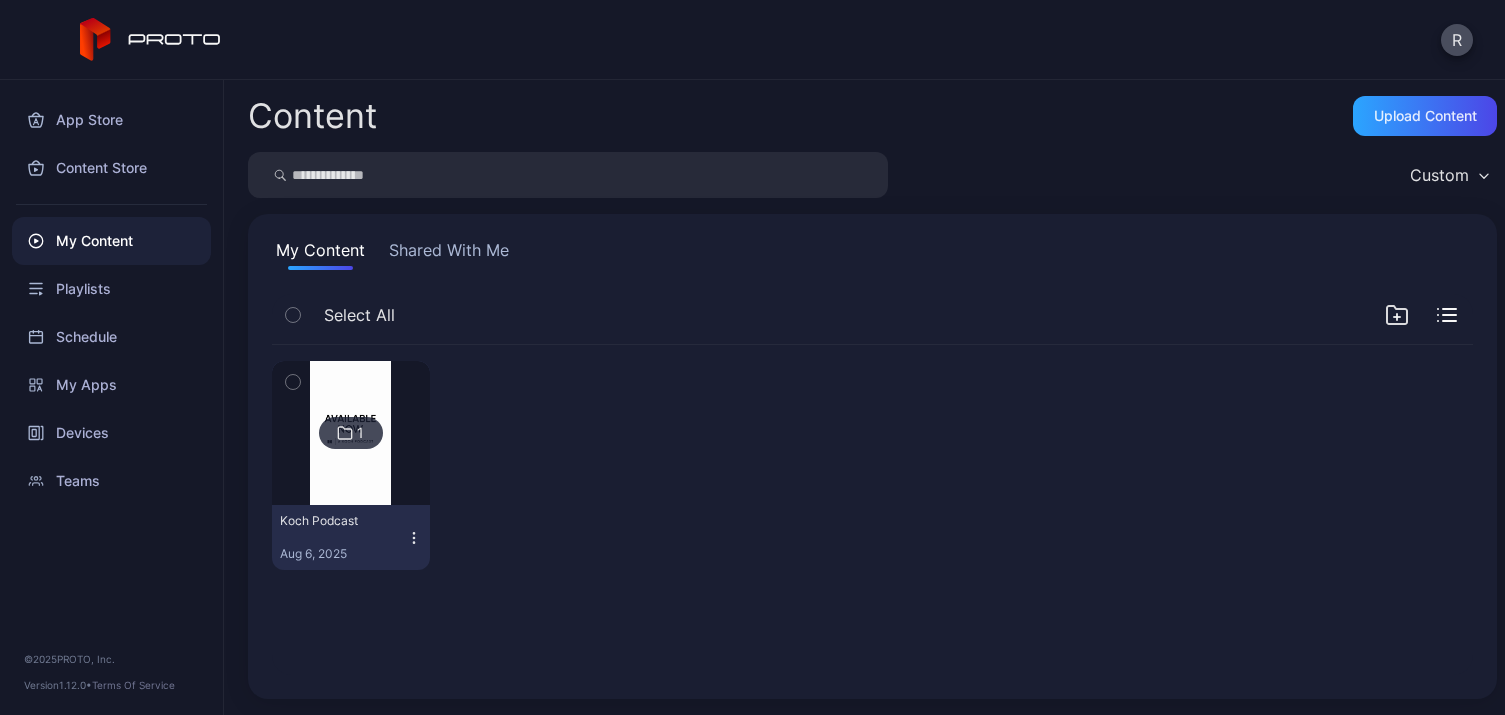 click on "Shared With Me" at bounding box center [449, 254] 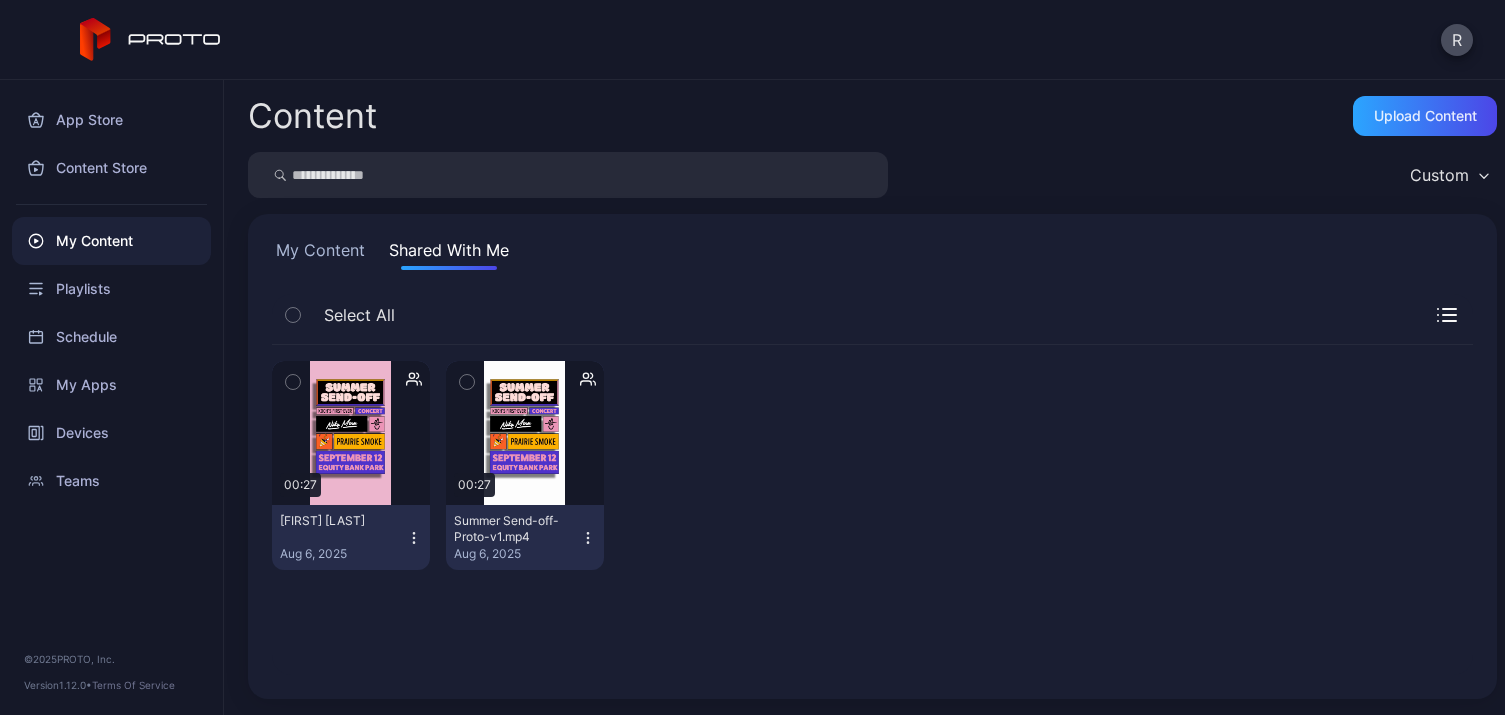 click 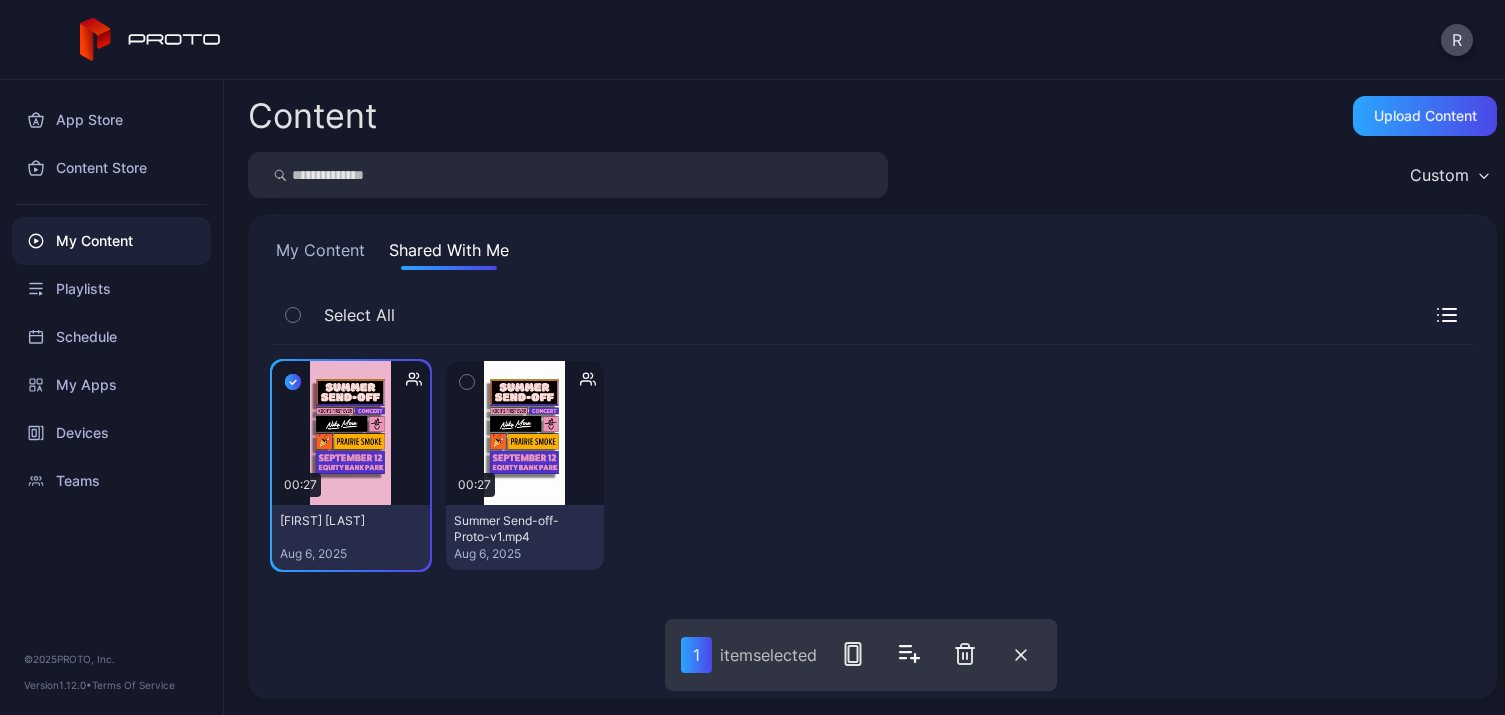 click 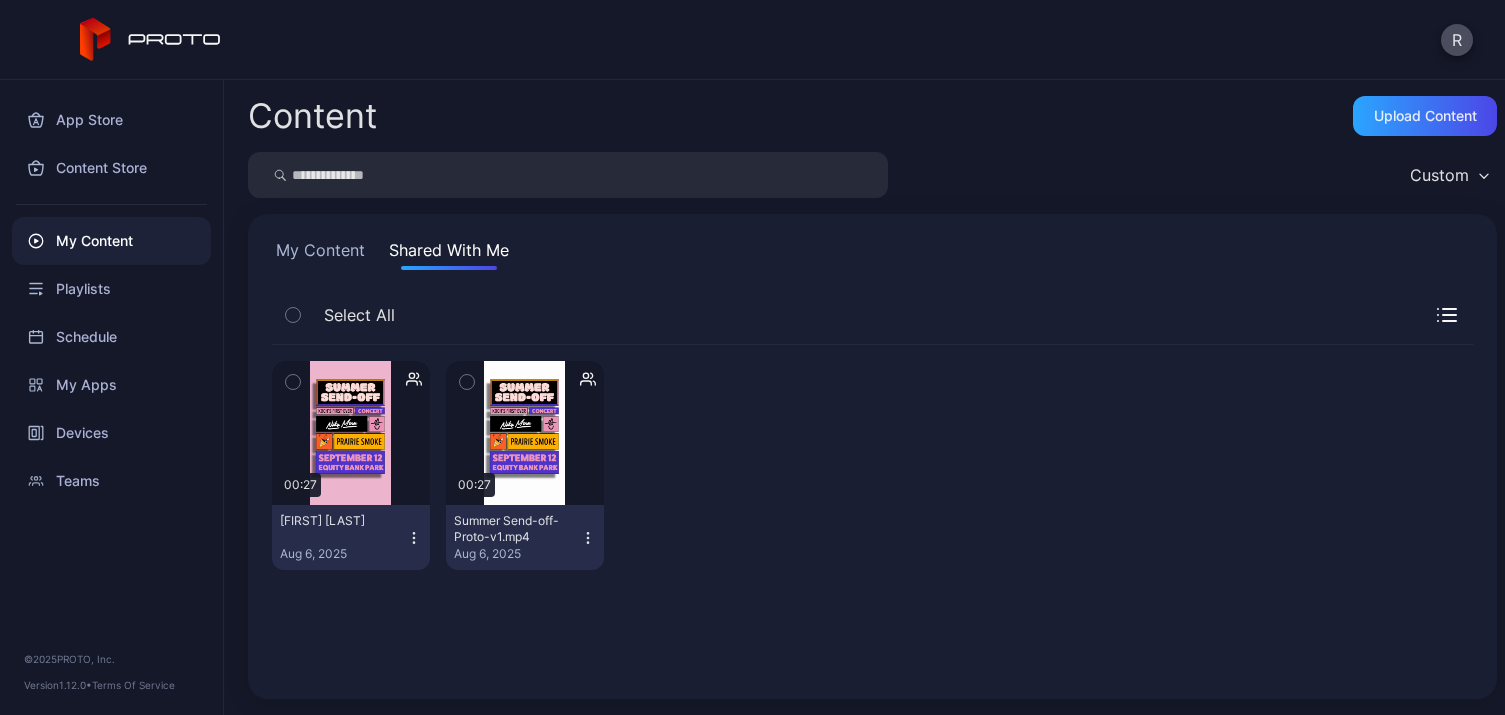 click 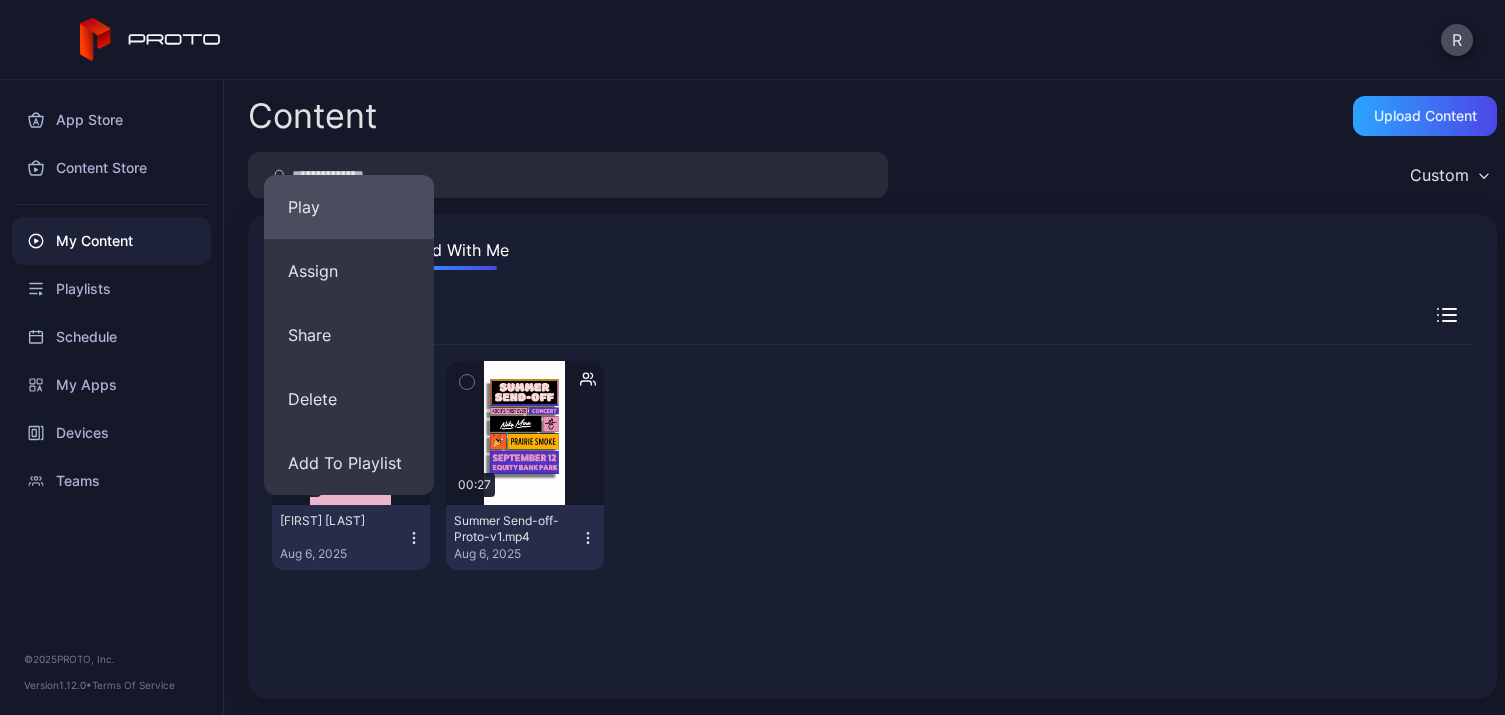 click on "Play" at bounding box center [349, 207] 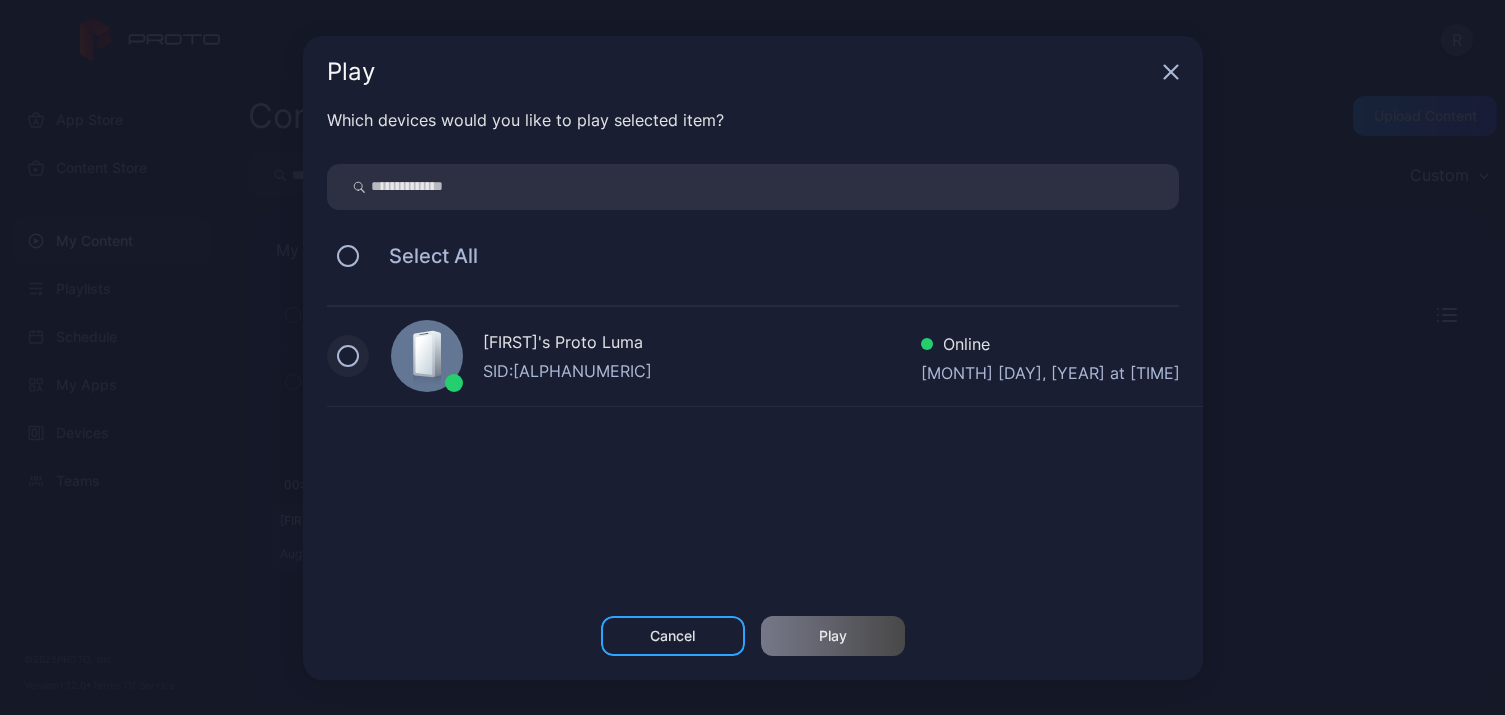 click at bounding box center (348, 356) 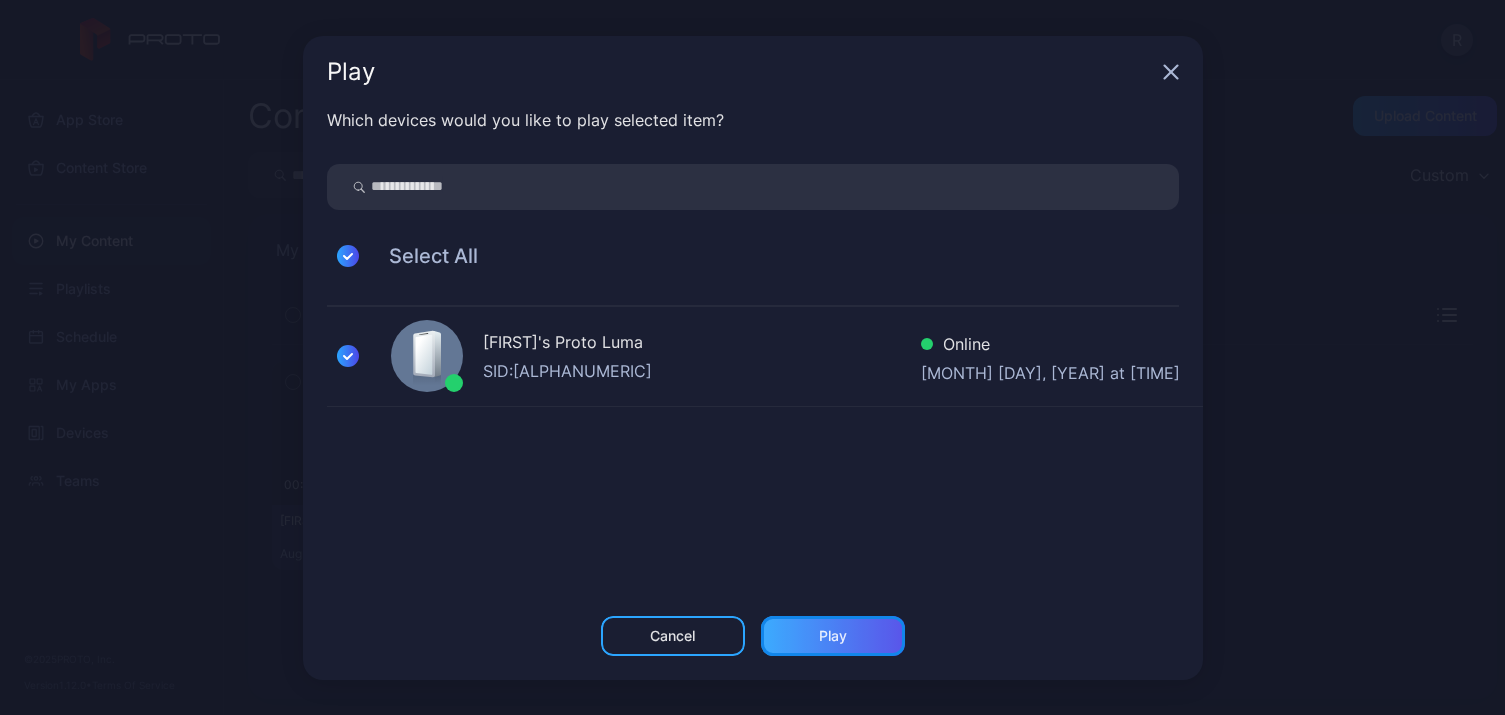 click on "Play" at bounding box center (833, 636) 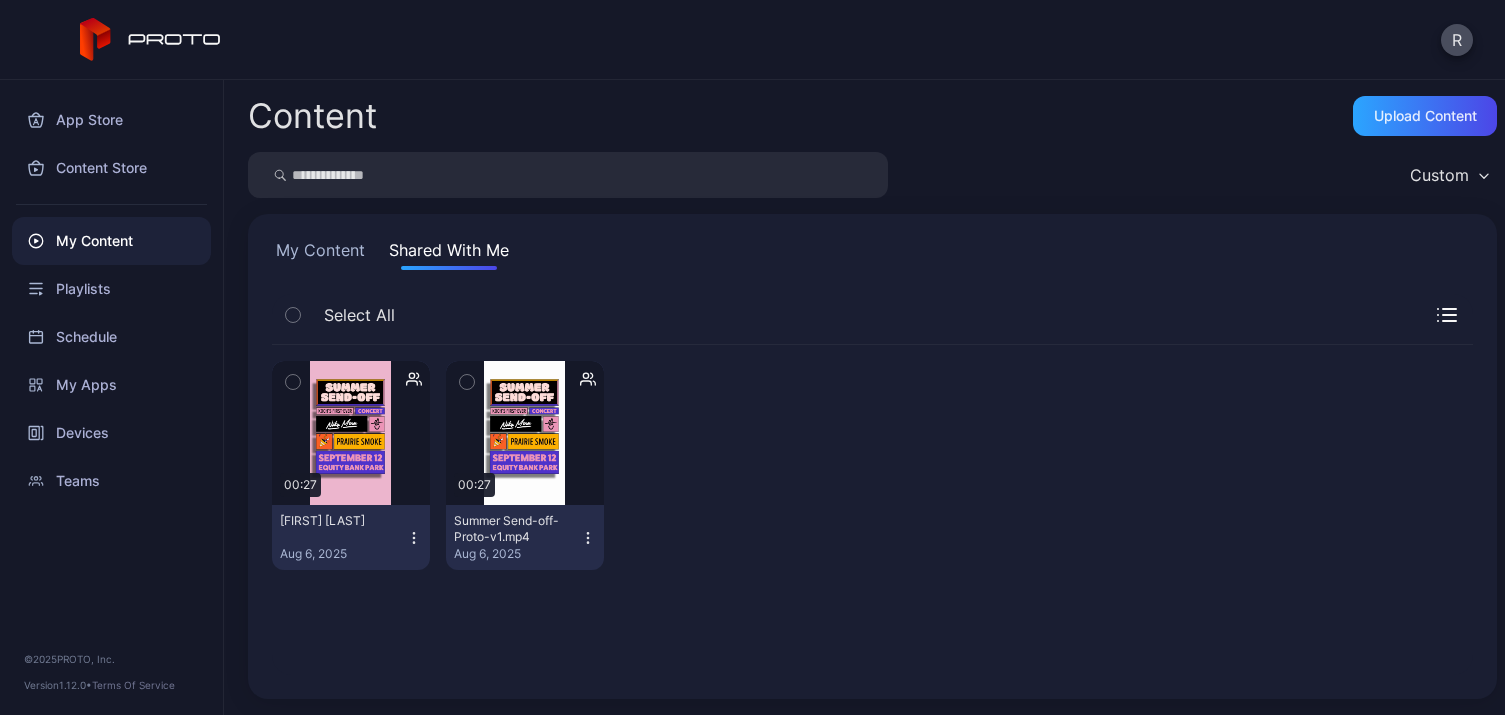 click 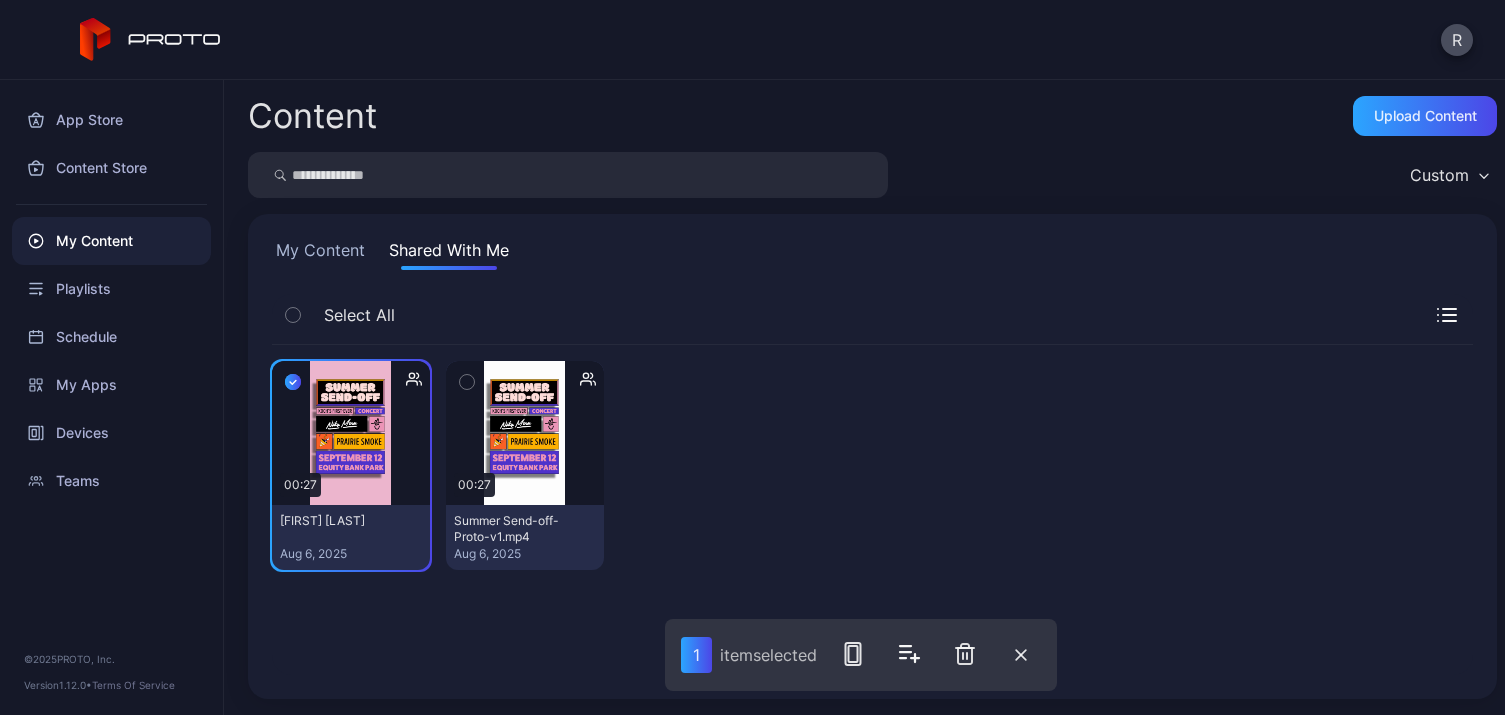 click 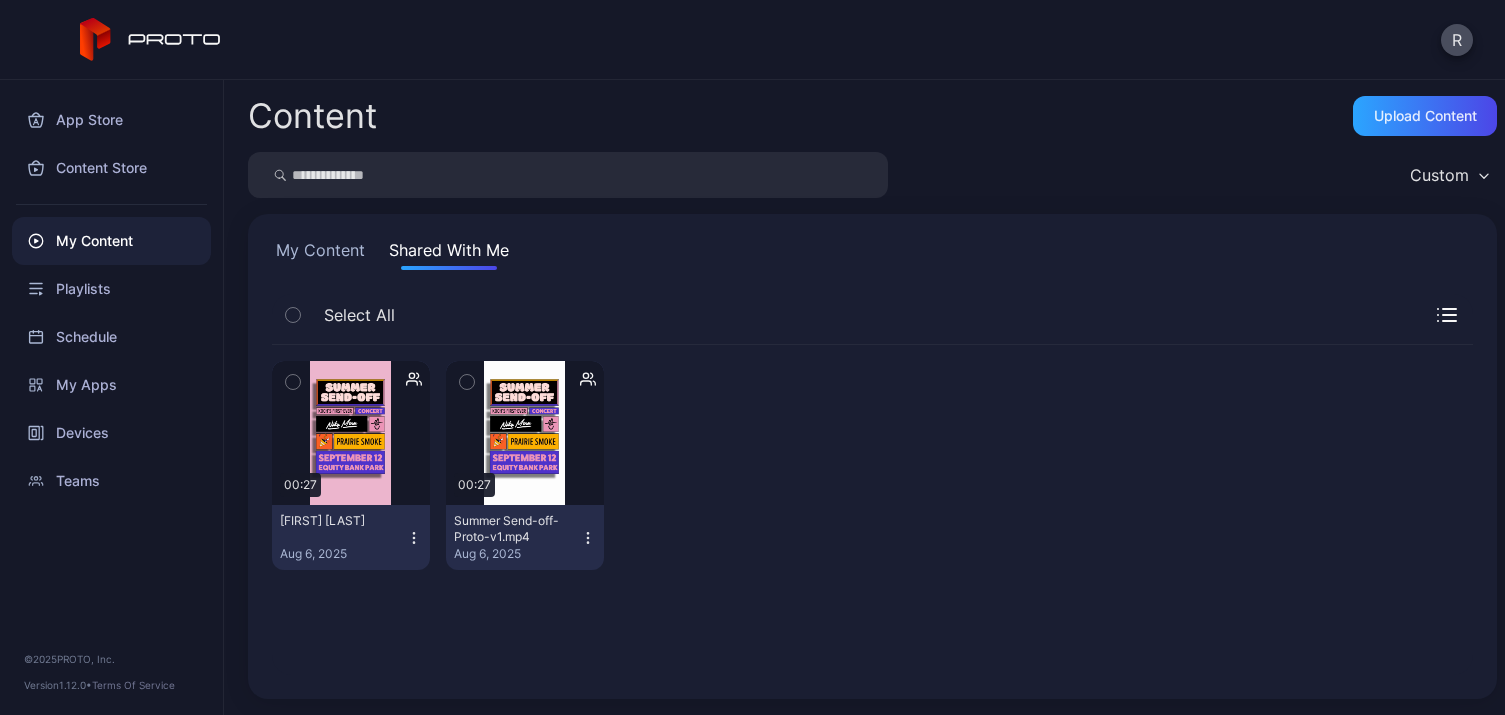 click 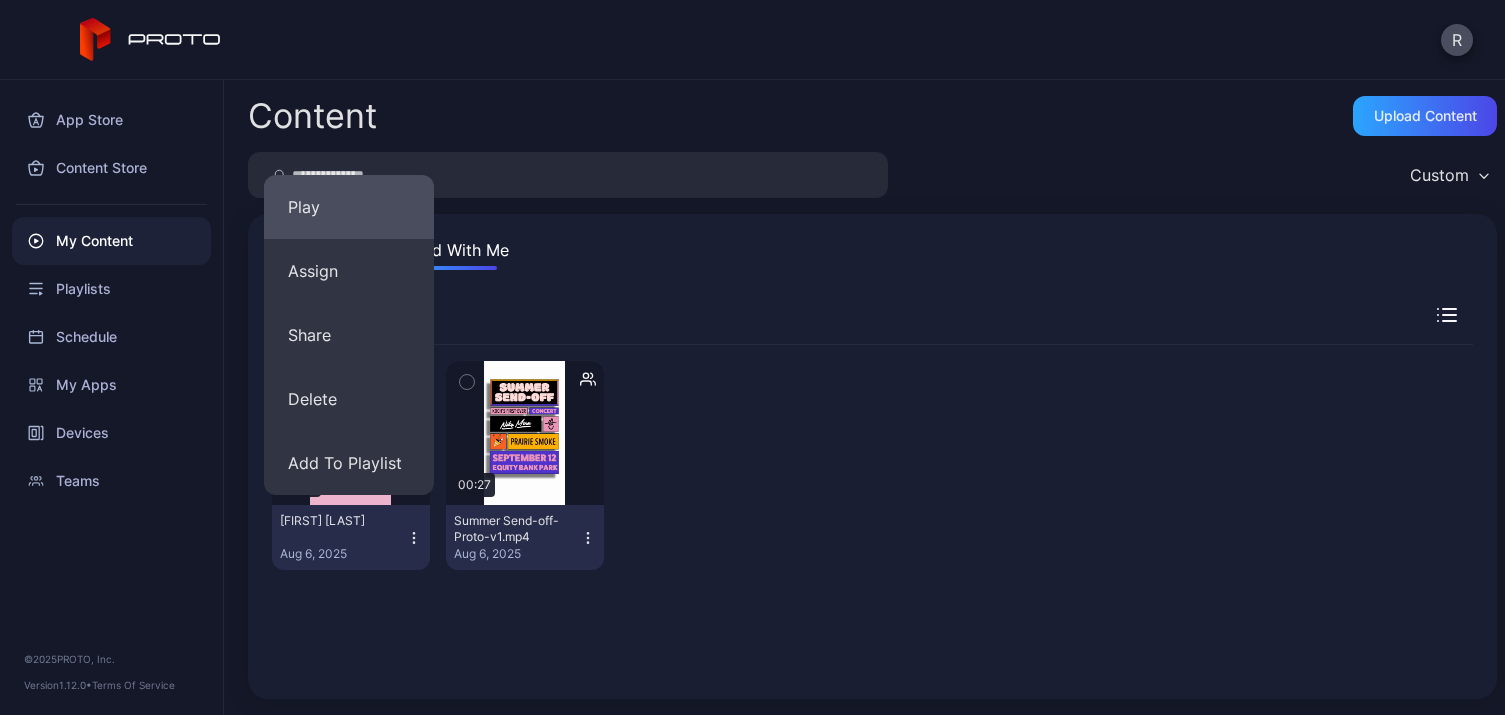 click on "Play" at bounding box center [349, 207] 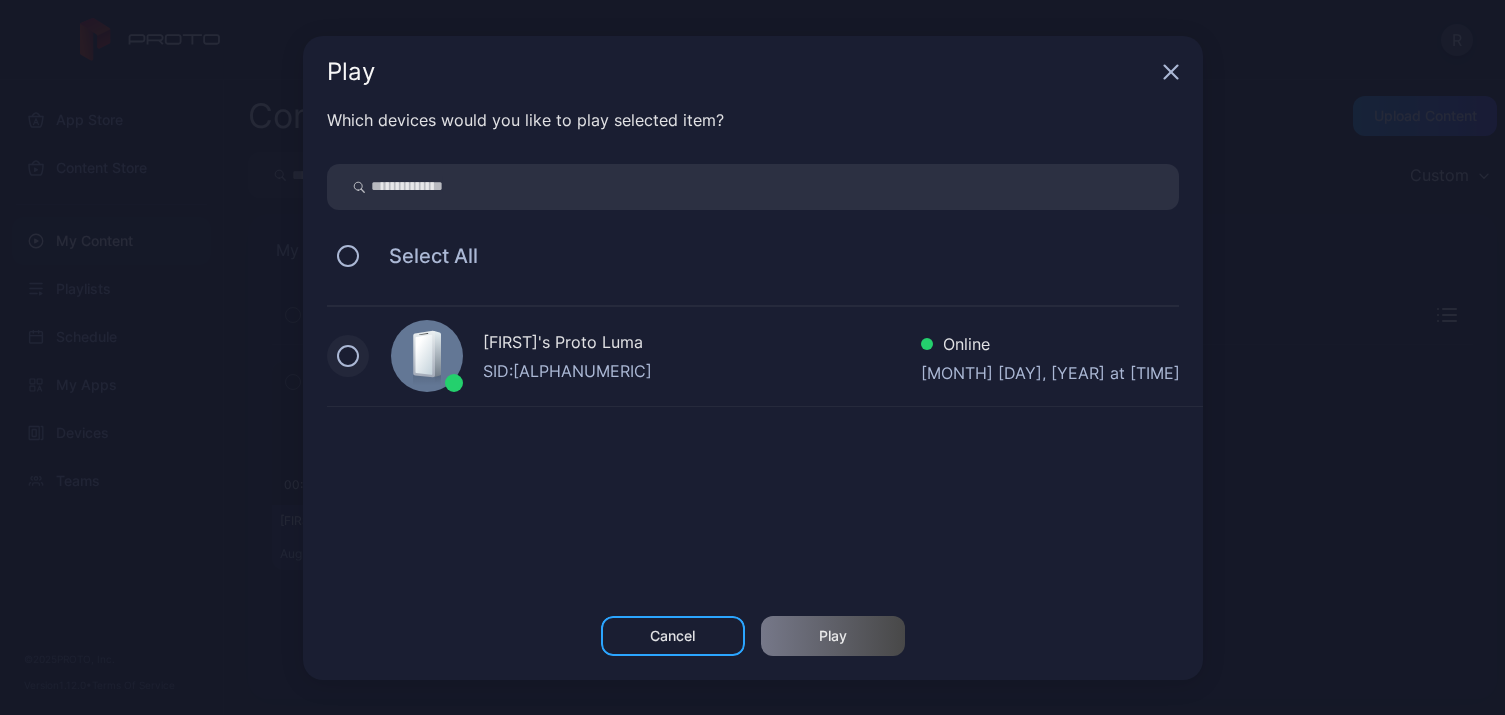 click at bounding box center (348, 356) 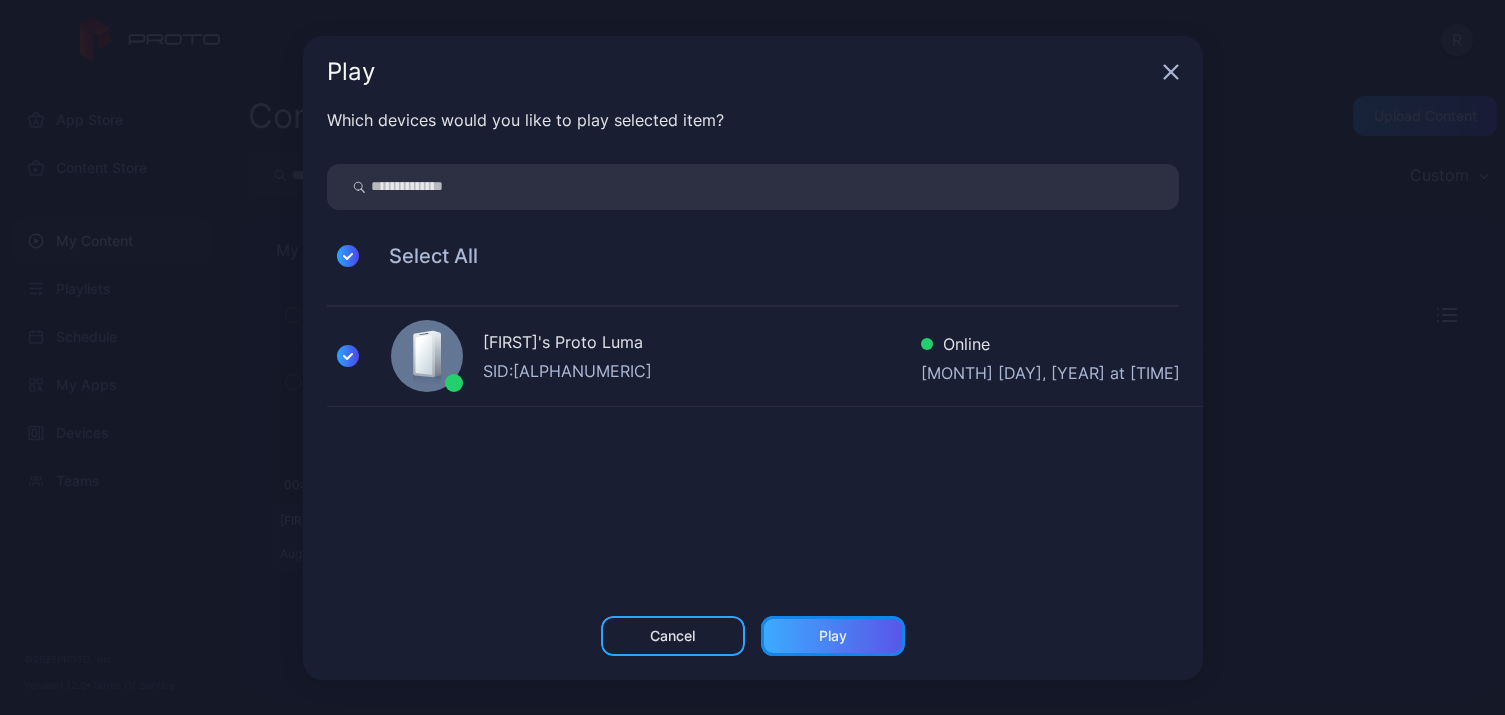 click on "Play" at bounding box center [833, 636] 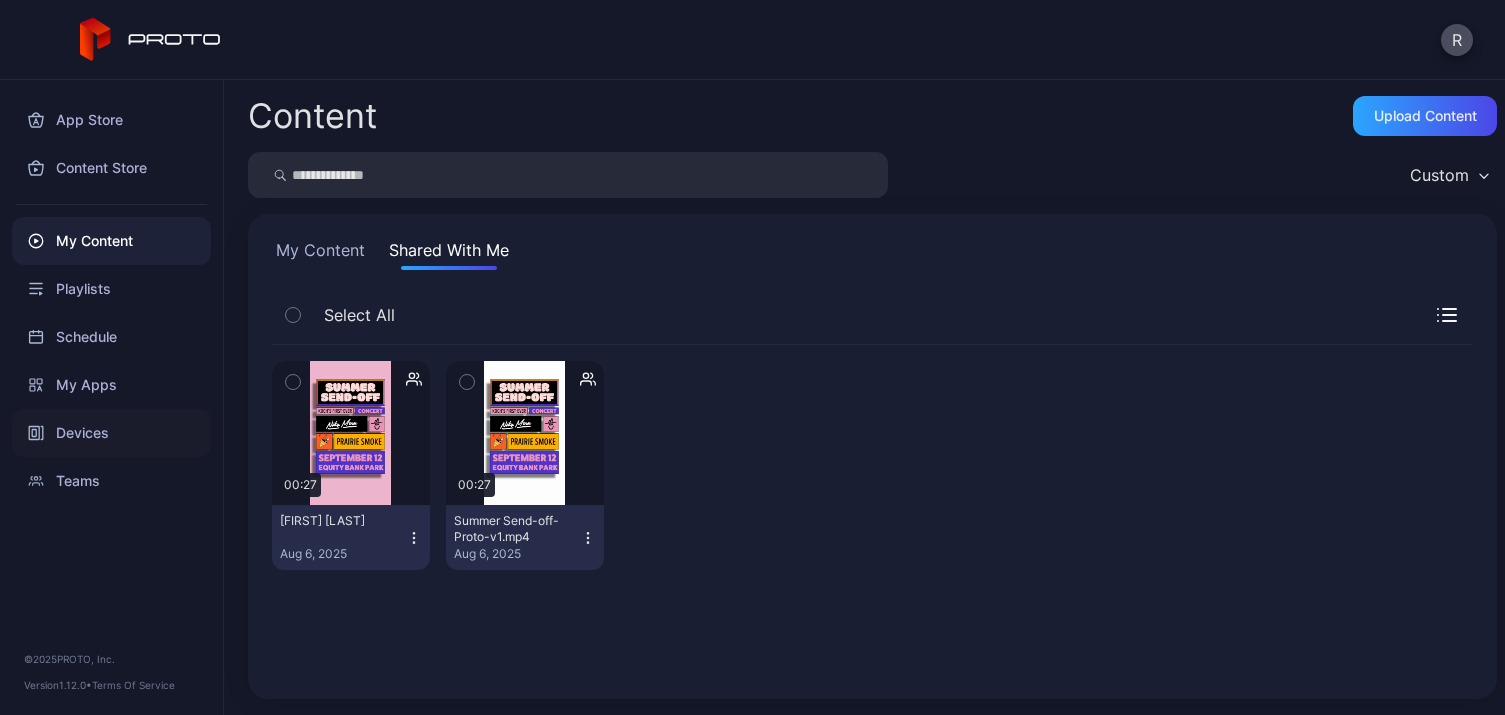 click on "Devices" at bounding box center (111, 433) 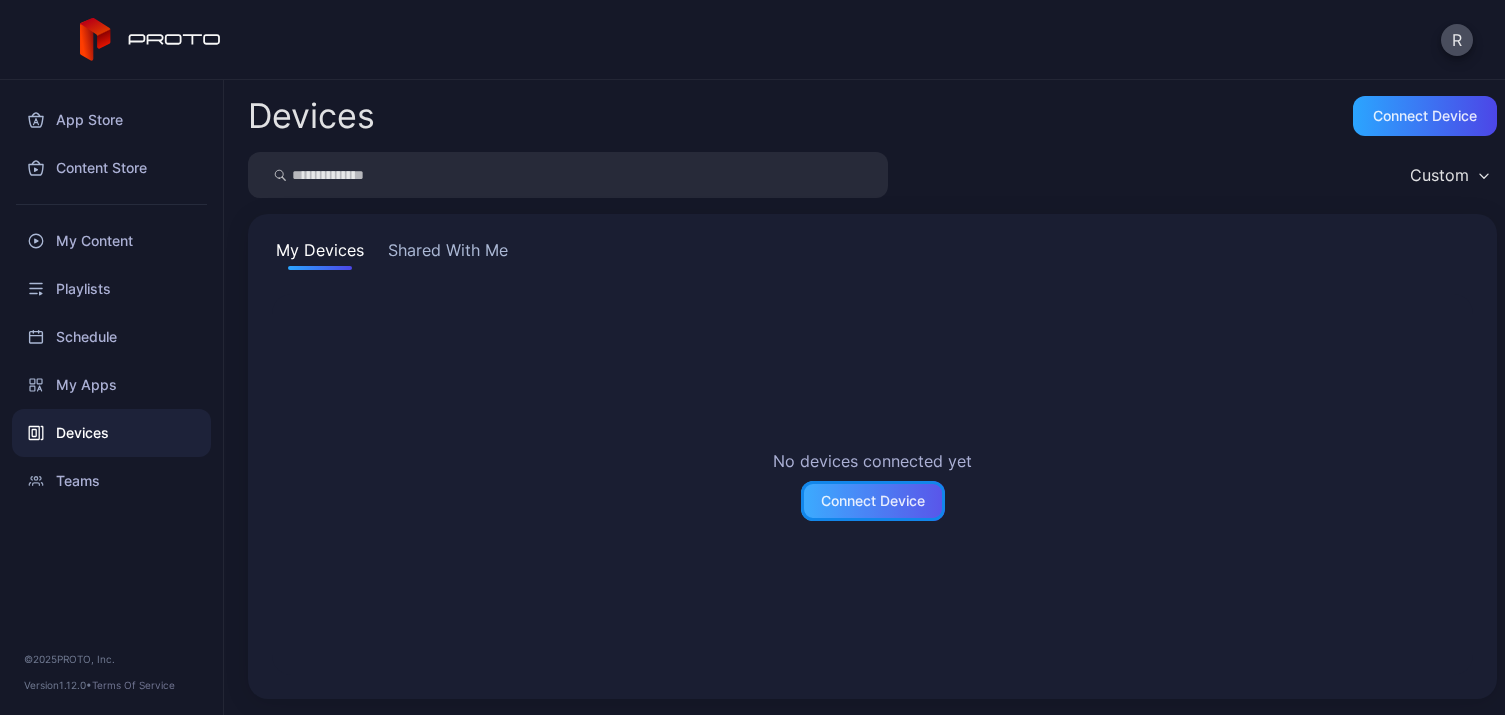 click on "Connect Device" at bounding box center [873, 501] 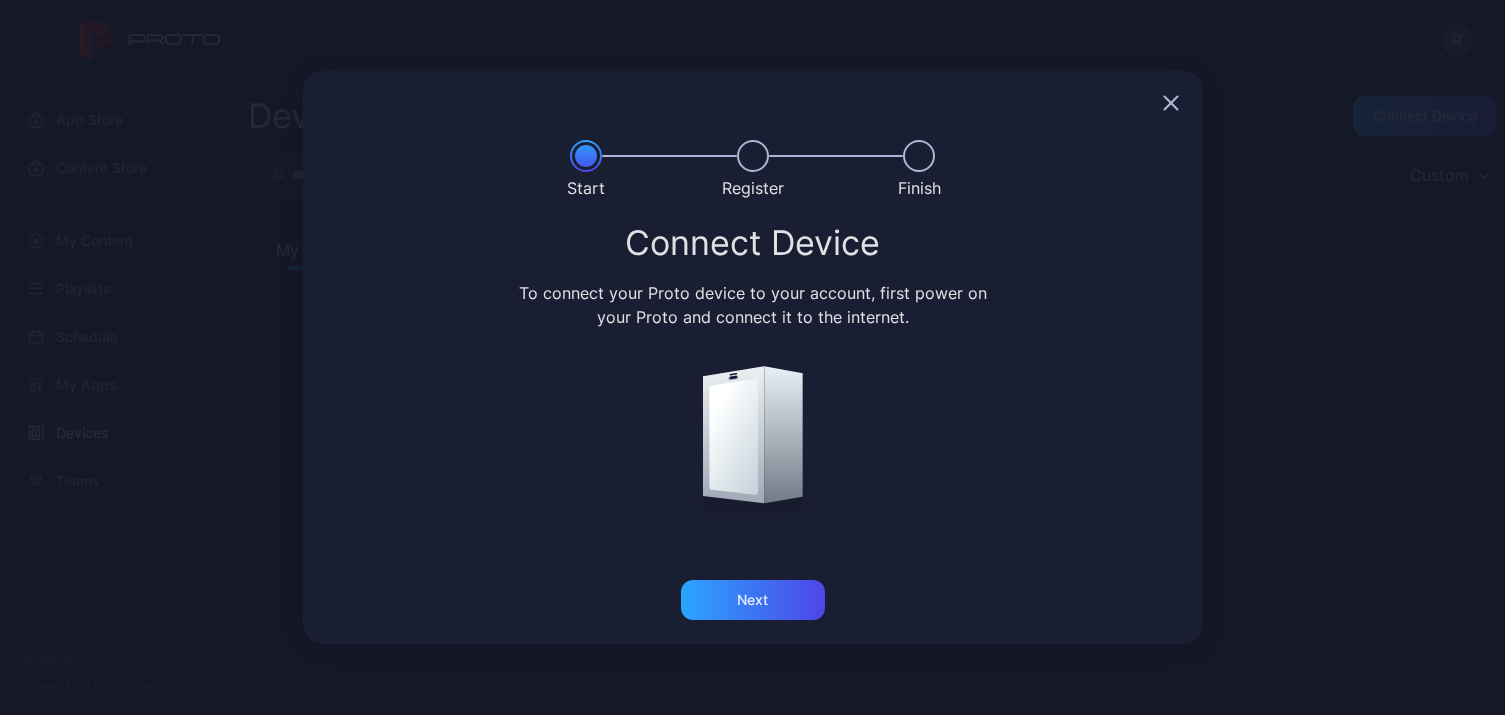 click 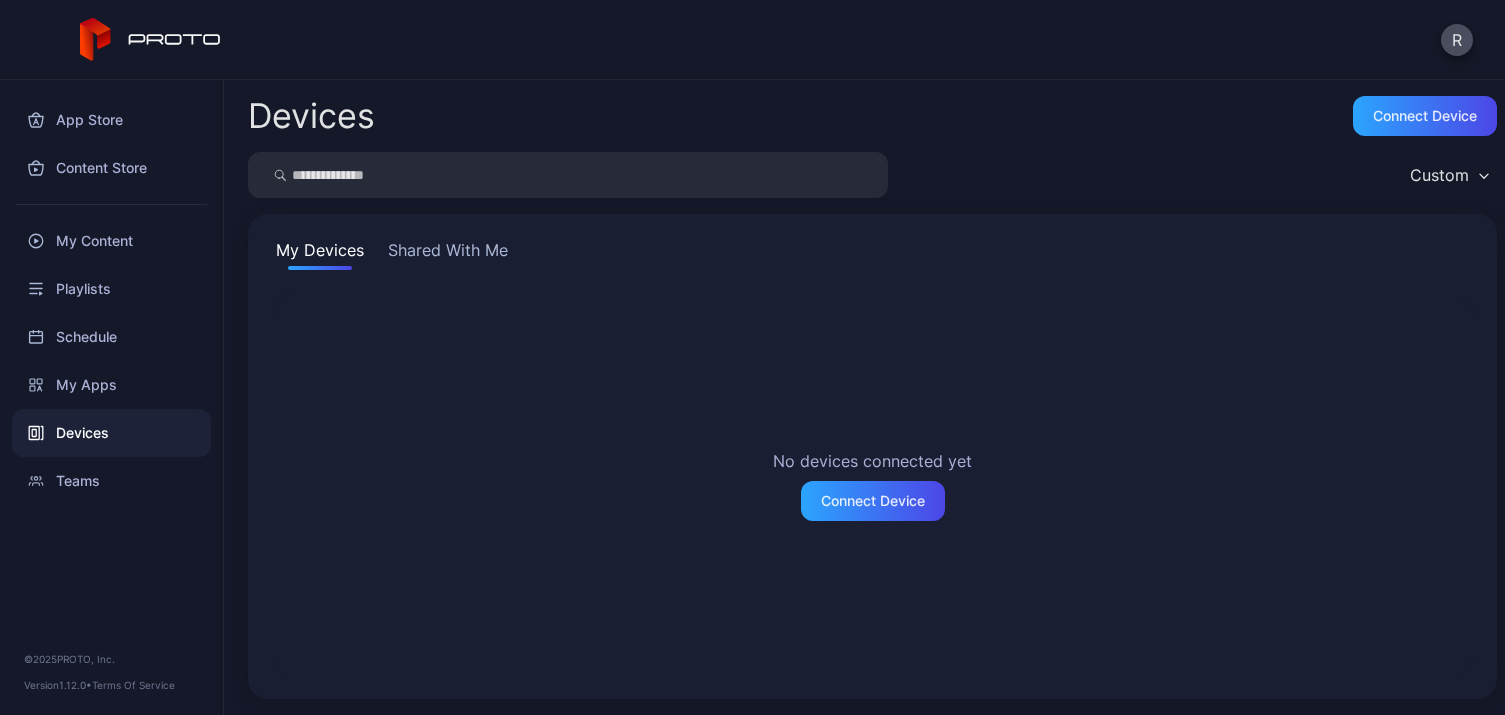 click on "Shared With Me" at bounding box center [448, 254] 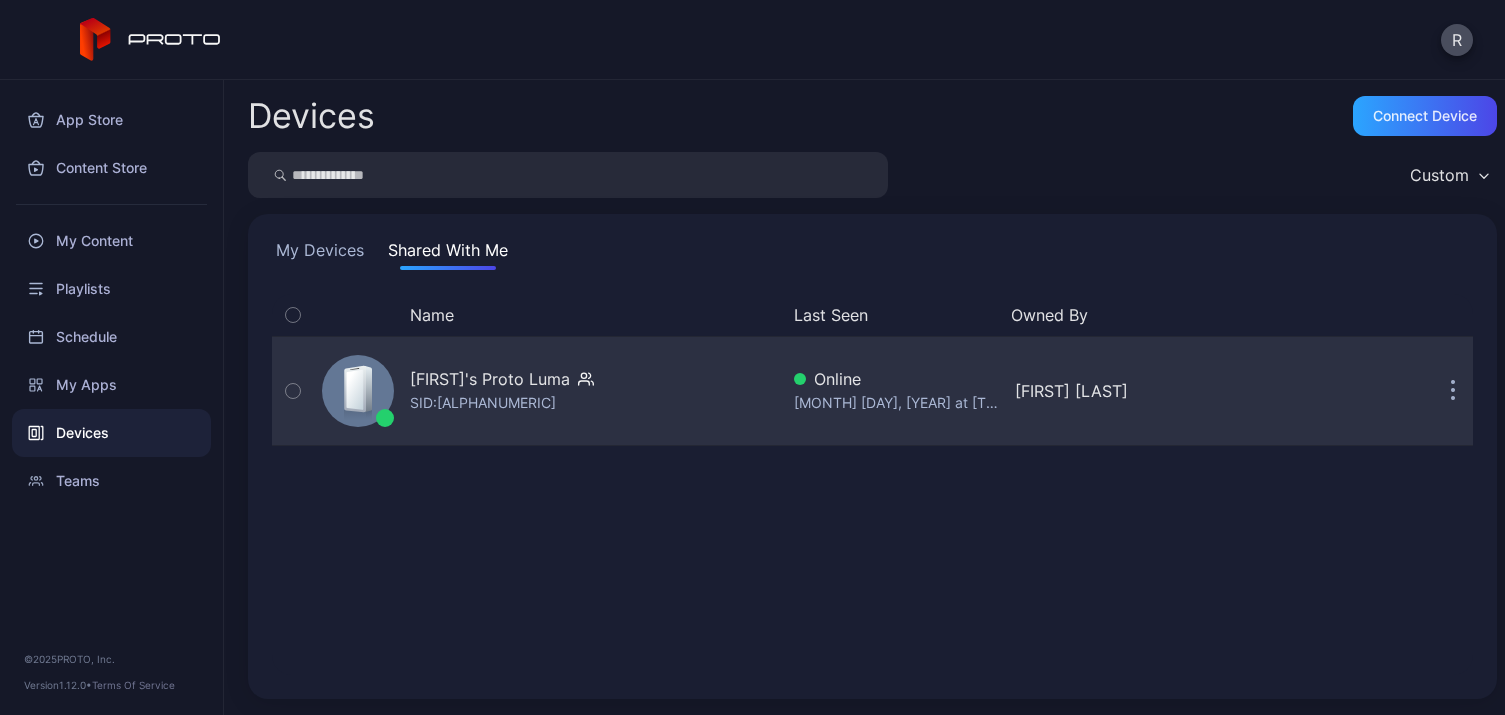 click at bounding box center (293, 391) 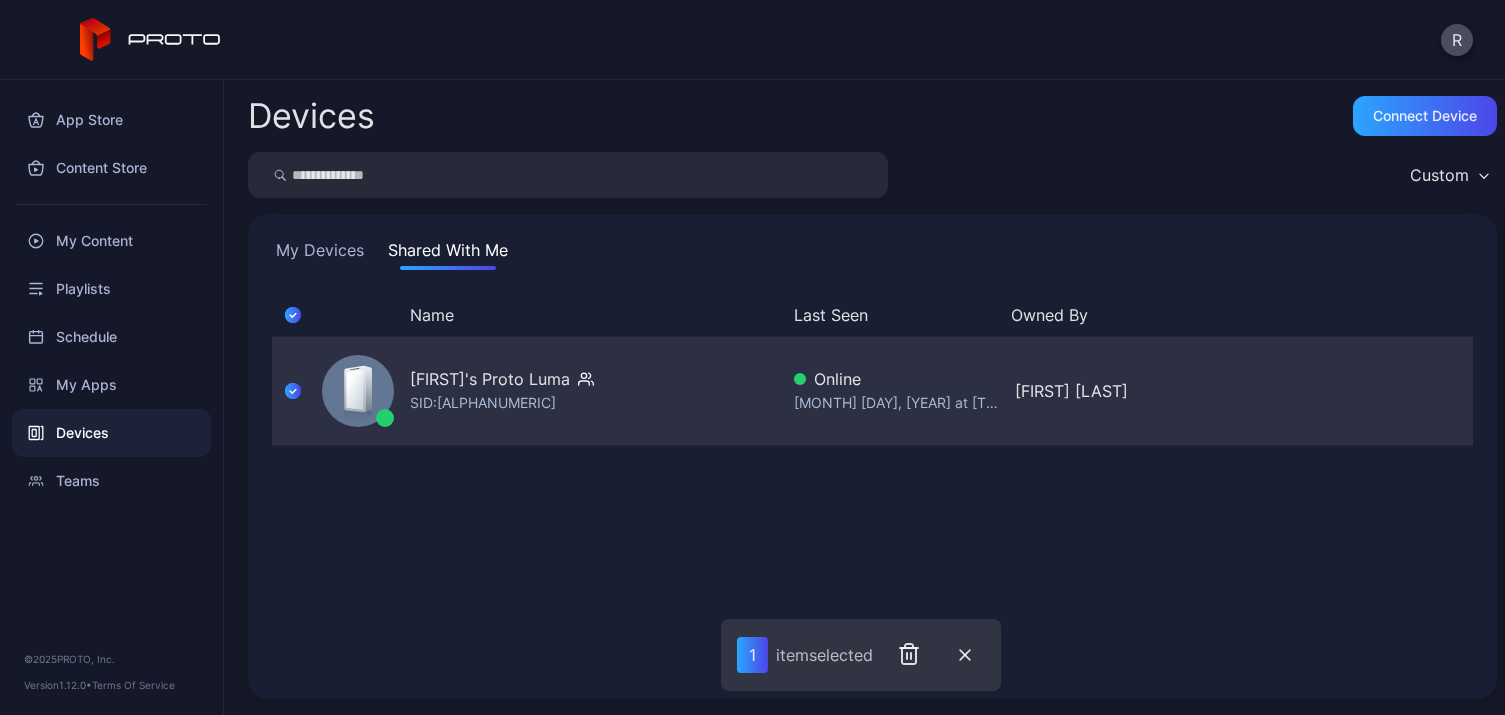 click 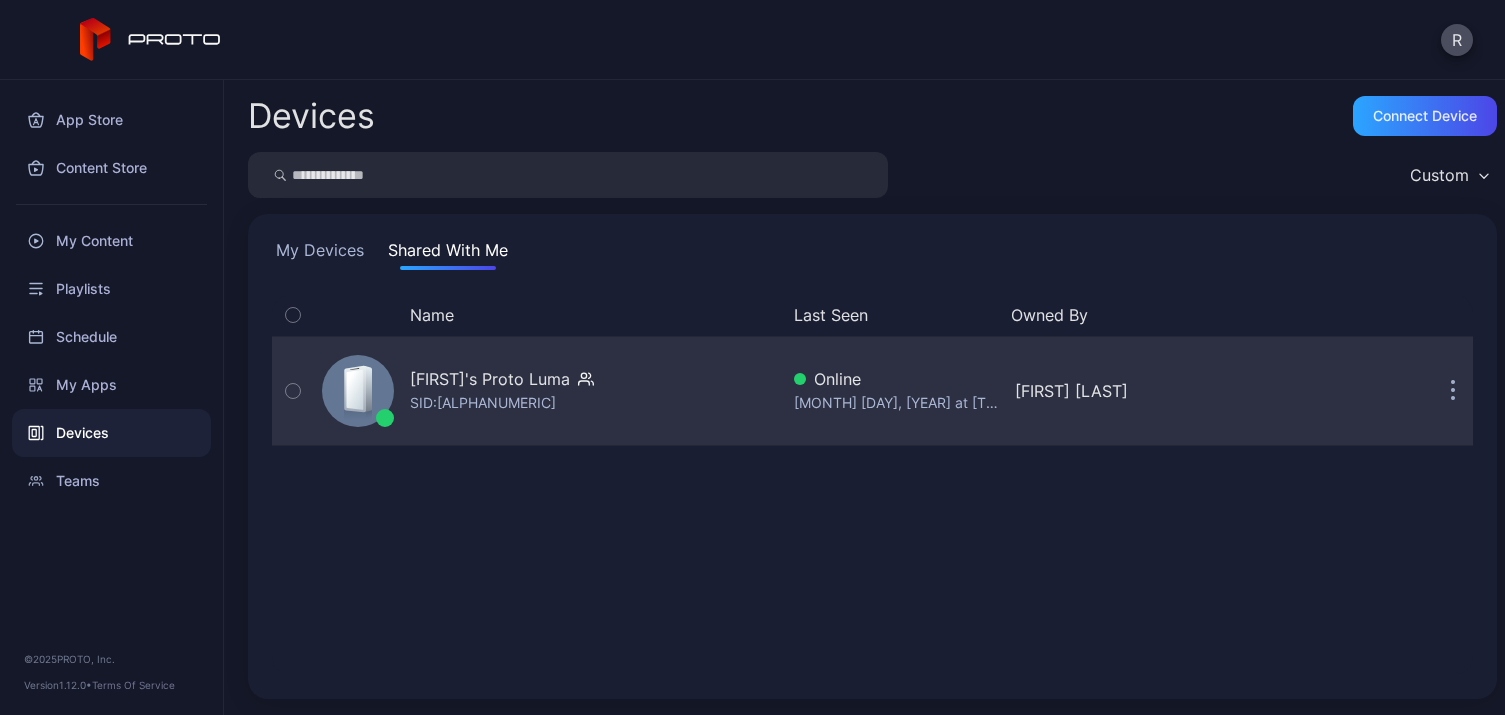 click on "[FIRST]'s Proto Luma" at bounding box center [490, 379] 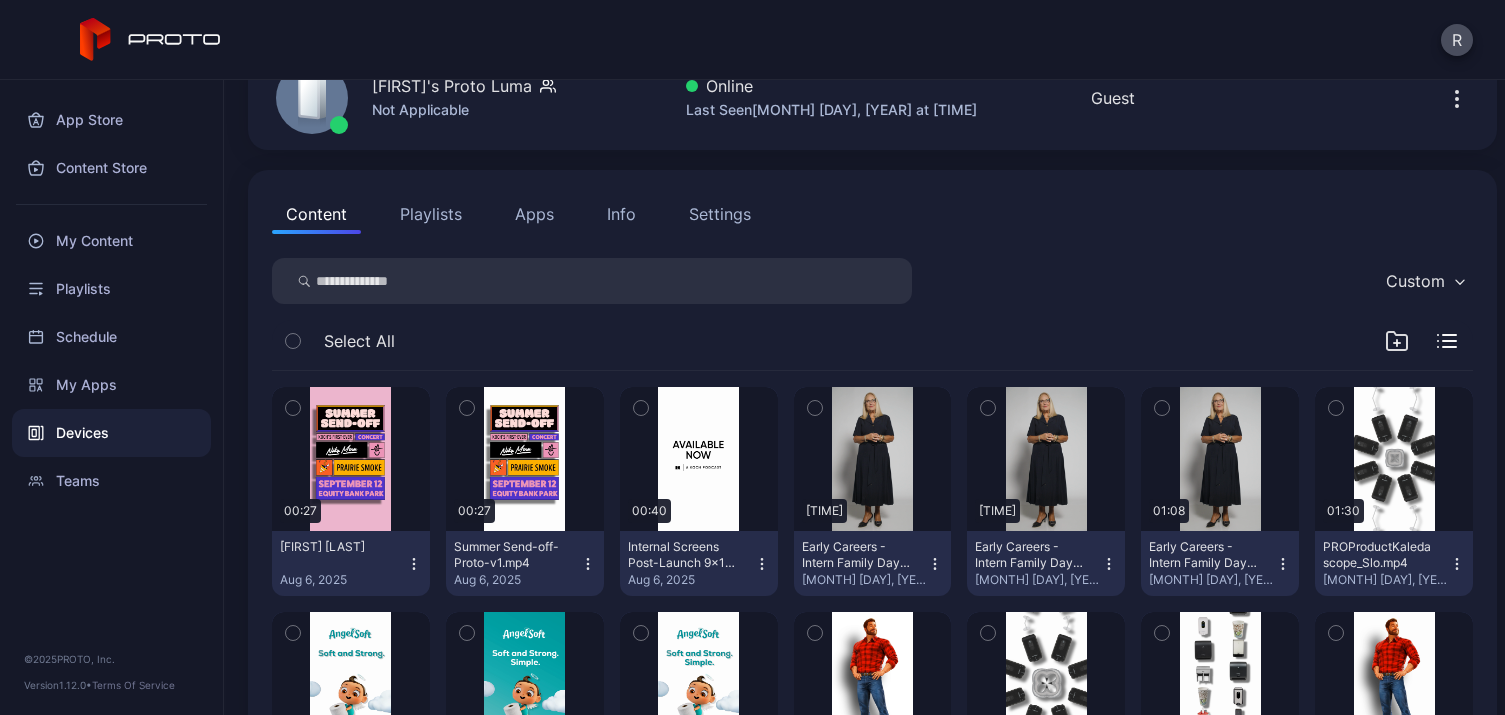 scroll, scrollTop: 128, scrollLeft: 0, axis: vertical 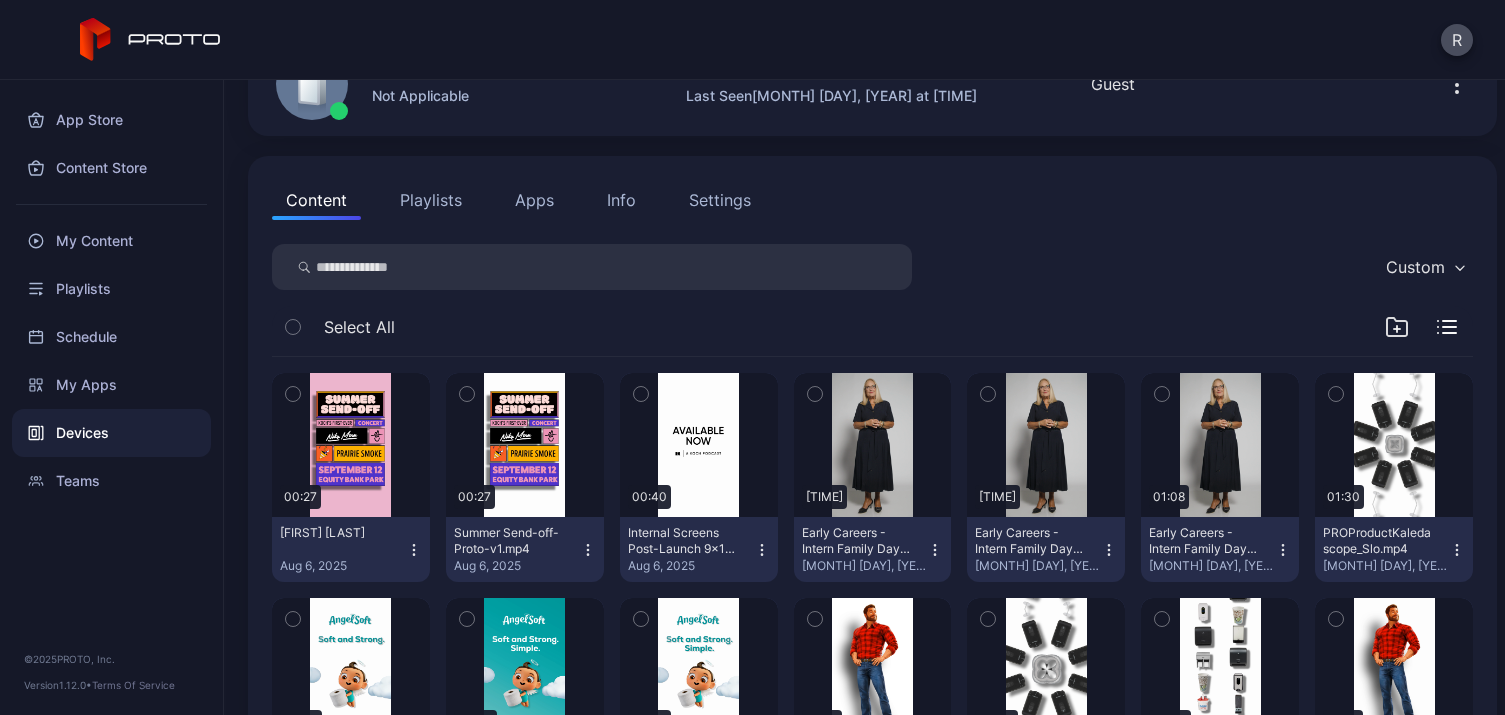 click 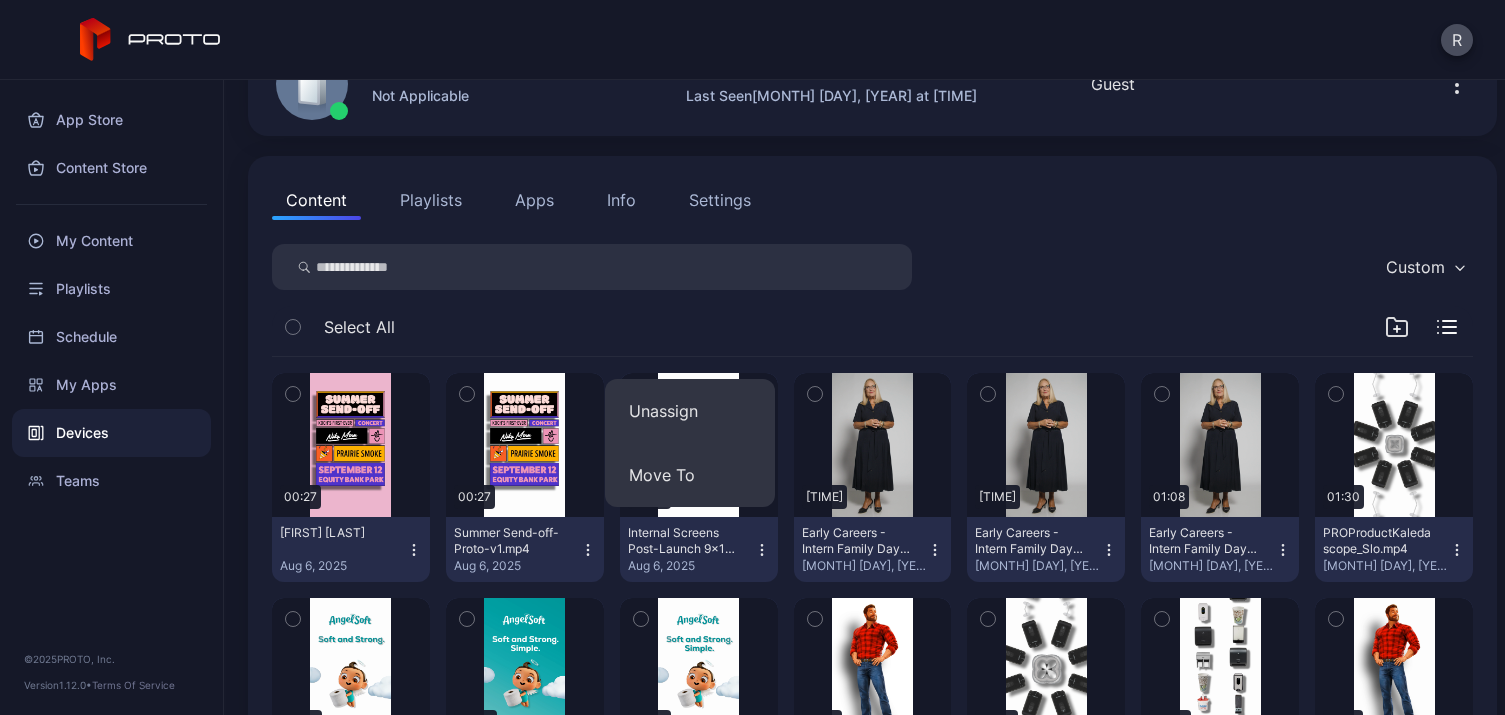 click on "Select All" at bounding box center (872, 331) 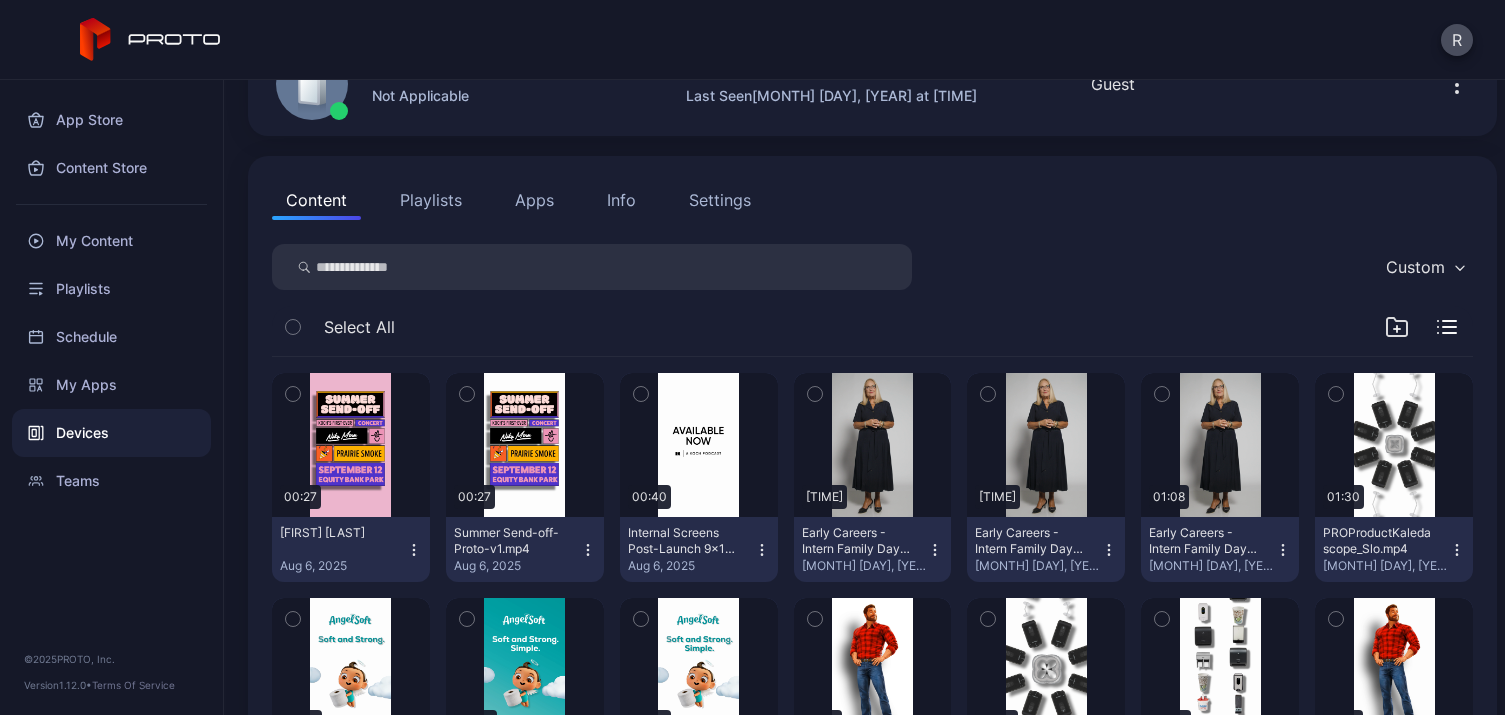 click on "Internal Screens Post-Launch 9x16 v0.1-[DATE]" at bounding box center (683, 541) 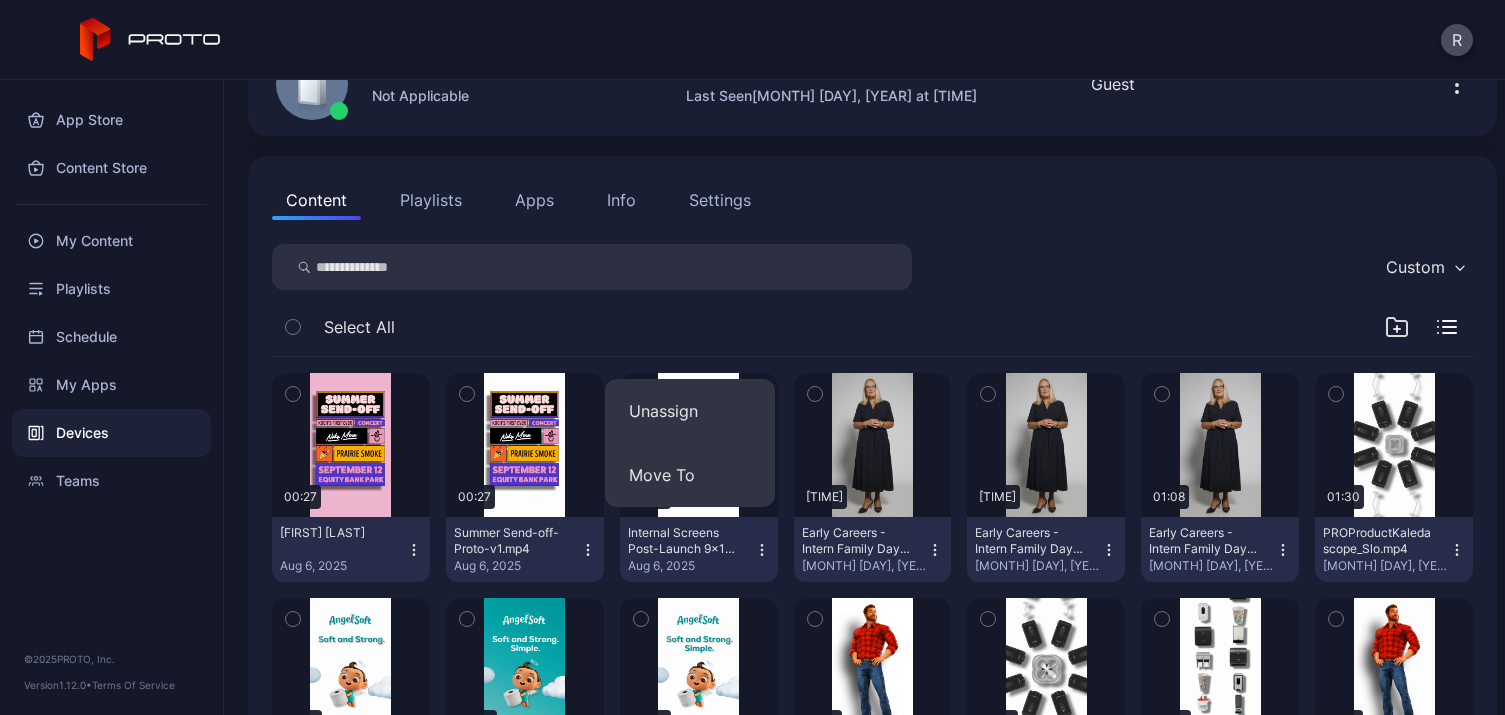 click on "Select All" at bounding box center [872, 331] 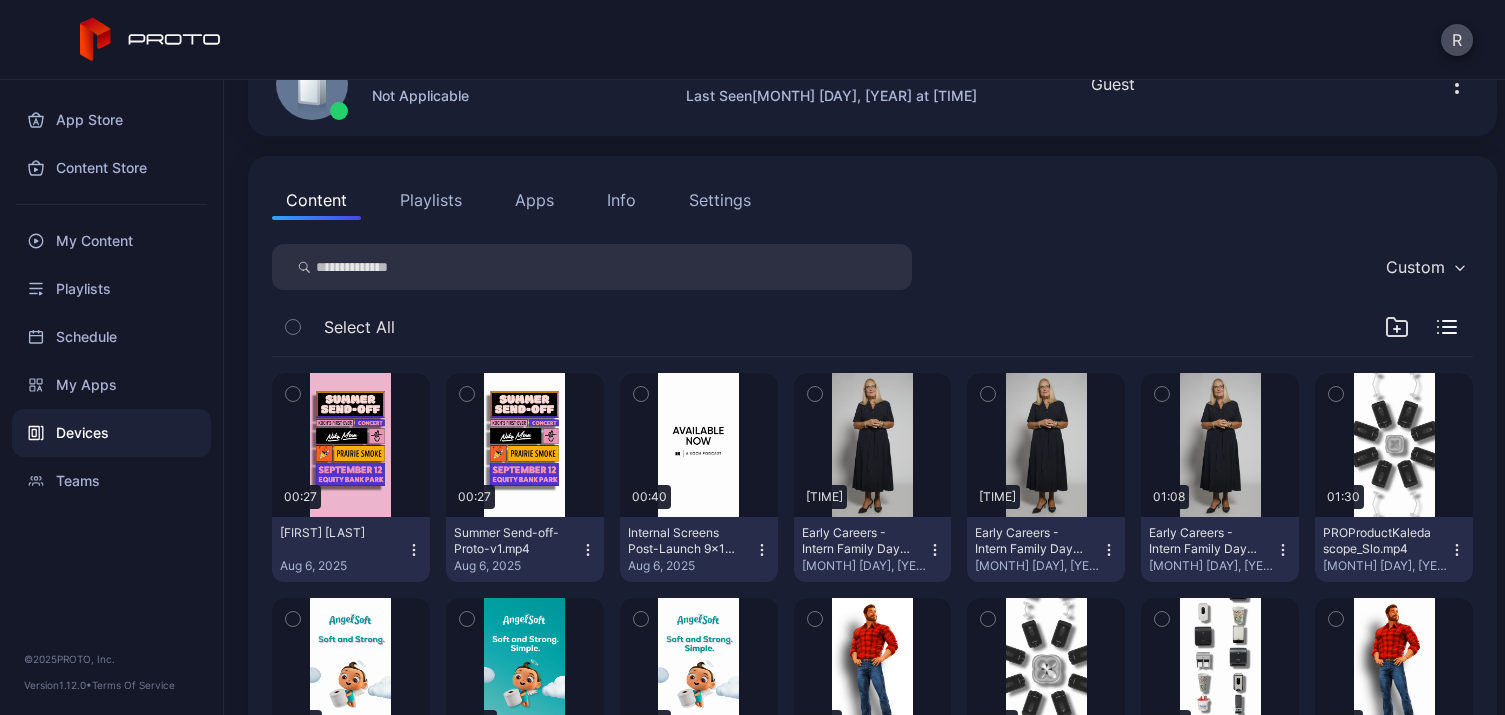 click on "Playlists" at bounding box center (431, 200) 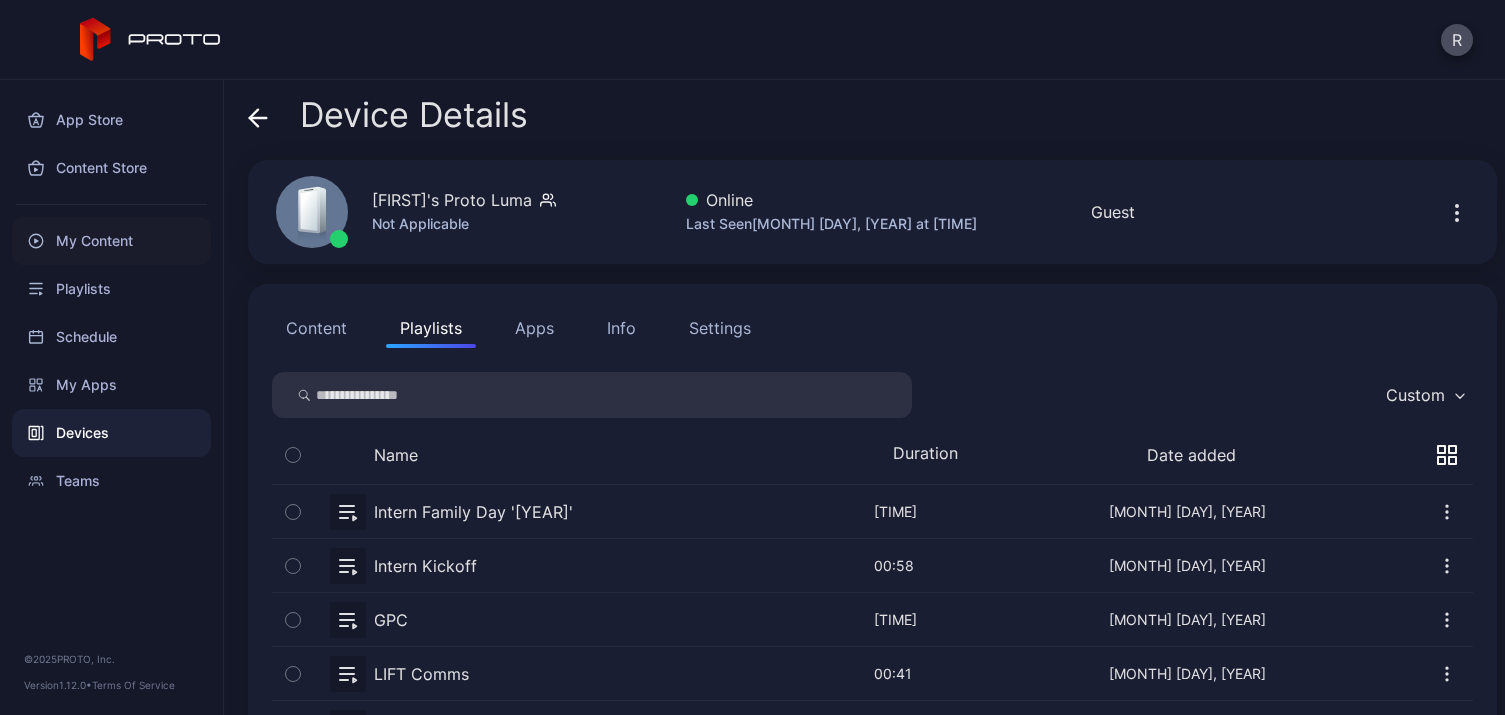 click on "My Content" at bounding box center [111, 241] 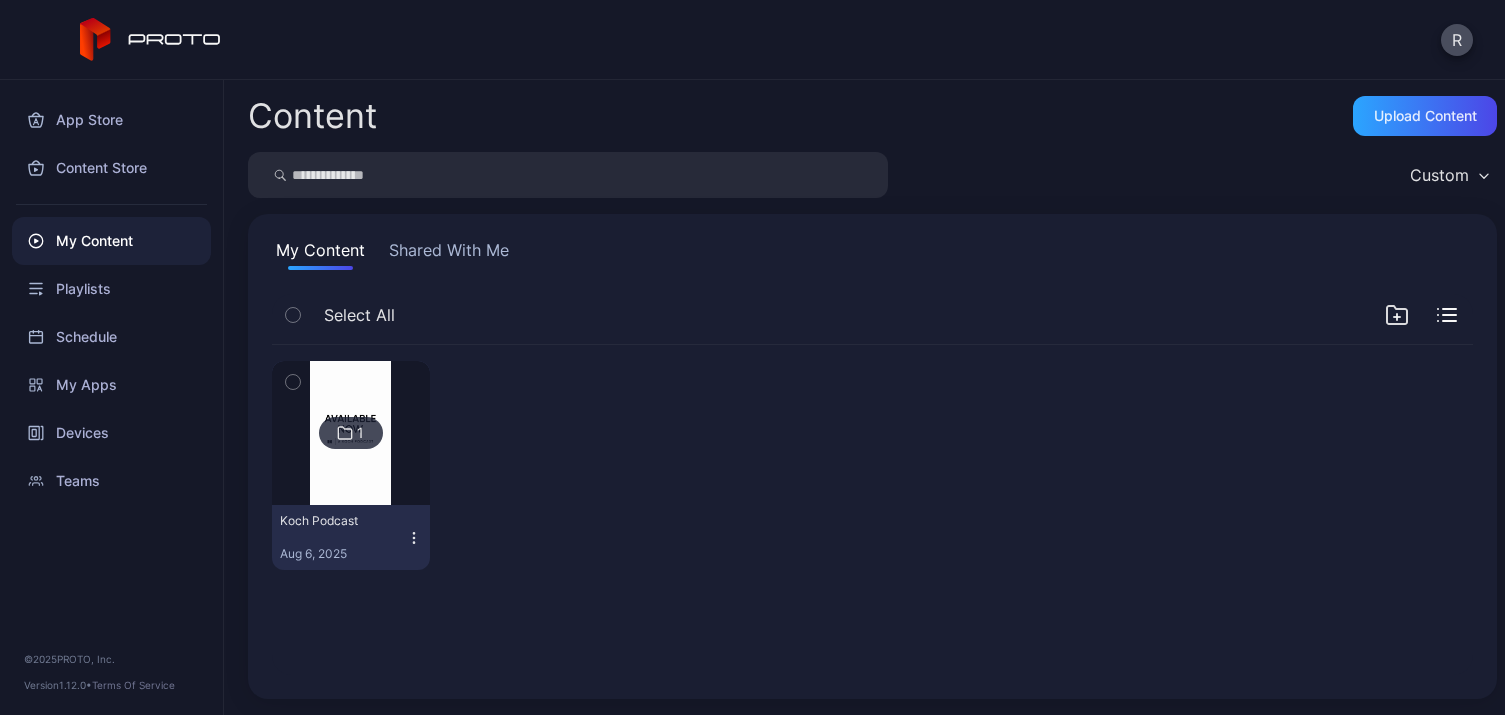 click on "Shared With Me" at bounding box center (449, 254) 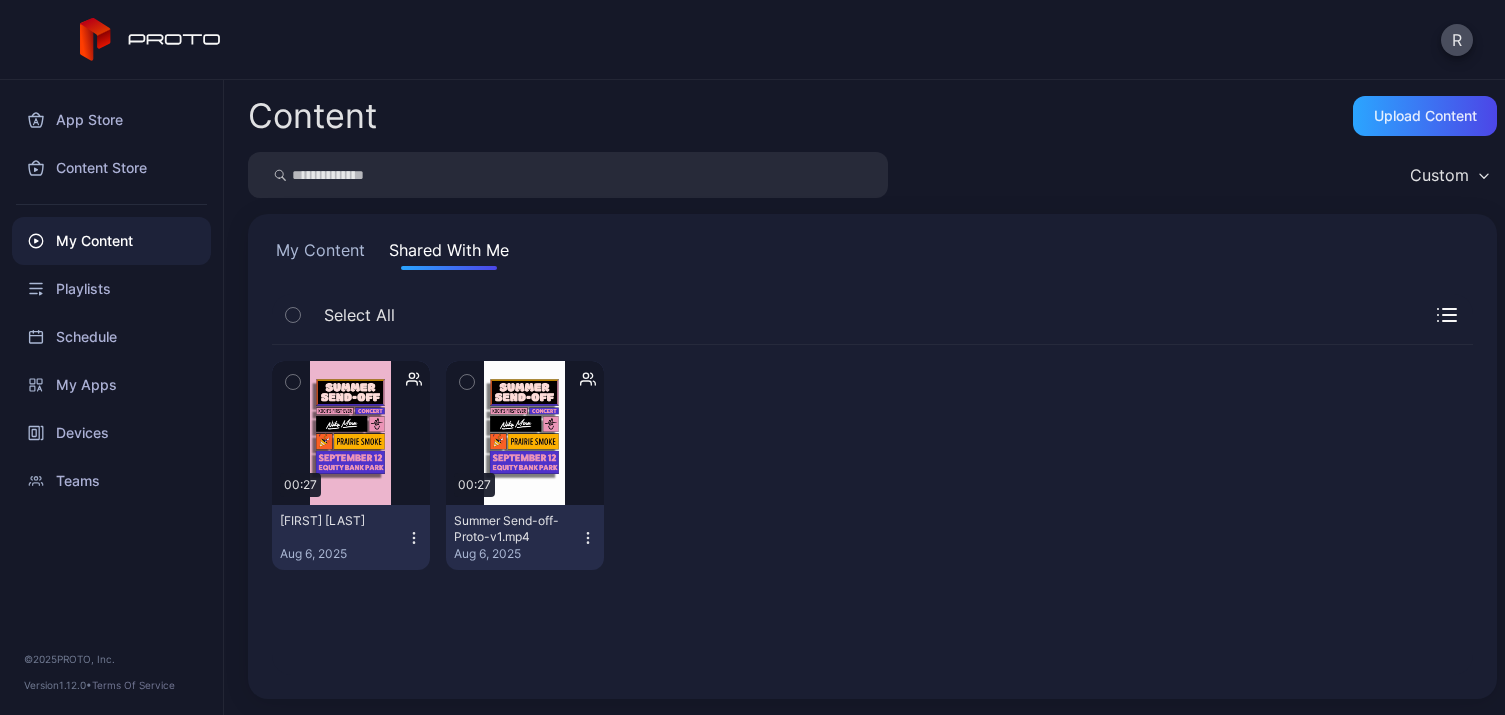 click on "My Content" at bounding box center [320, 254] 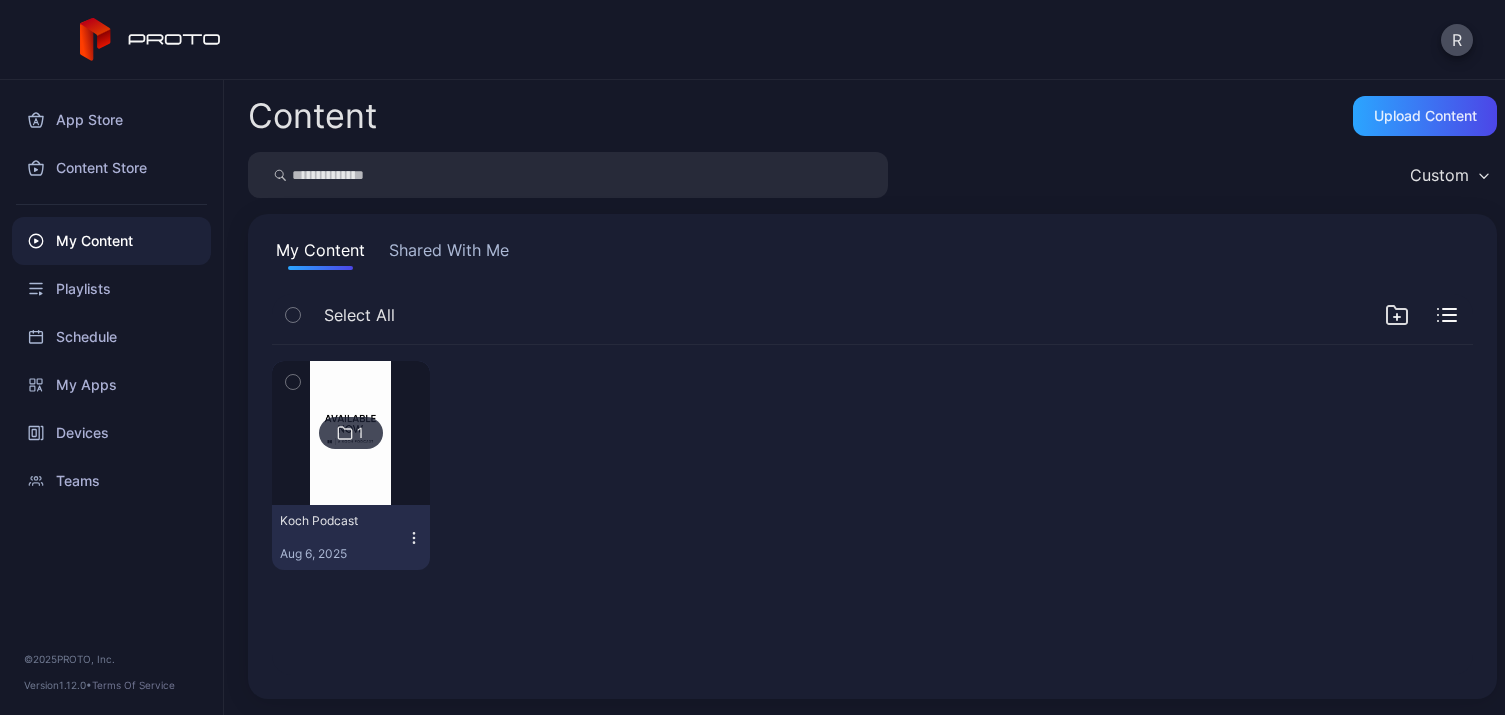 click 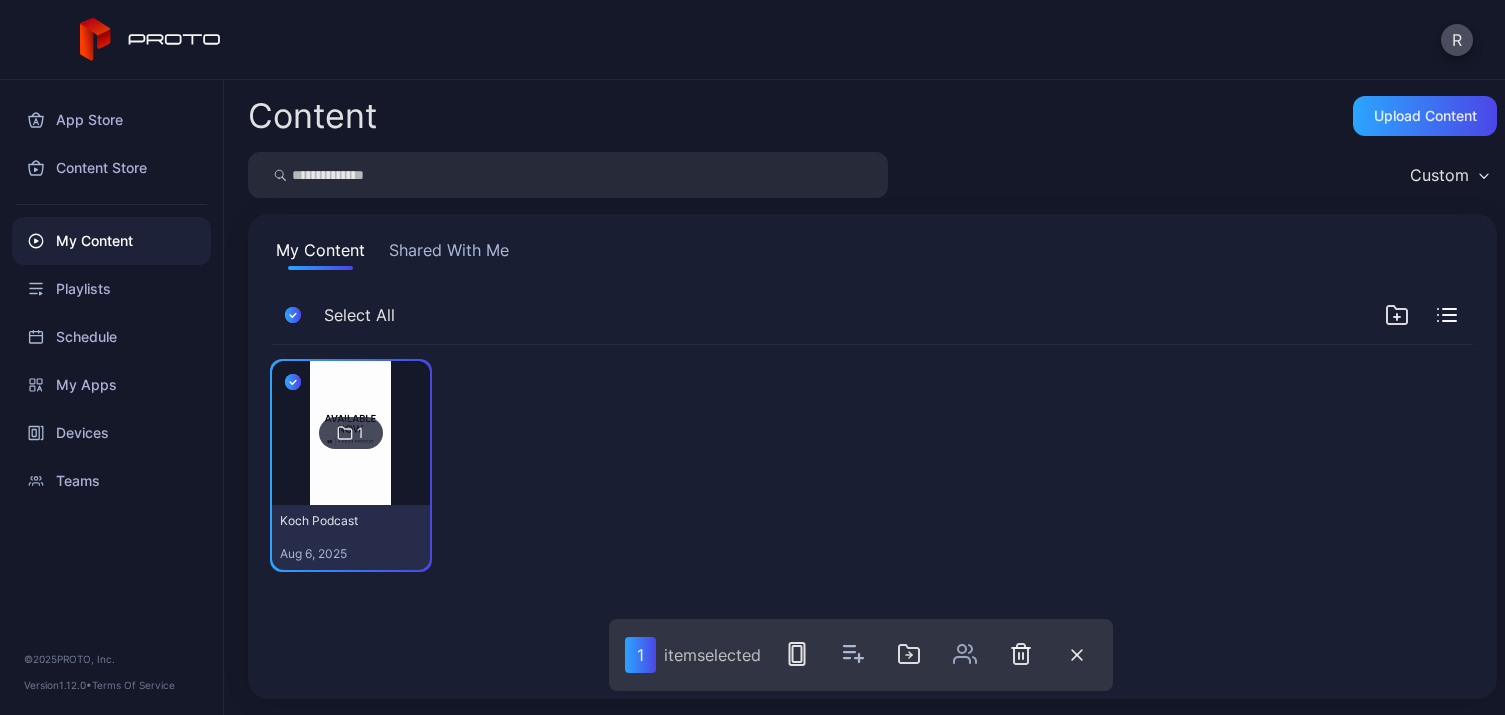 click 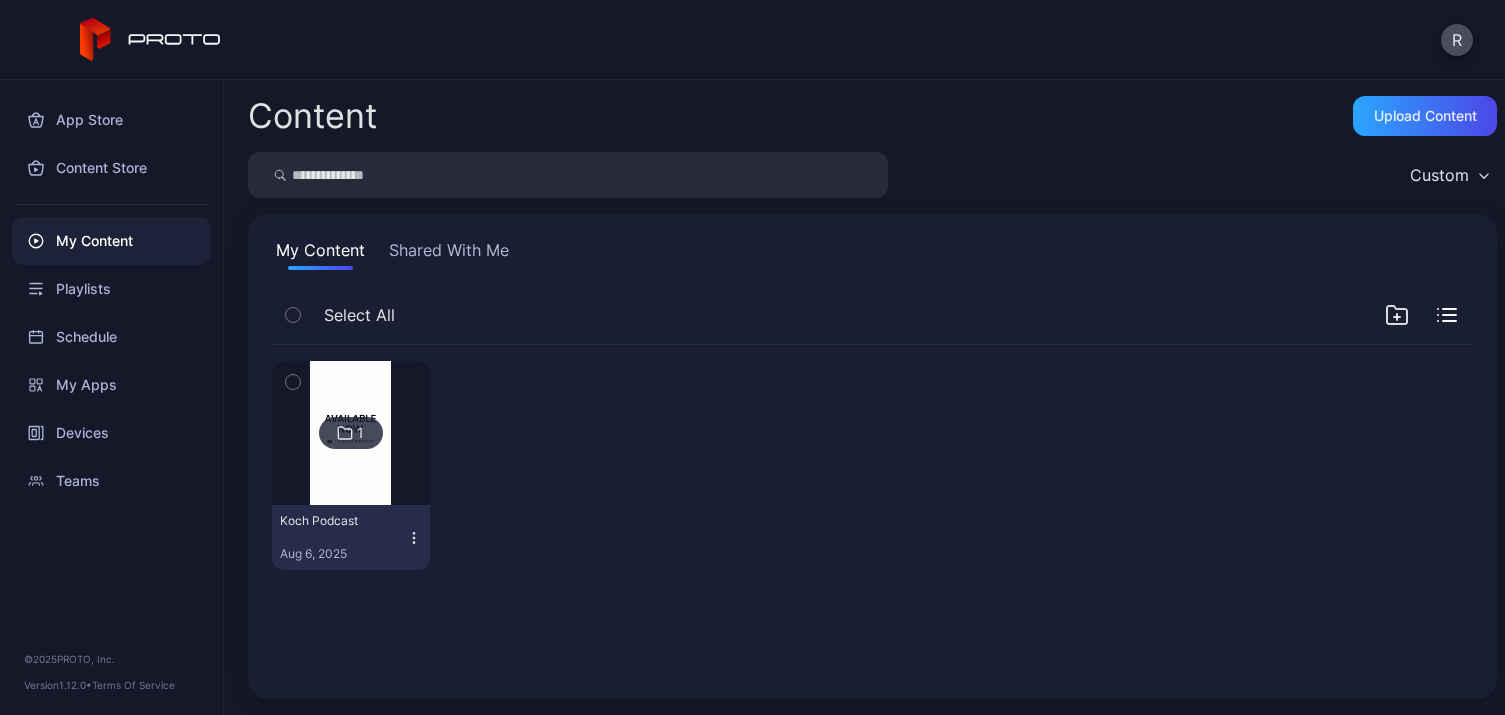 click 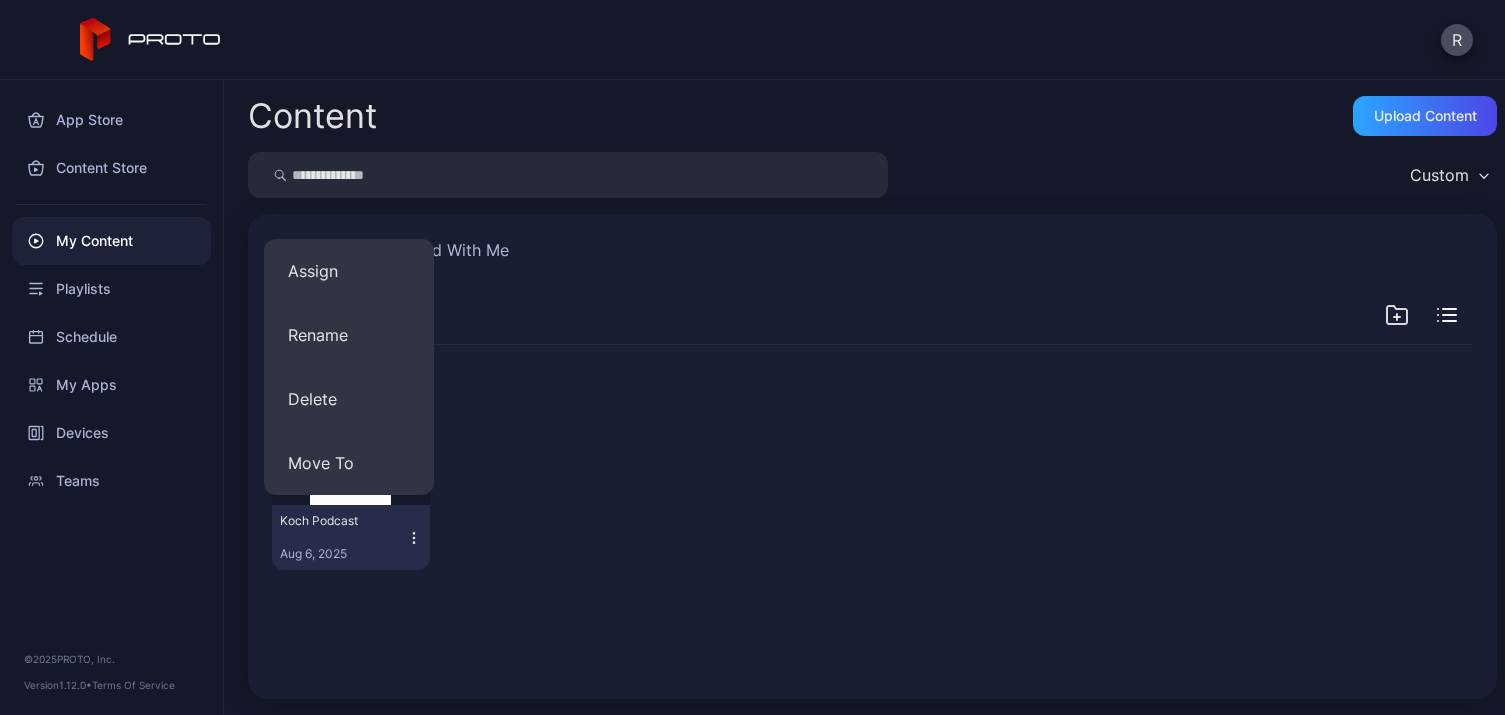 click on "Koch Podcast" at bounding box center (335, 521) 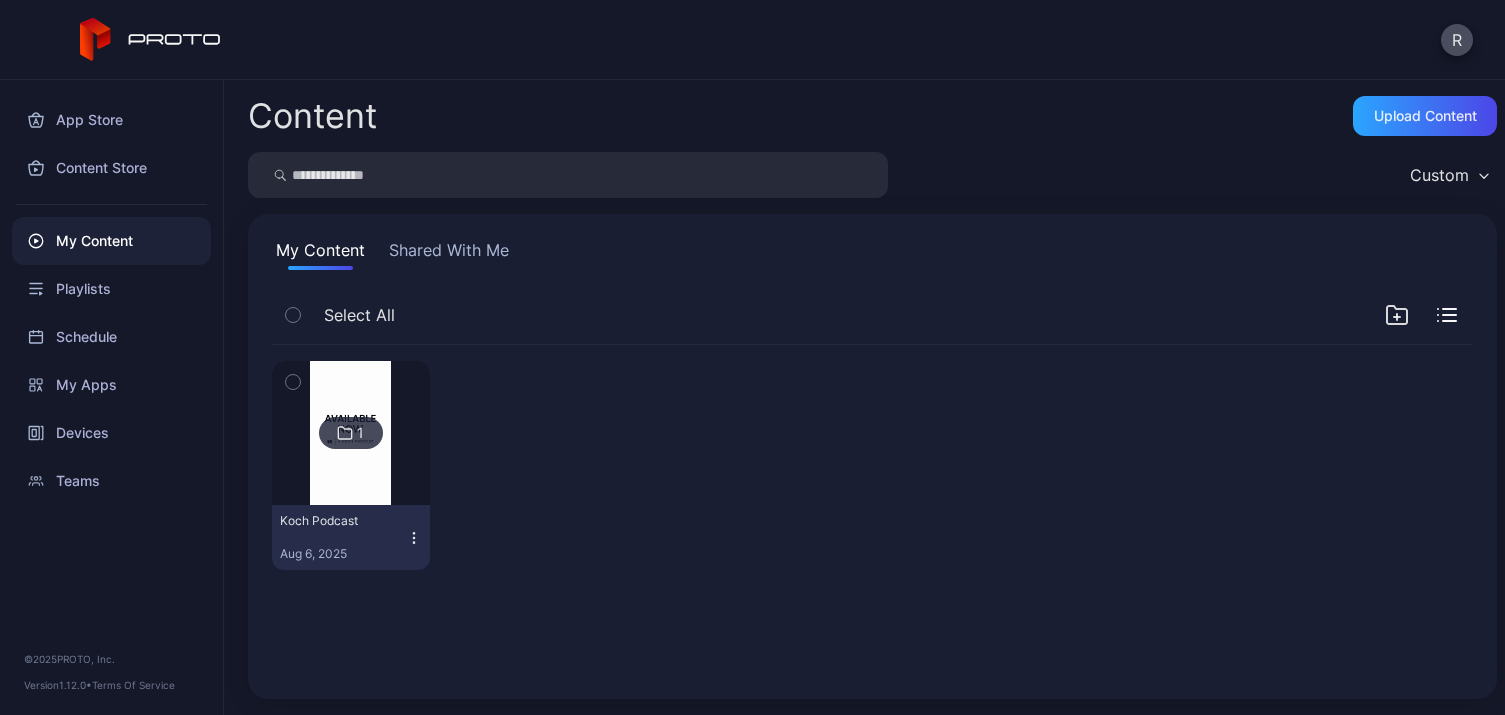click at bounding box center (525, 465) 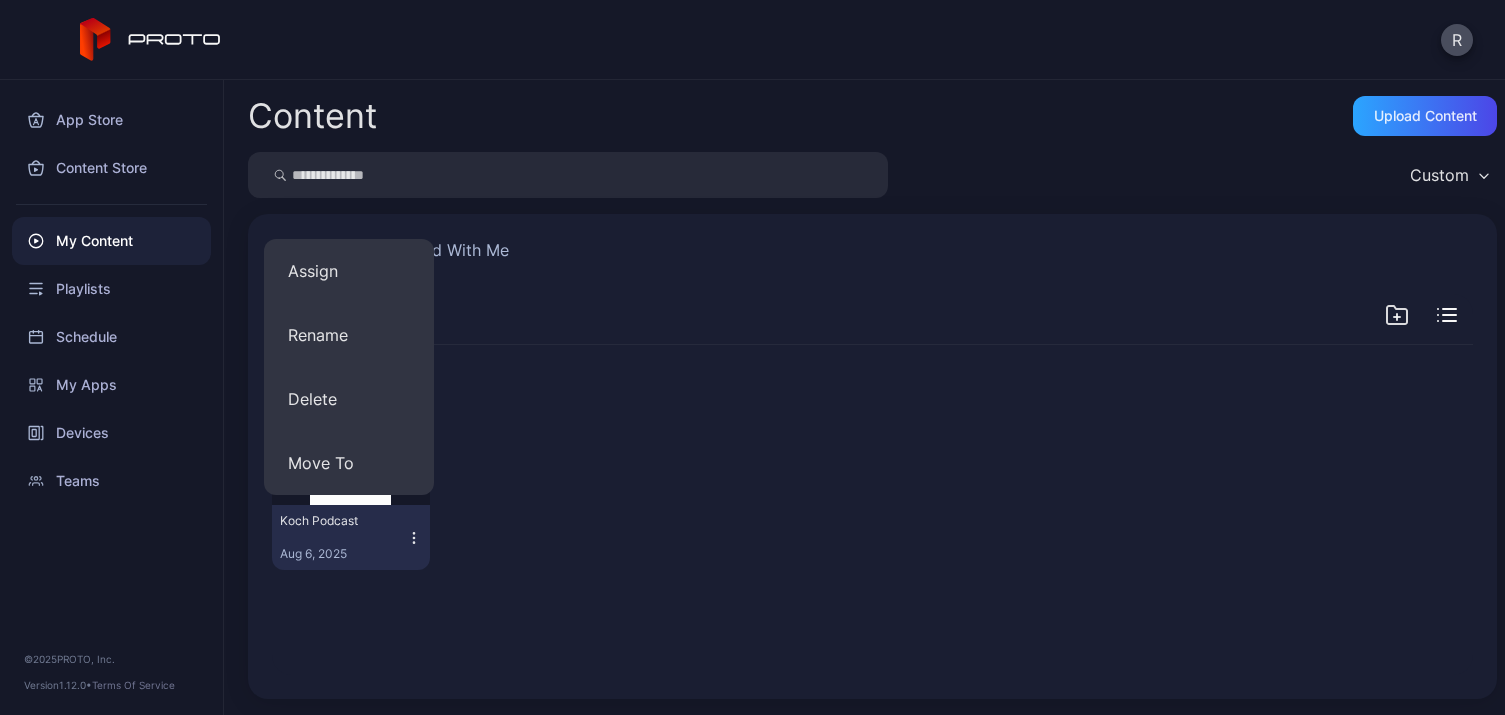 click at bounding box center [525, 465] 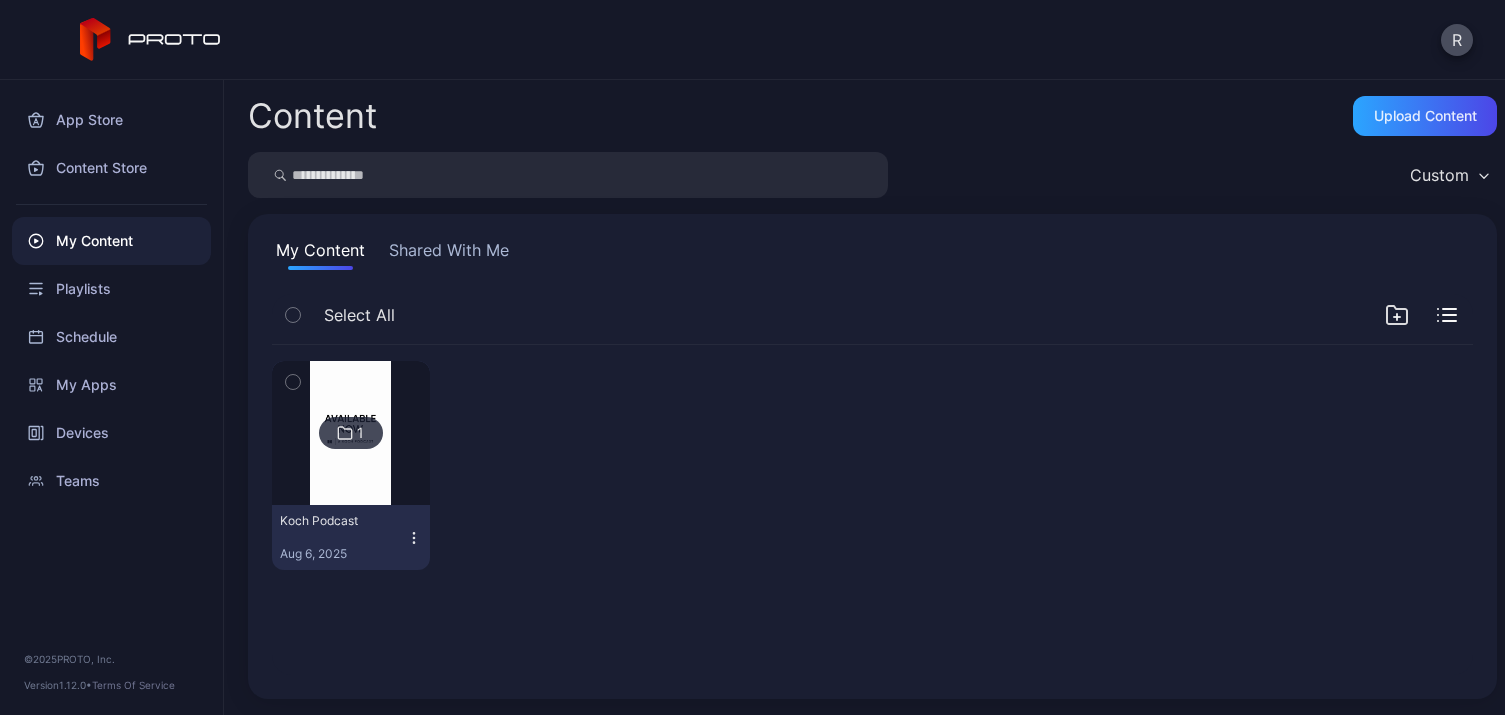 click at bounding box center [350, 433] 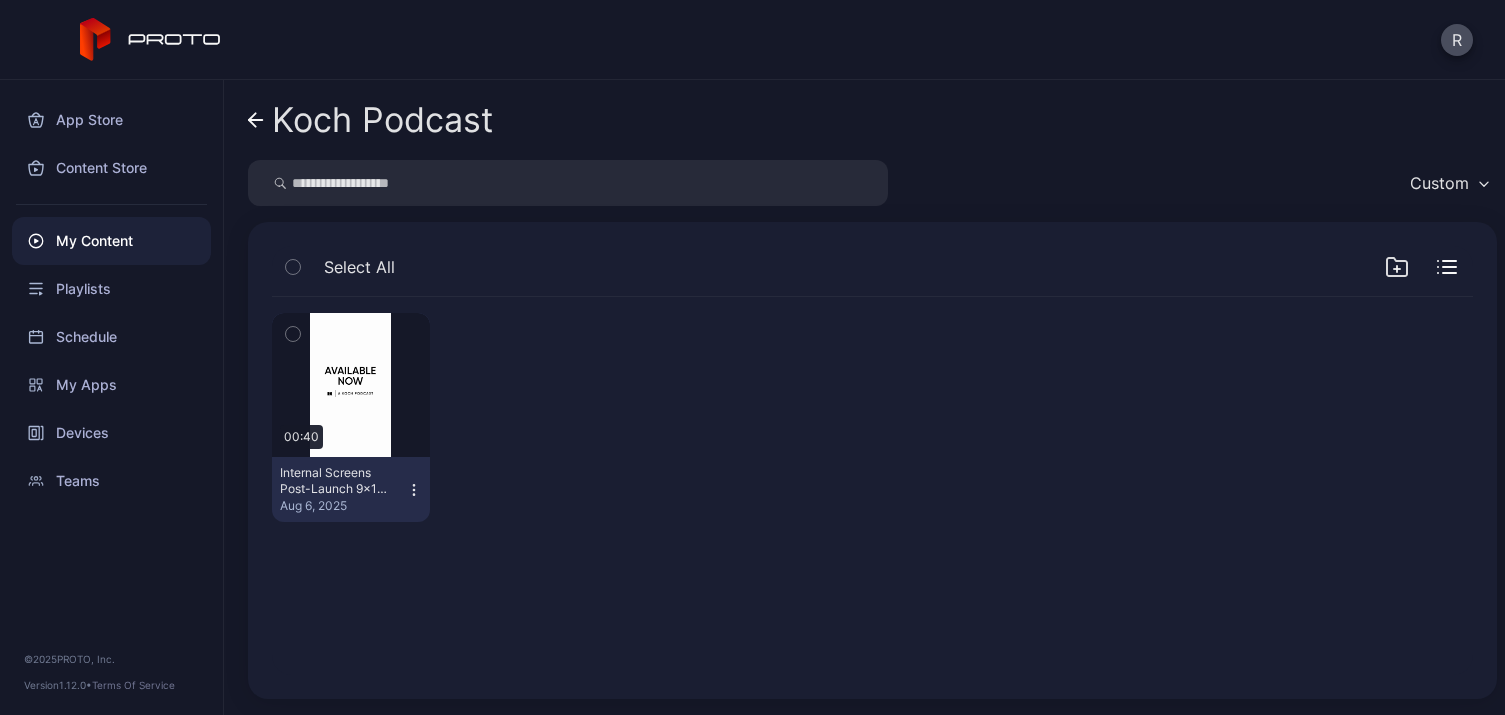 click 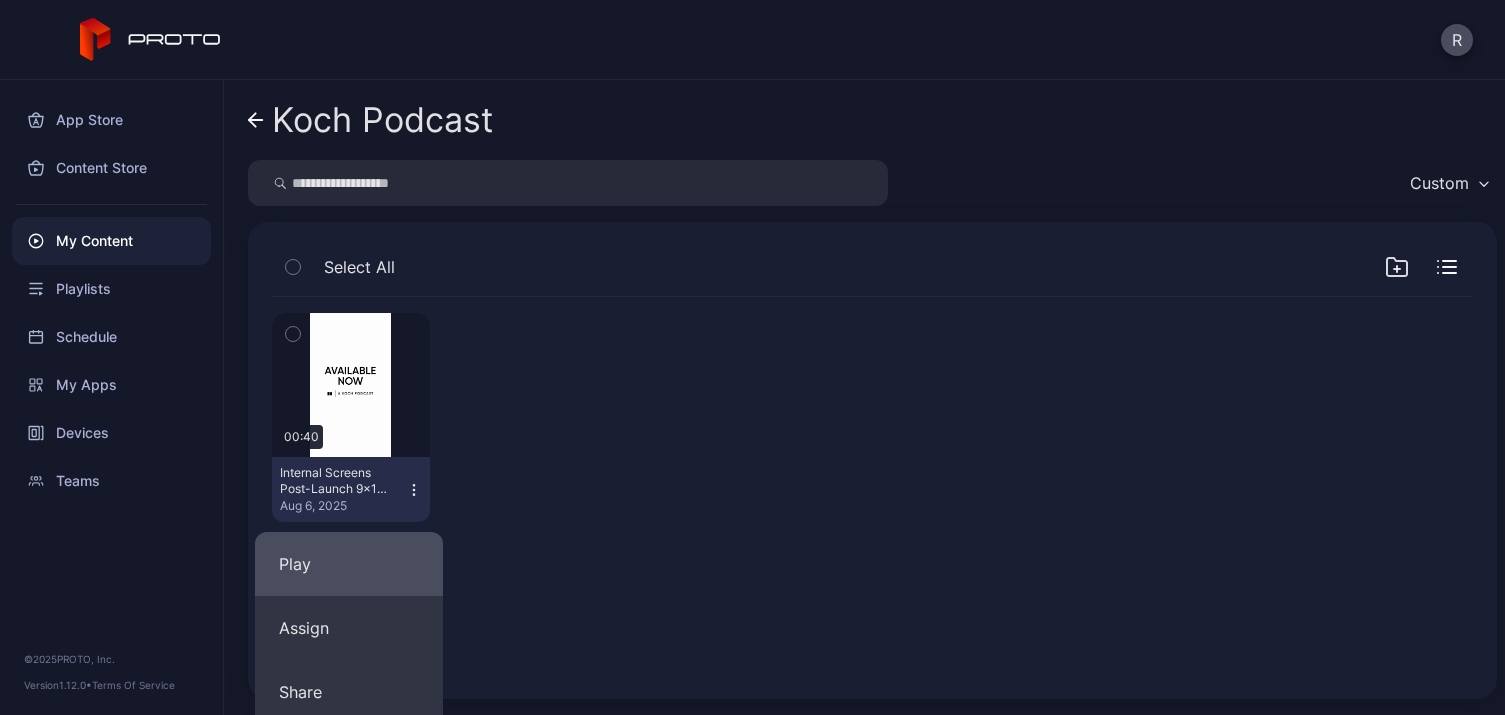 click on "Play" at bounding box center [349, 564] 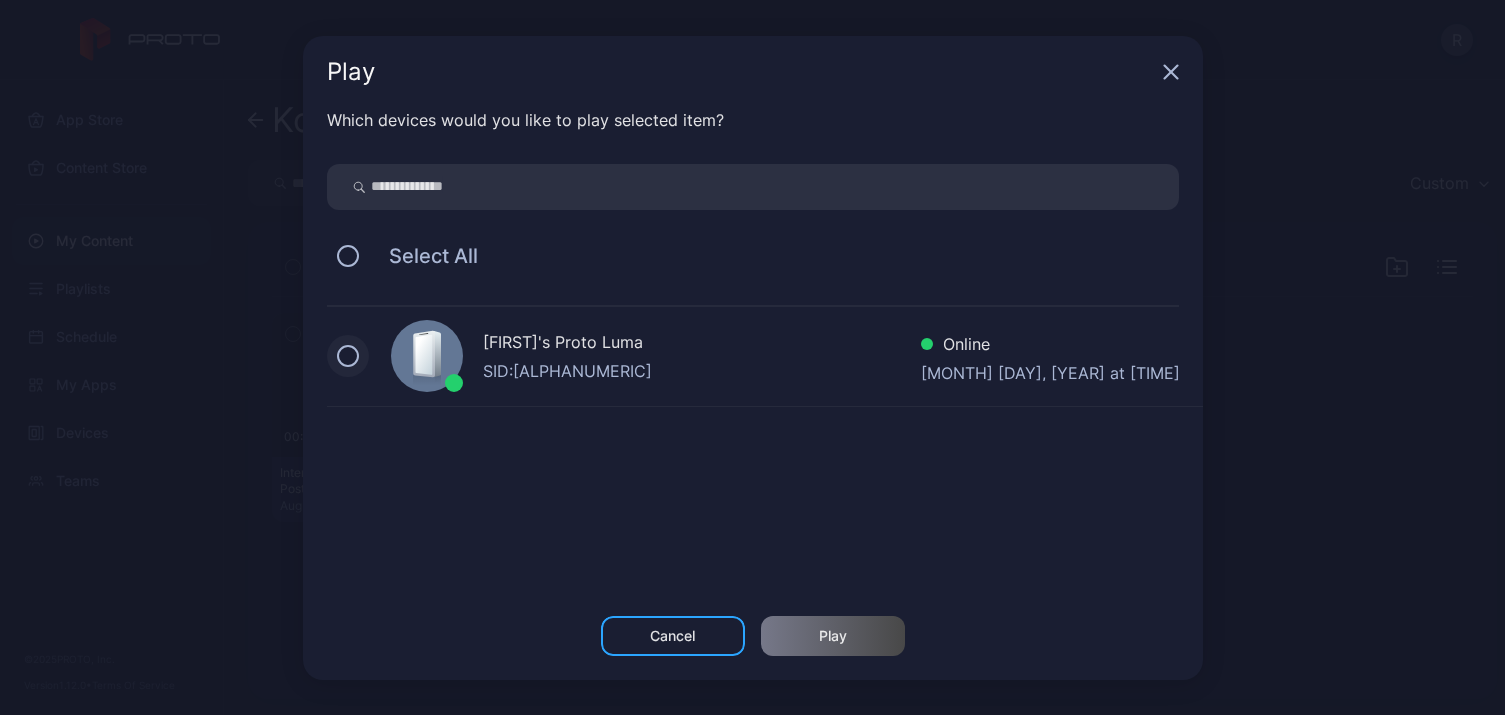 click at bounding box center (348, 356) 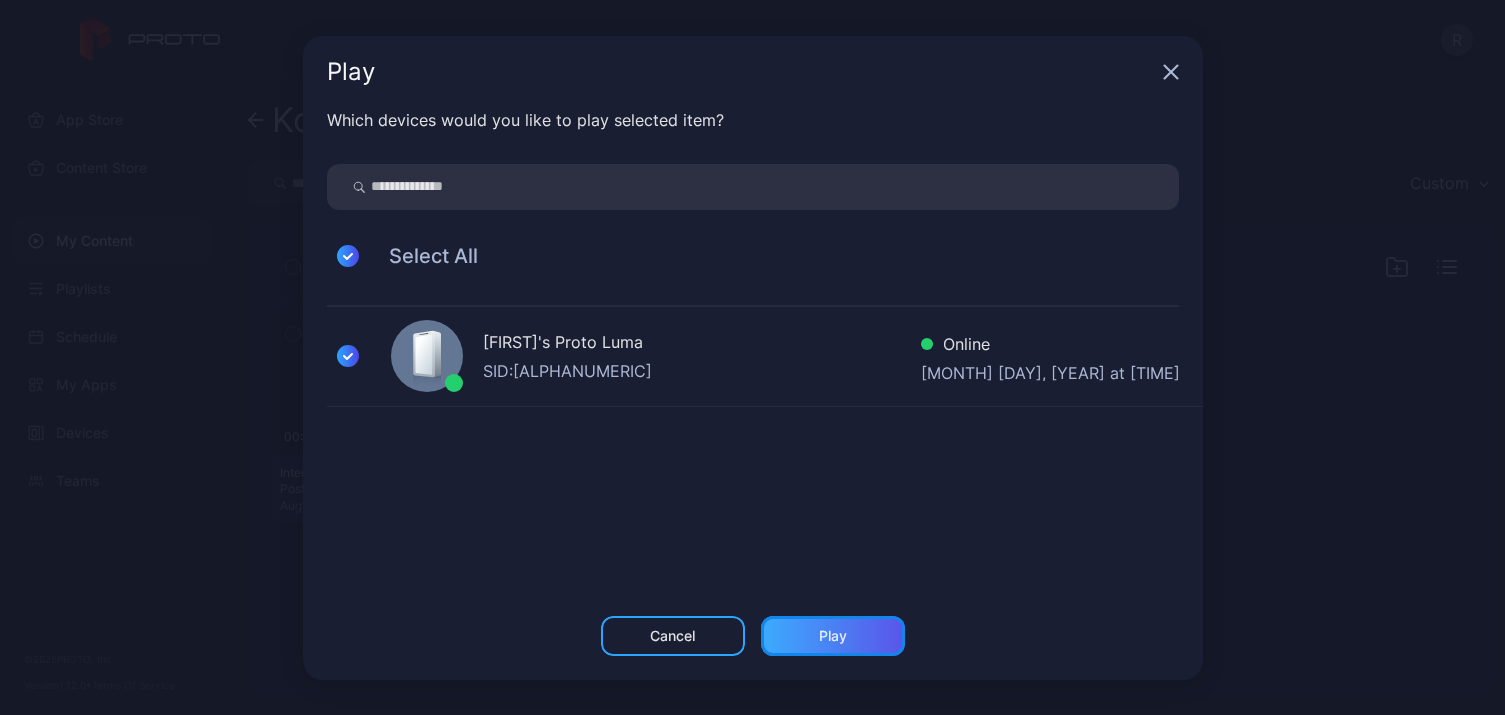 click on "Play" at bounding box center [833, 636] 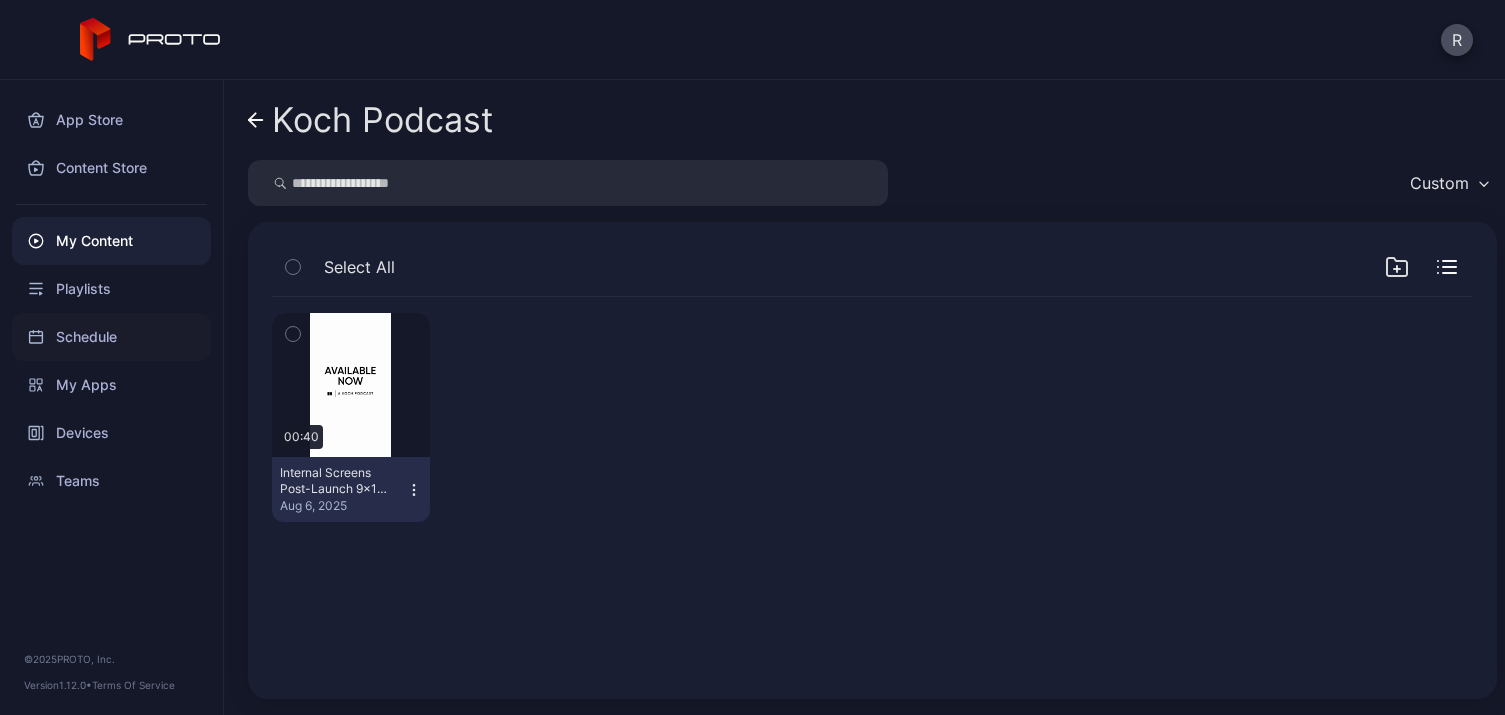 click on "Schedule" at bounding box center [111, 337] 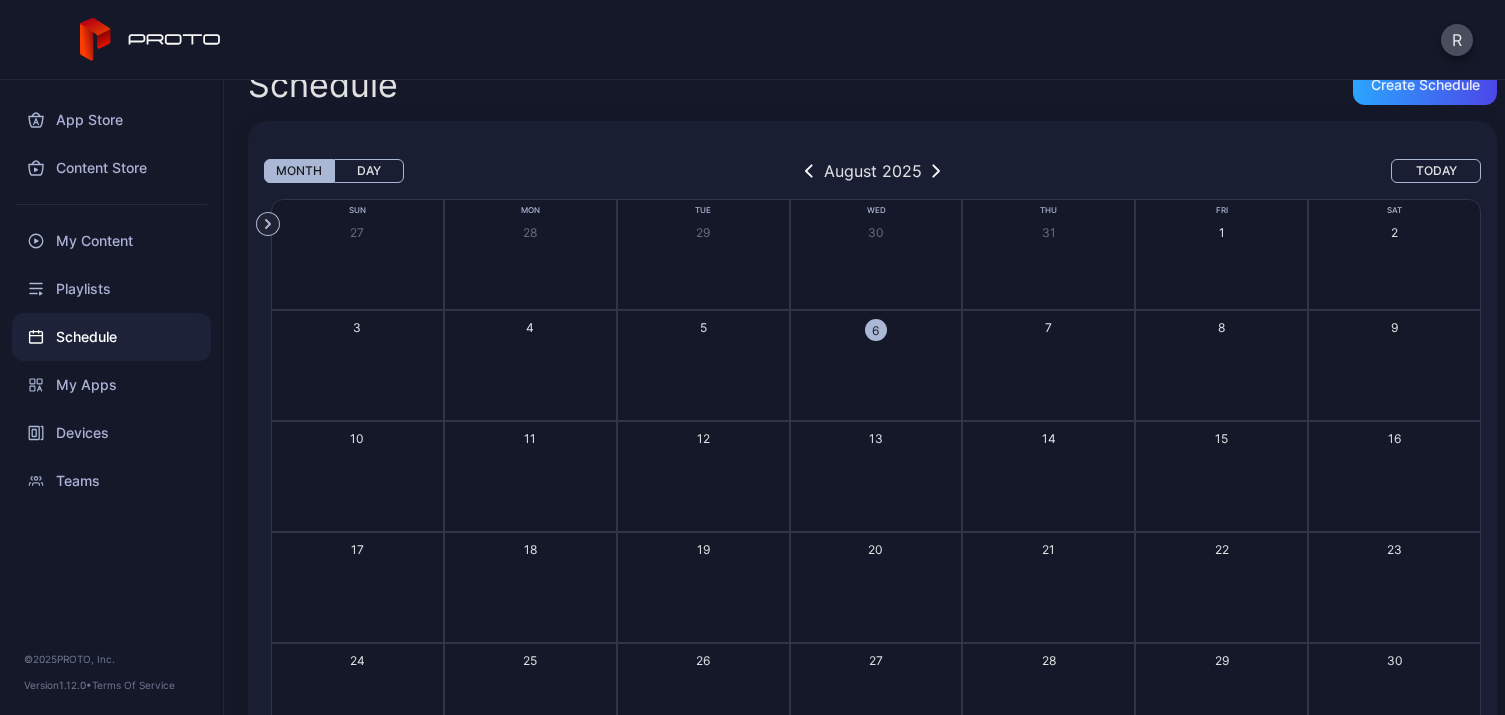 scroll, scrollTop: 7, scrollLeft: 0, axis: vertical 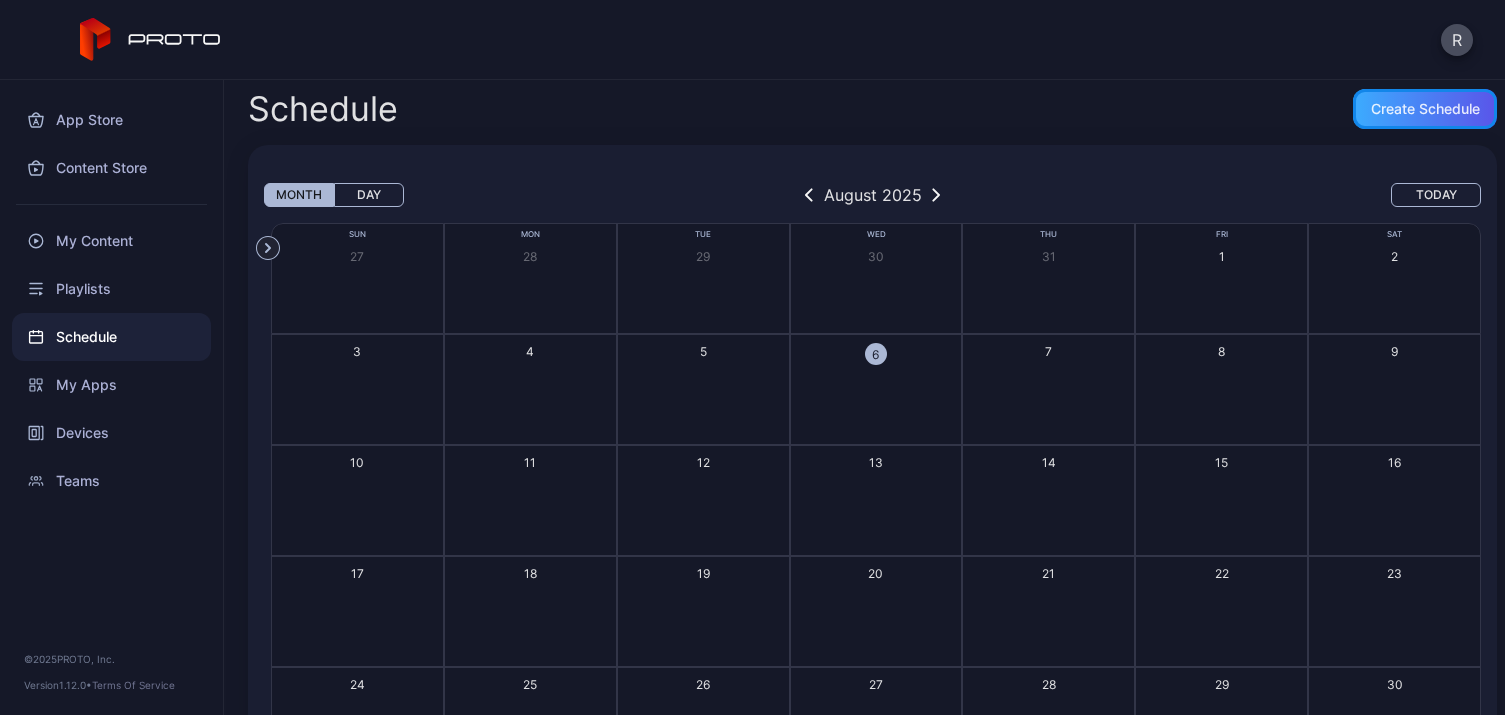 click on "Create Schedule" at bounding box center (1425, 109) 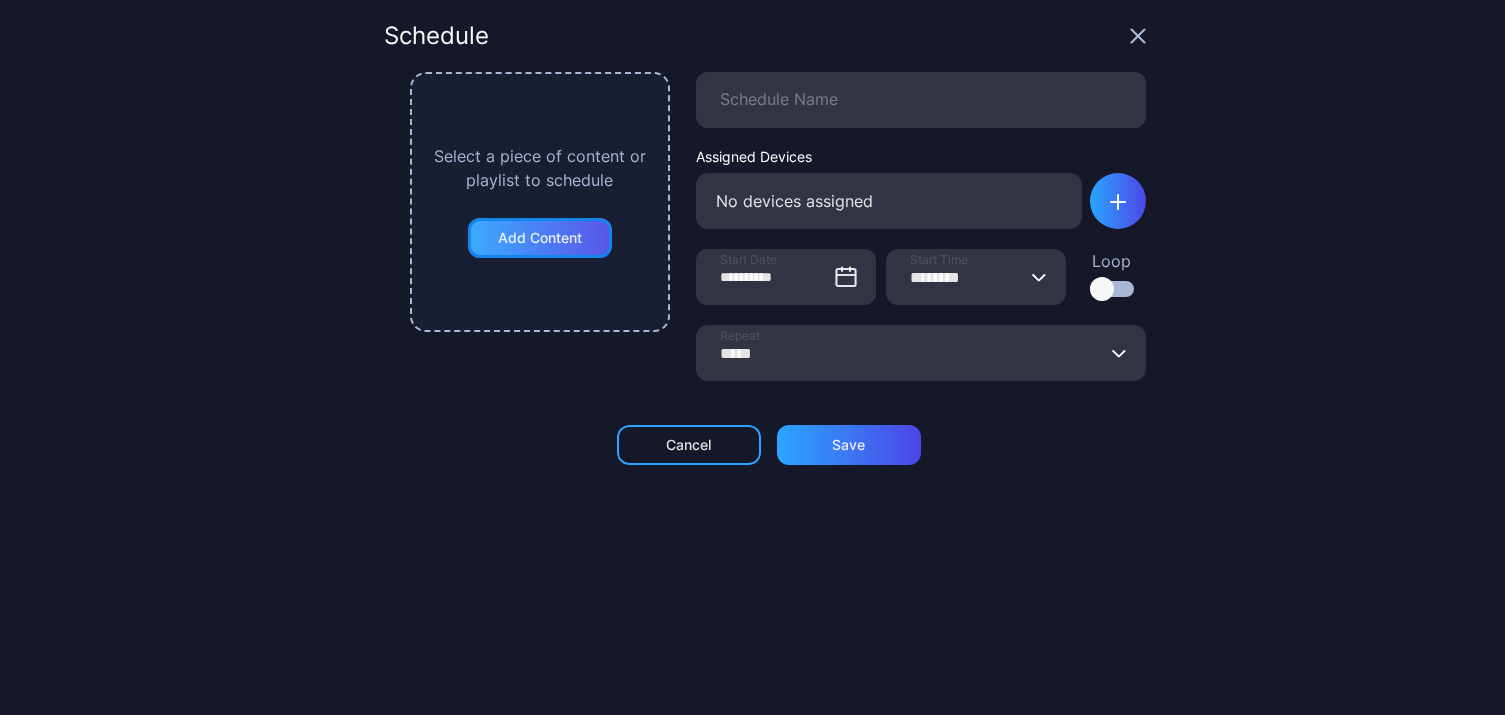 click on "Add Content" at bounding box center (540, 238) 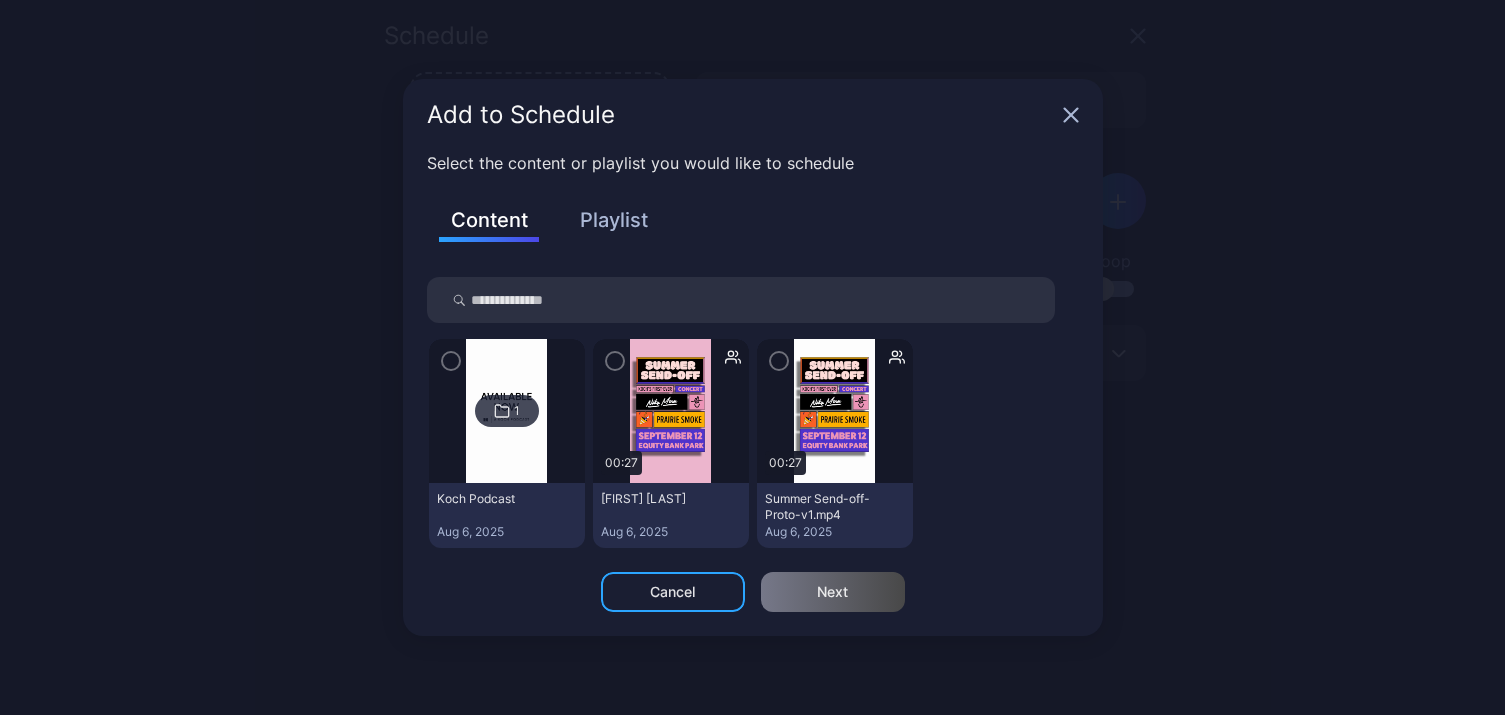 click 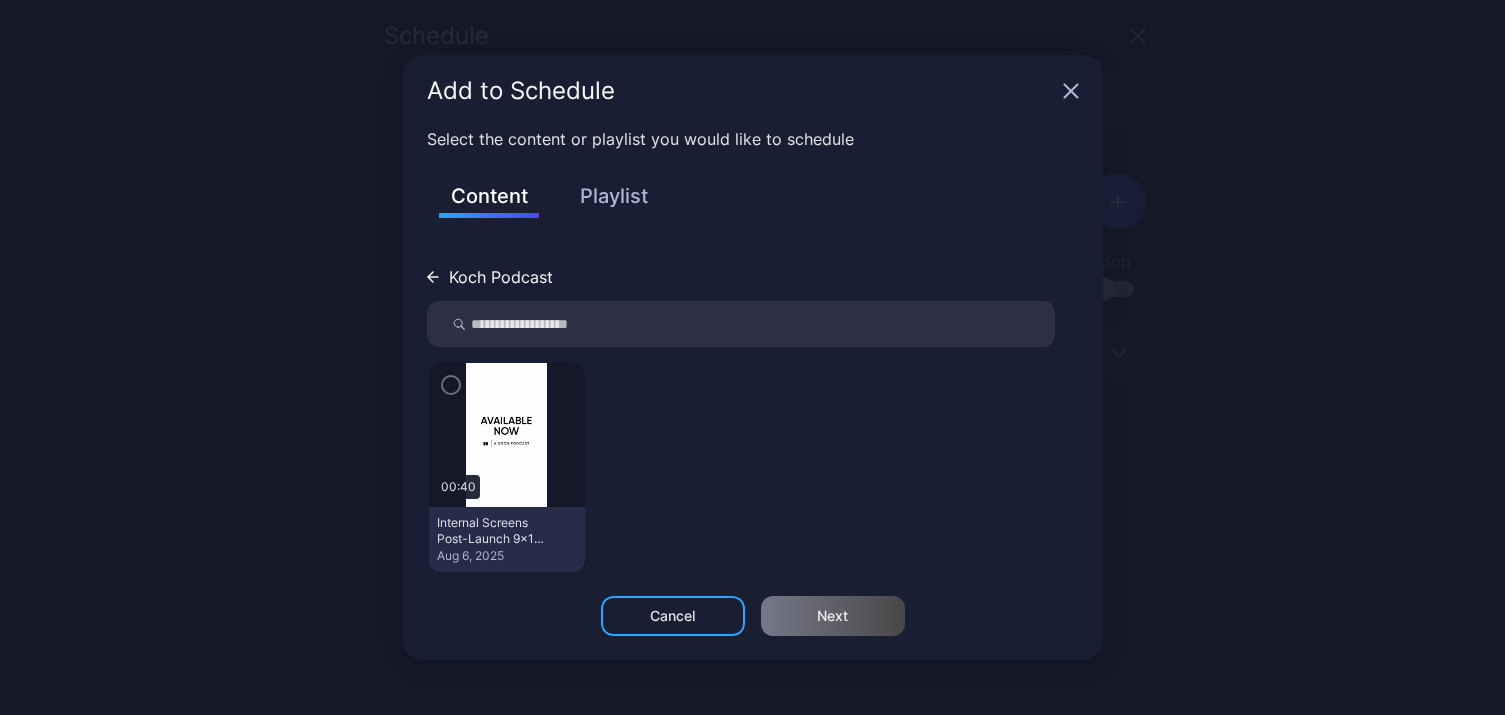 click 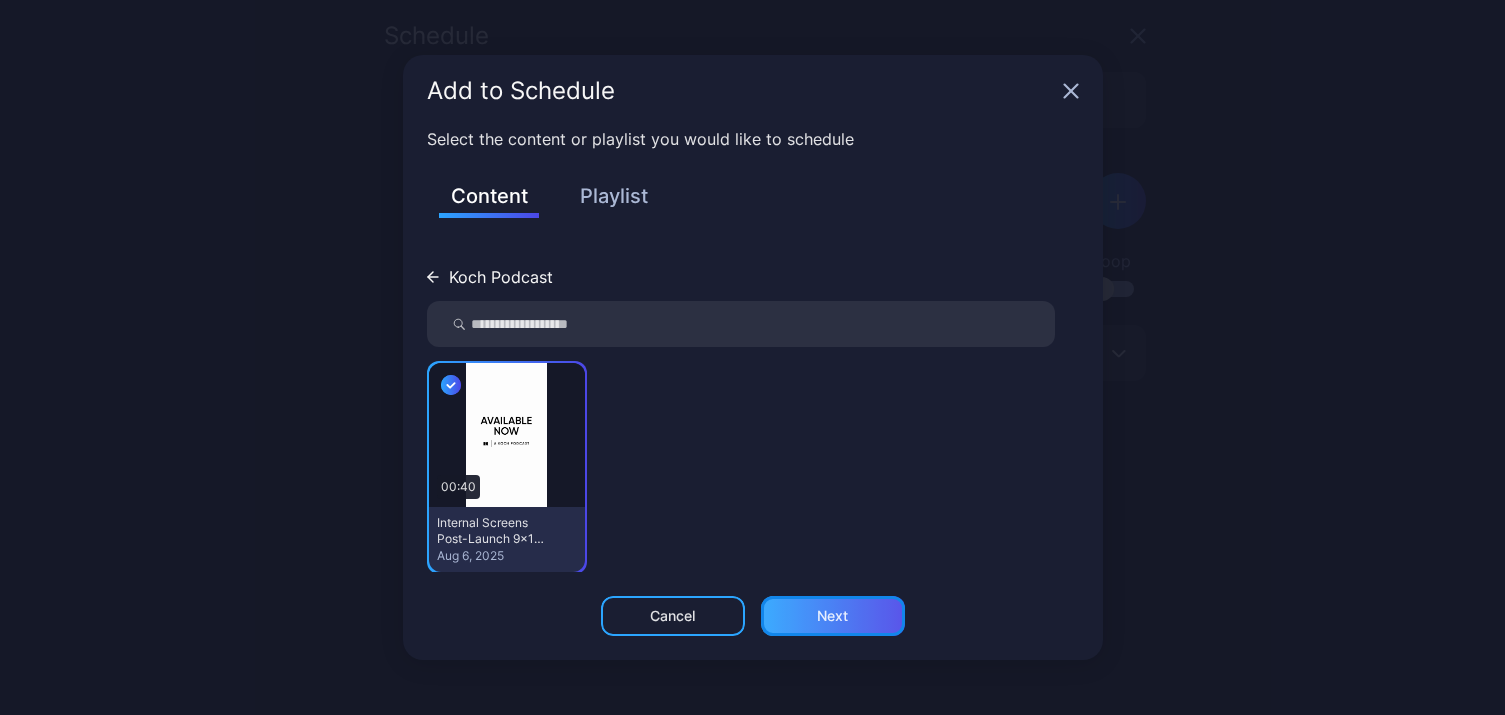 click on "Next" at bounding box center [833, 616] 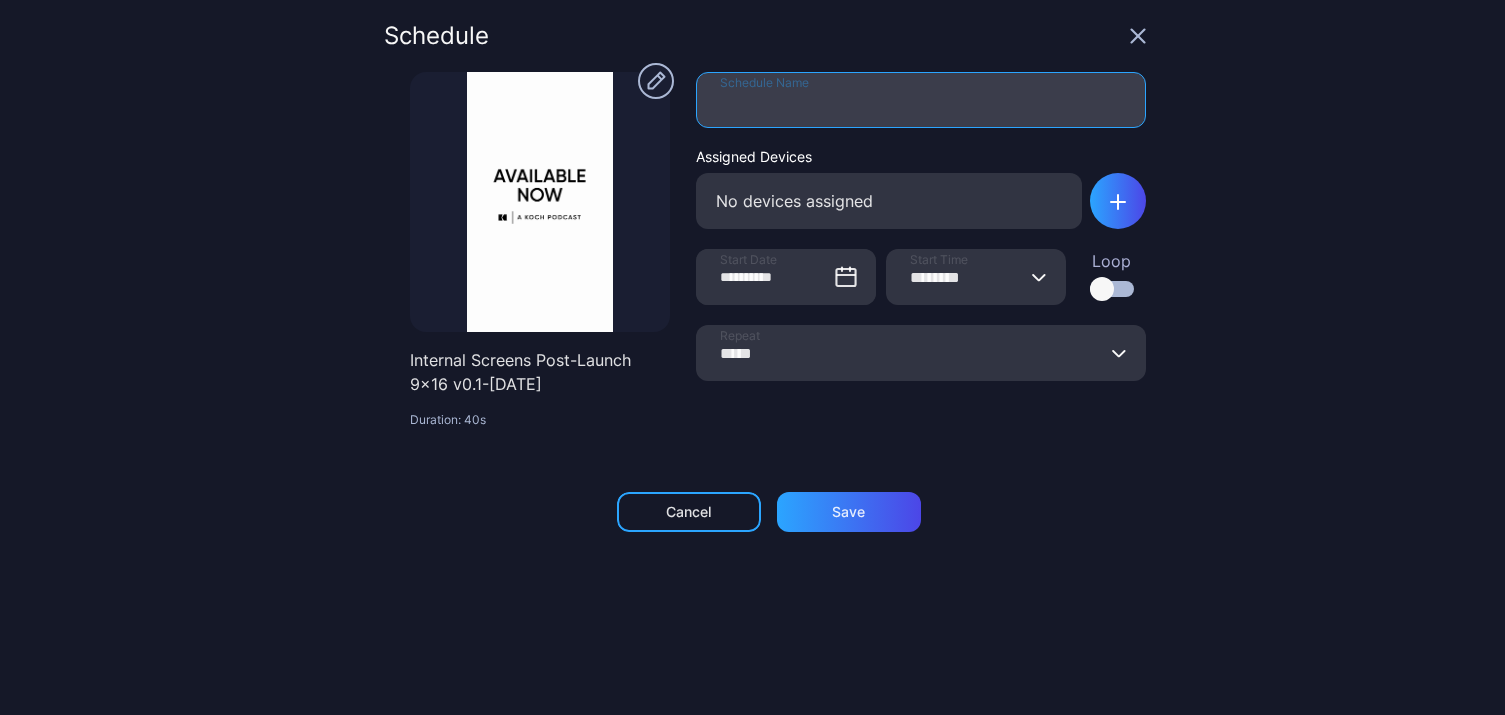 click on "Schedule Name" at bounding box center [921, 100] 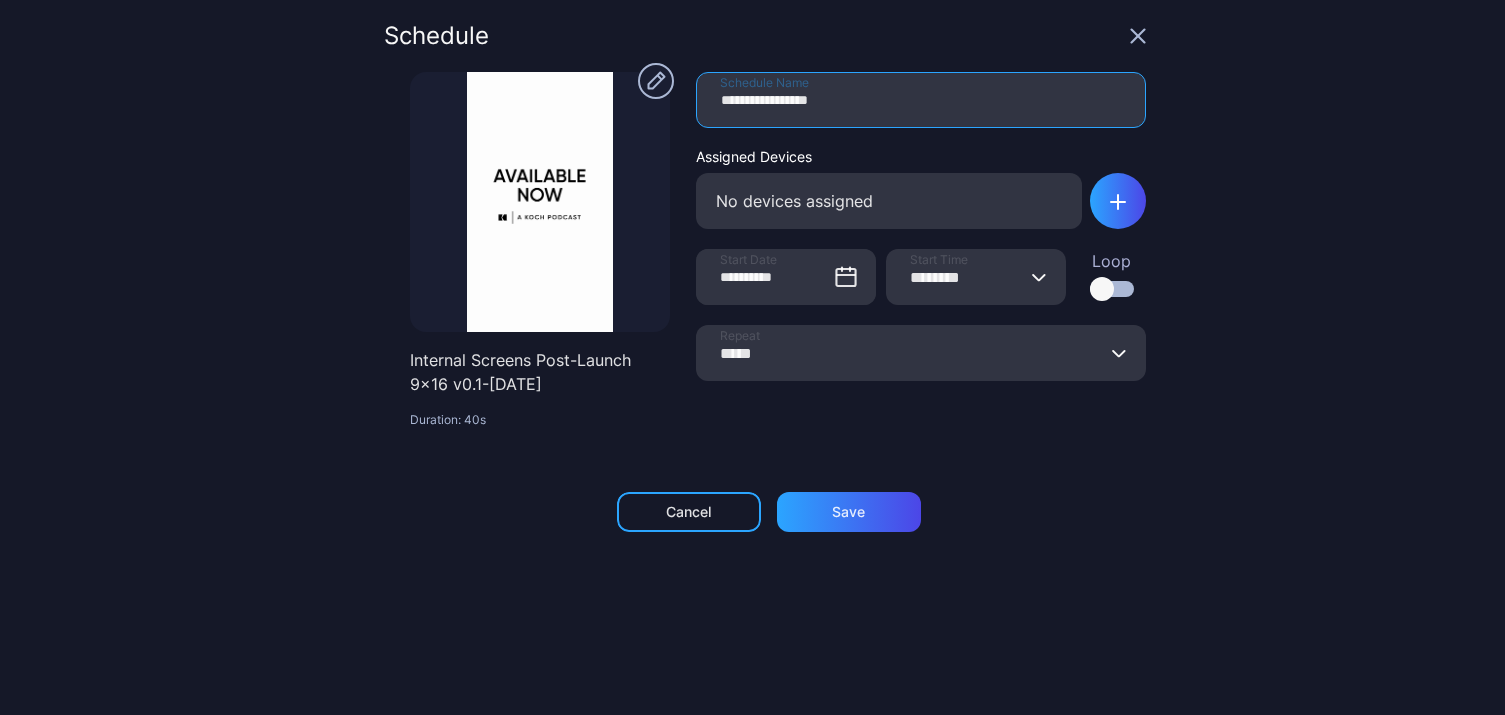 type on "**********" 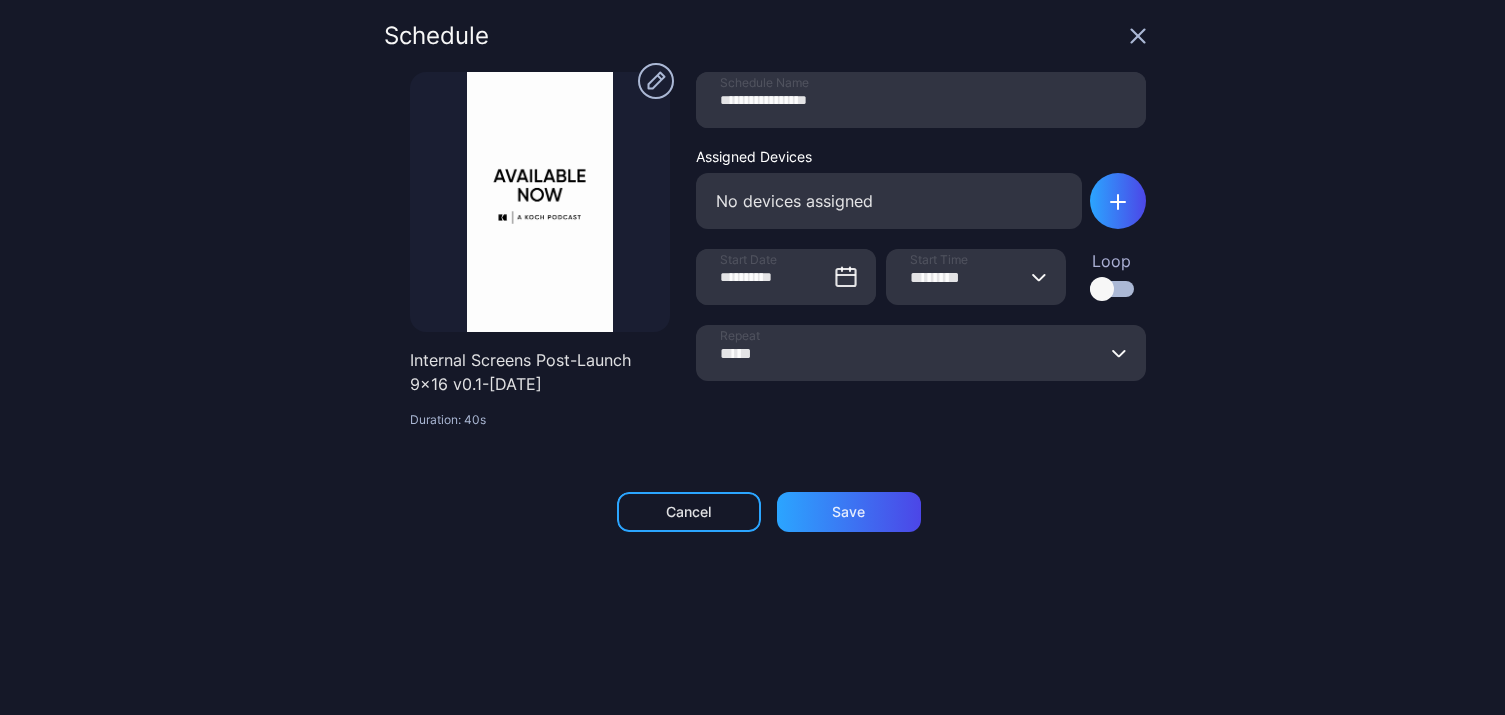 click on "No devices assigned" at bounding box center [889, 201] 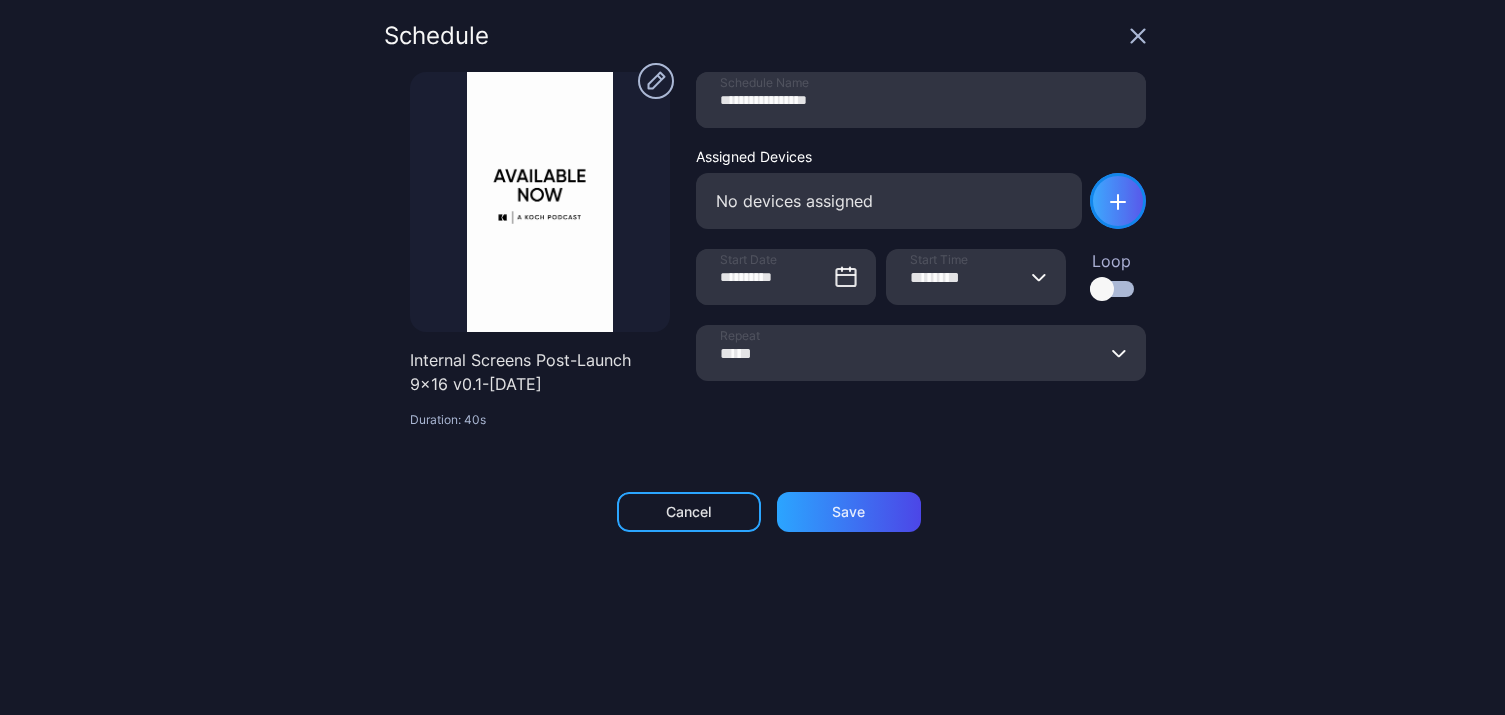 click 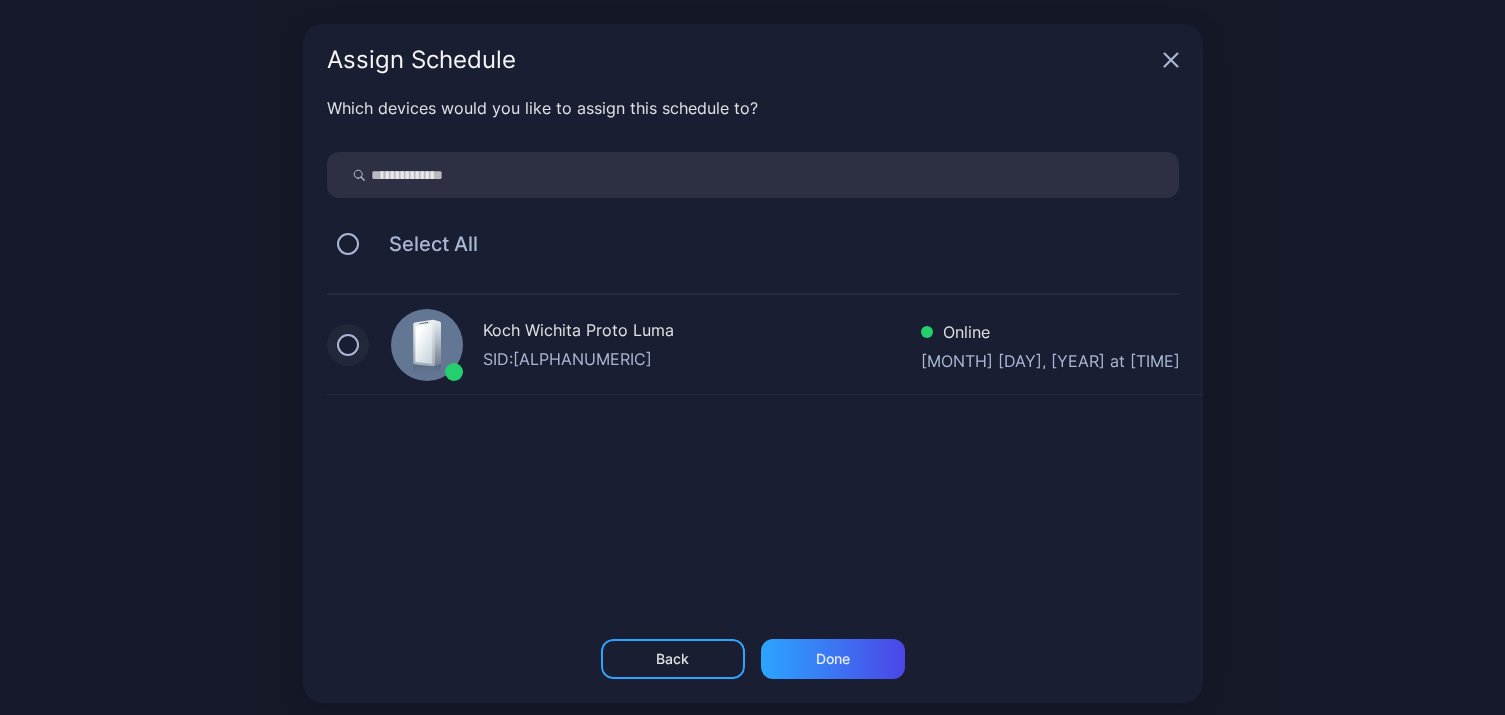 click at bounding box center (348, 345) 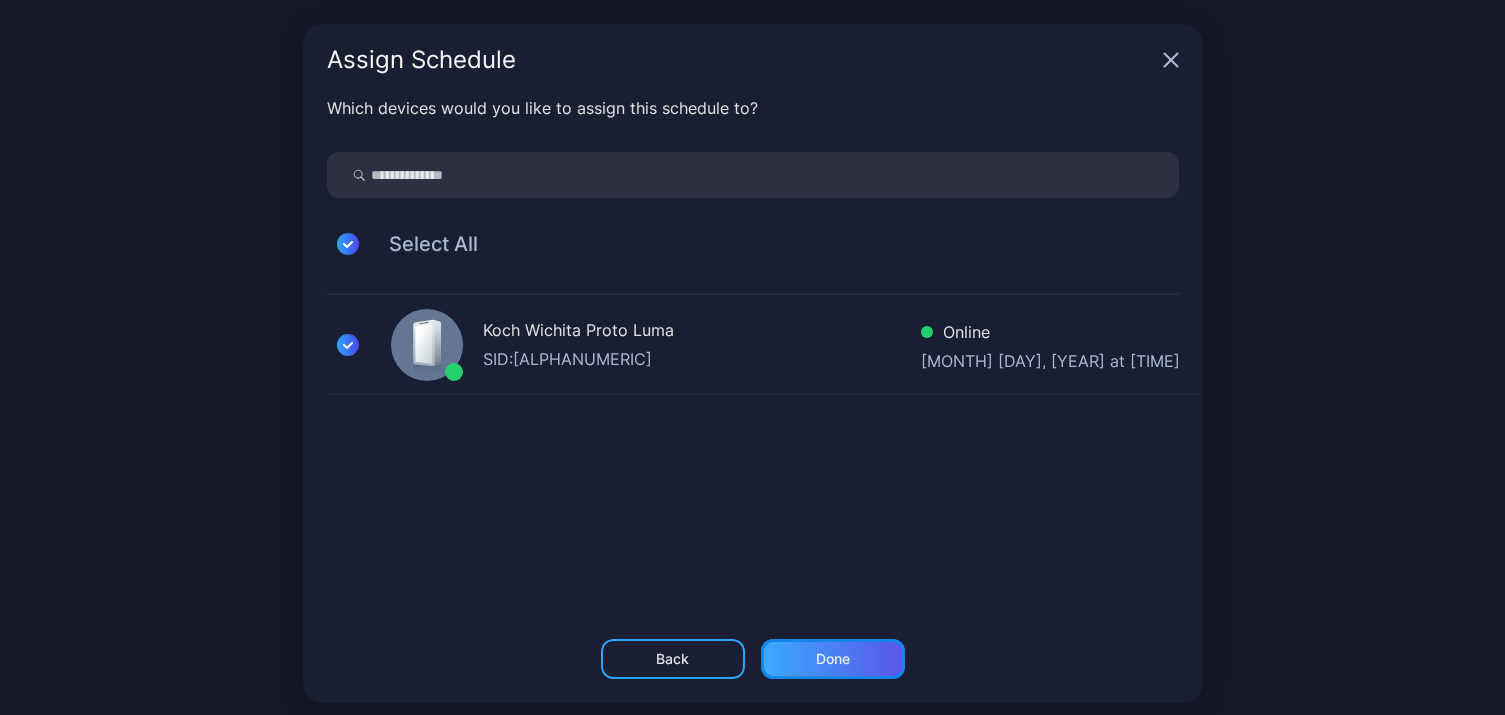 click on "Done" at bounding box center [833, 659] 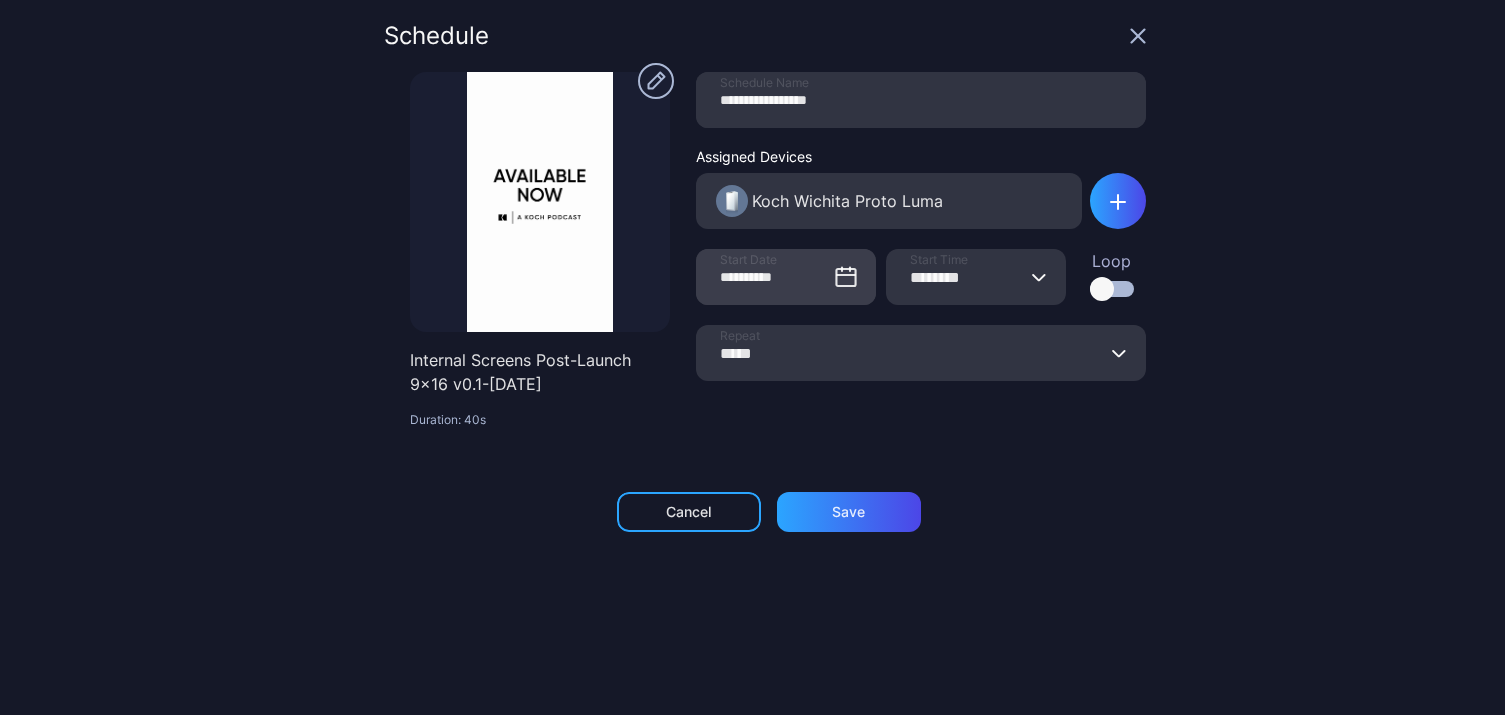 click 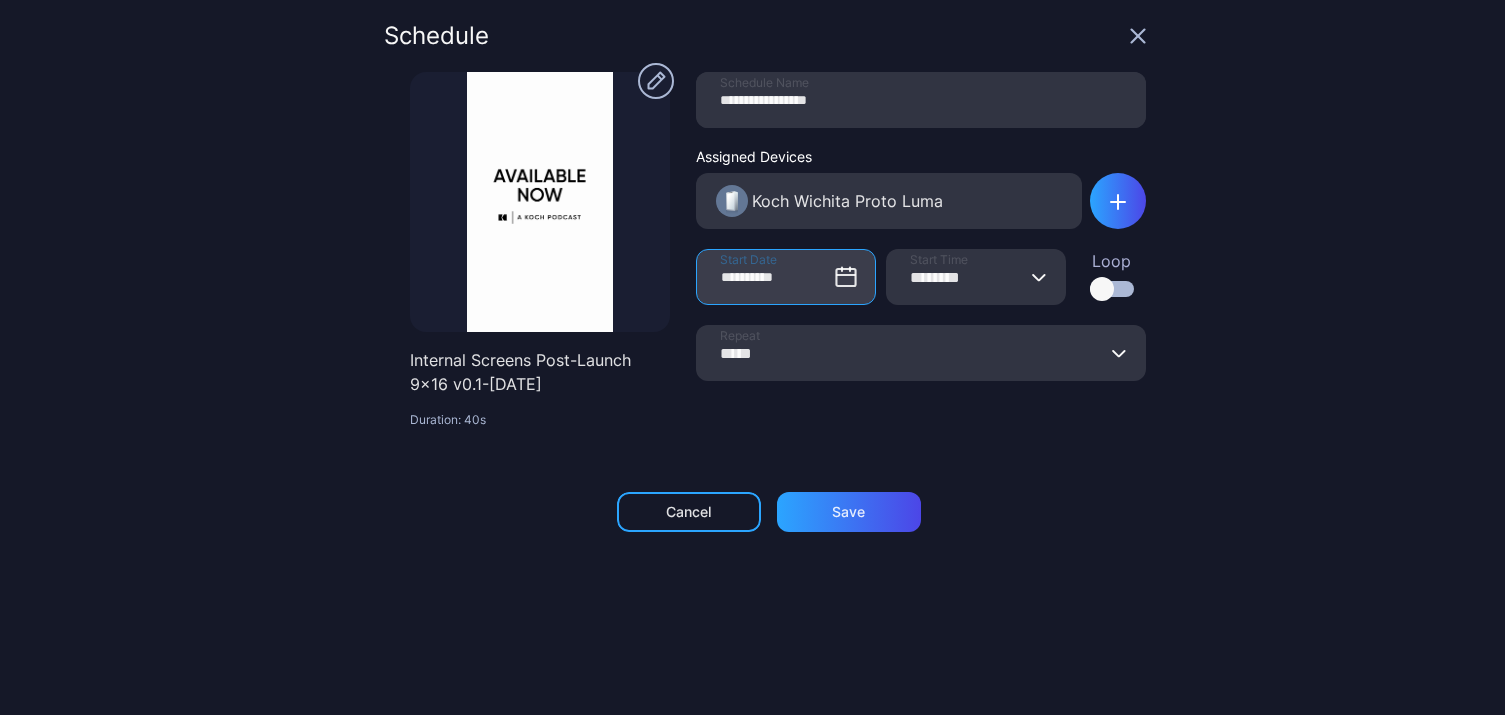 click on "**********" at bounding box center [786, 277] 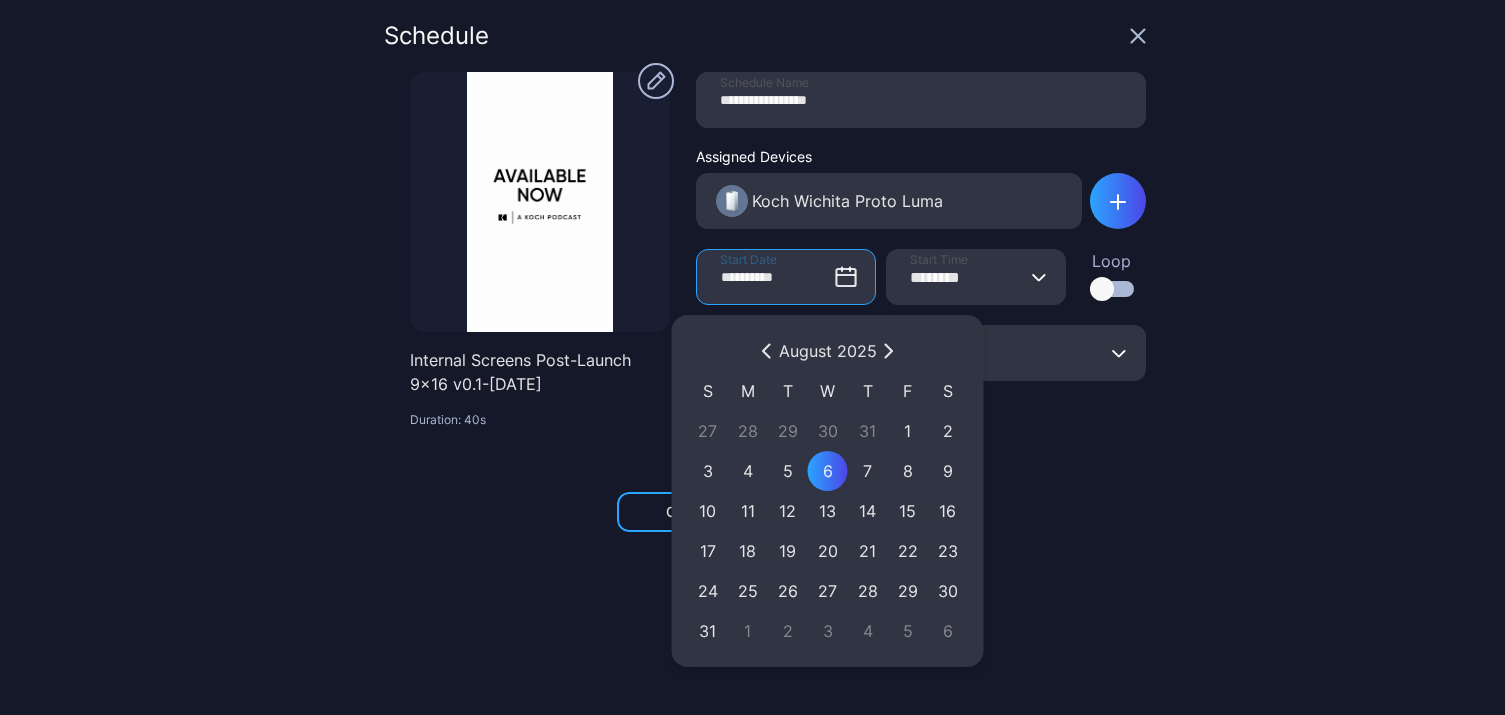 click on "7" at bounding box center [868, 471] 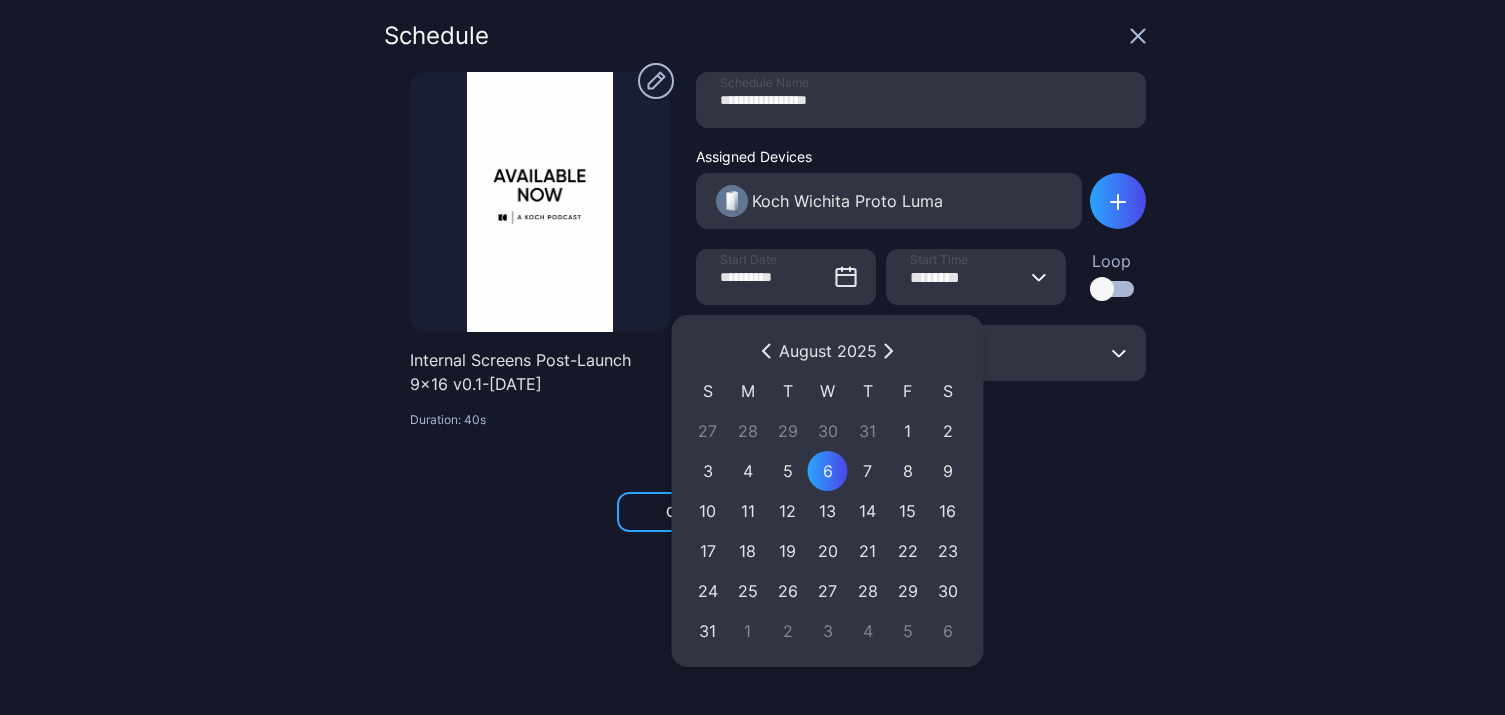 type on "**********" 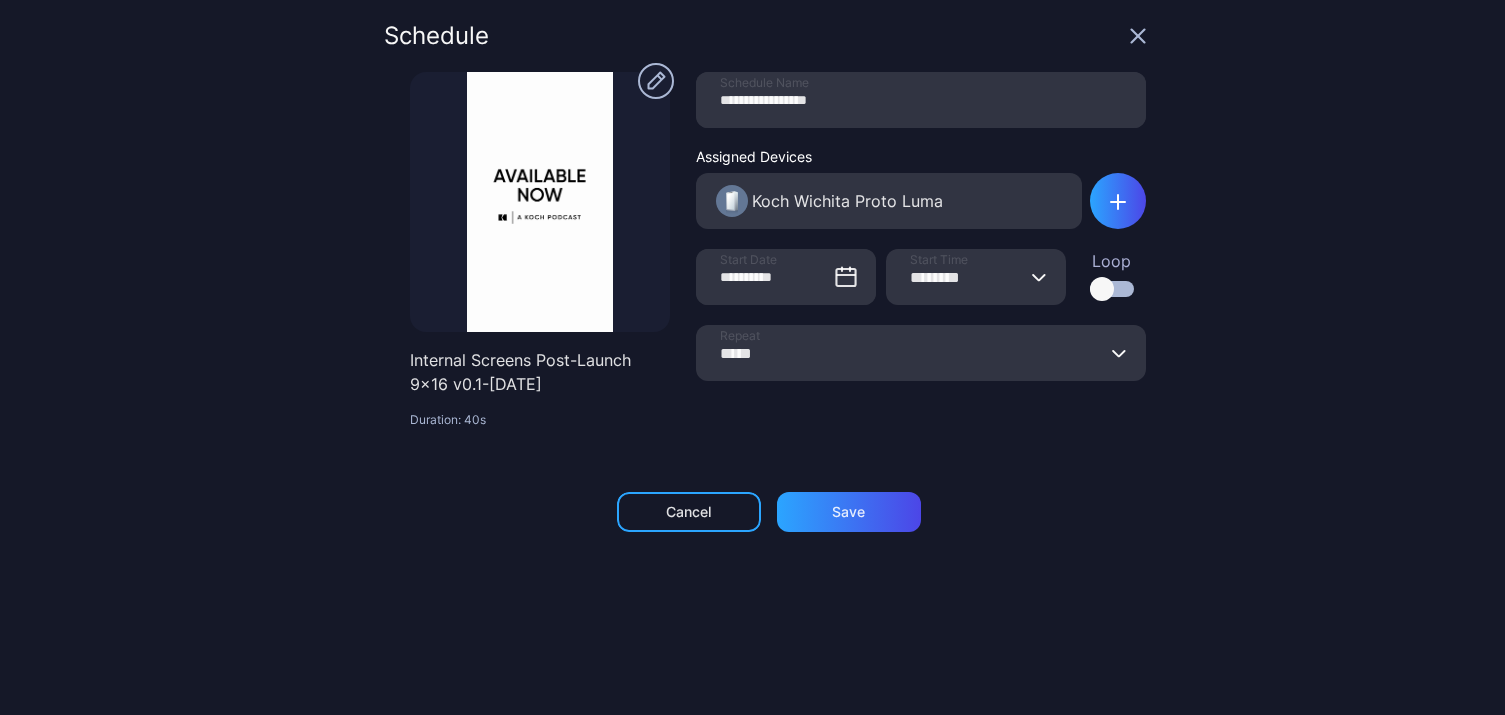 click on "******** Start Time" at bounding box center (1040, 277) 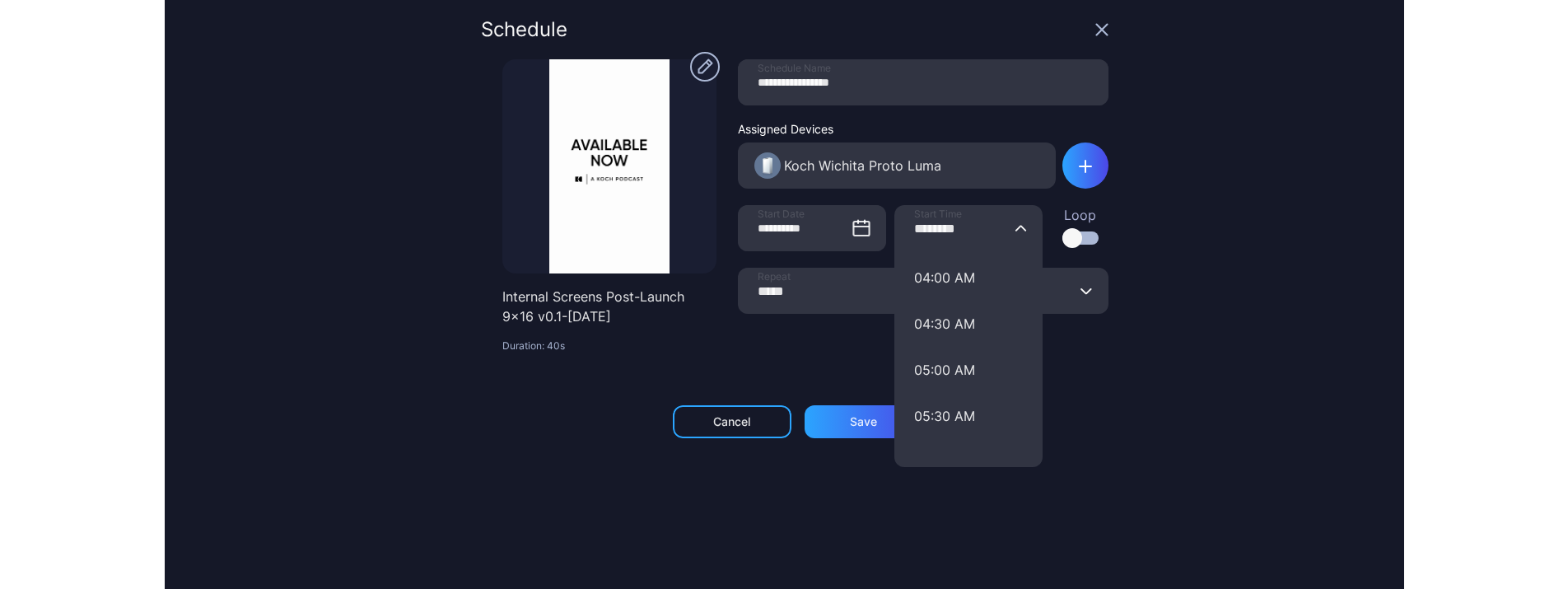scroll, scrollTop: 375, scrollLeft: 0, axis: vertical 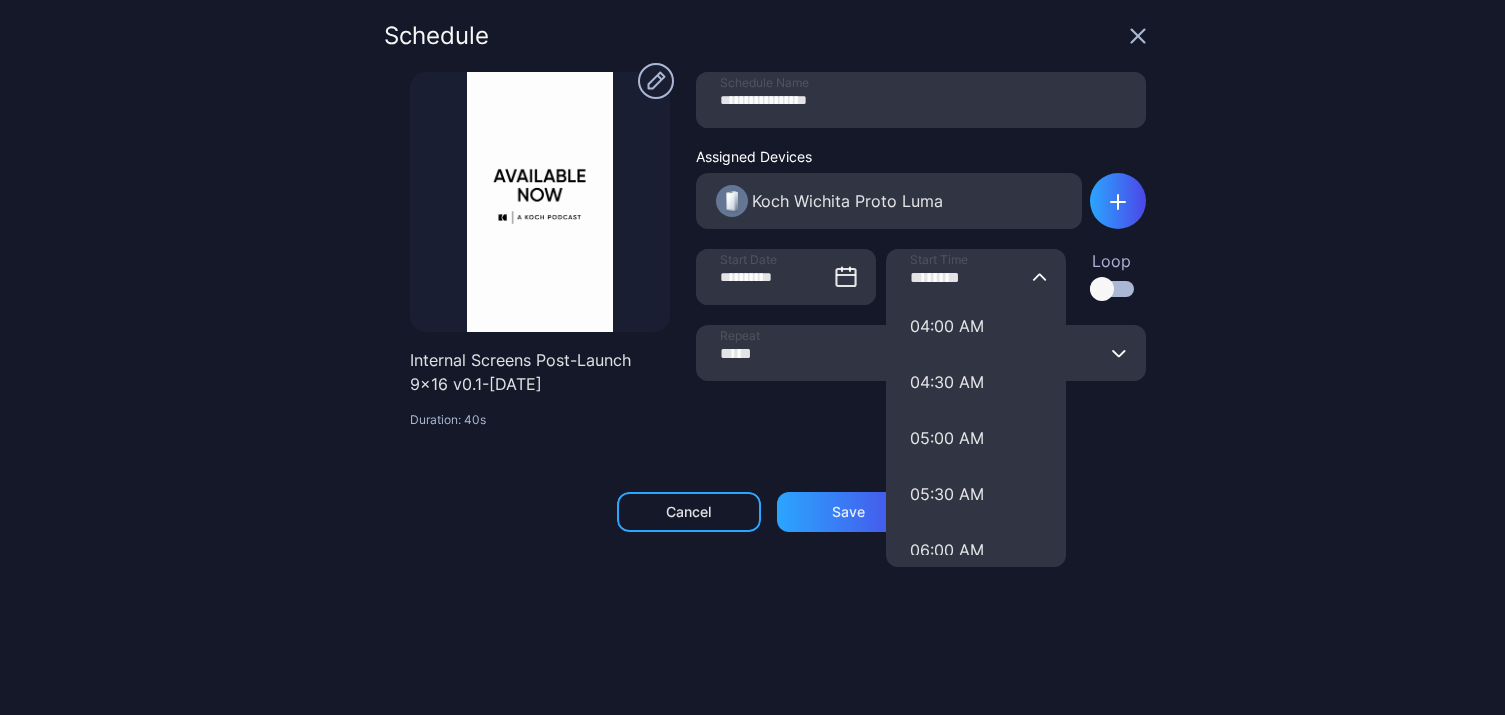 click on "**********" at bounding box center (752, 357) 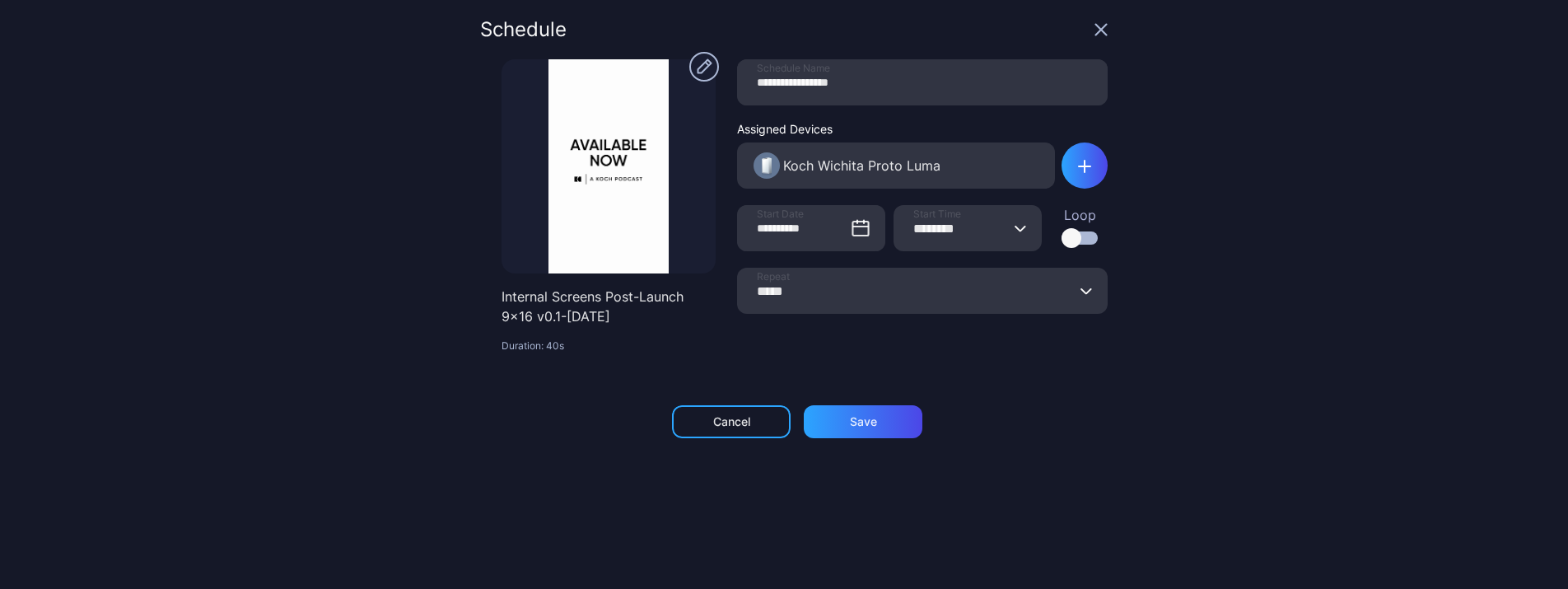 click 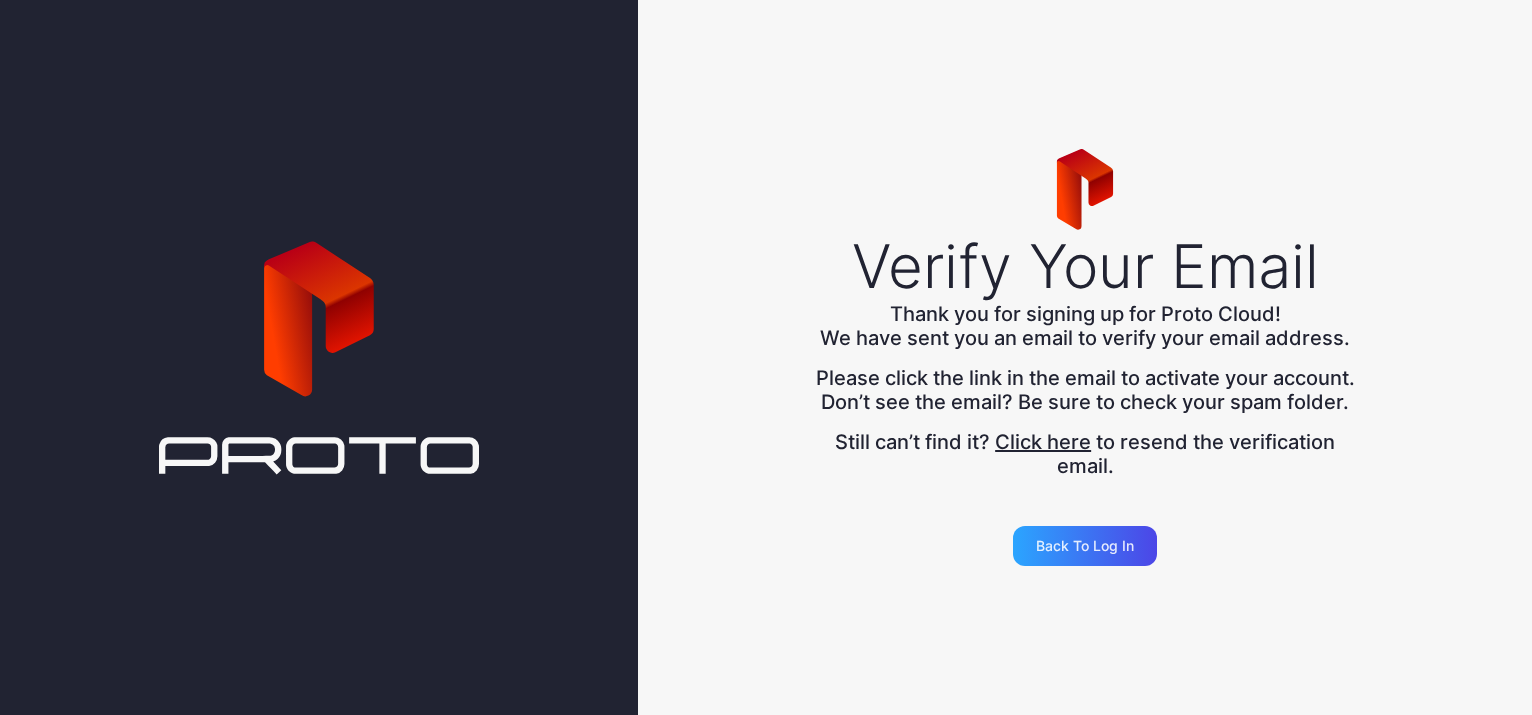 scroll, scrollTop: 0, scrollLeft: 0, axis: both 